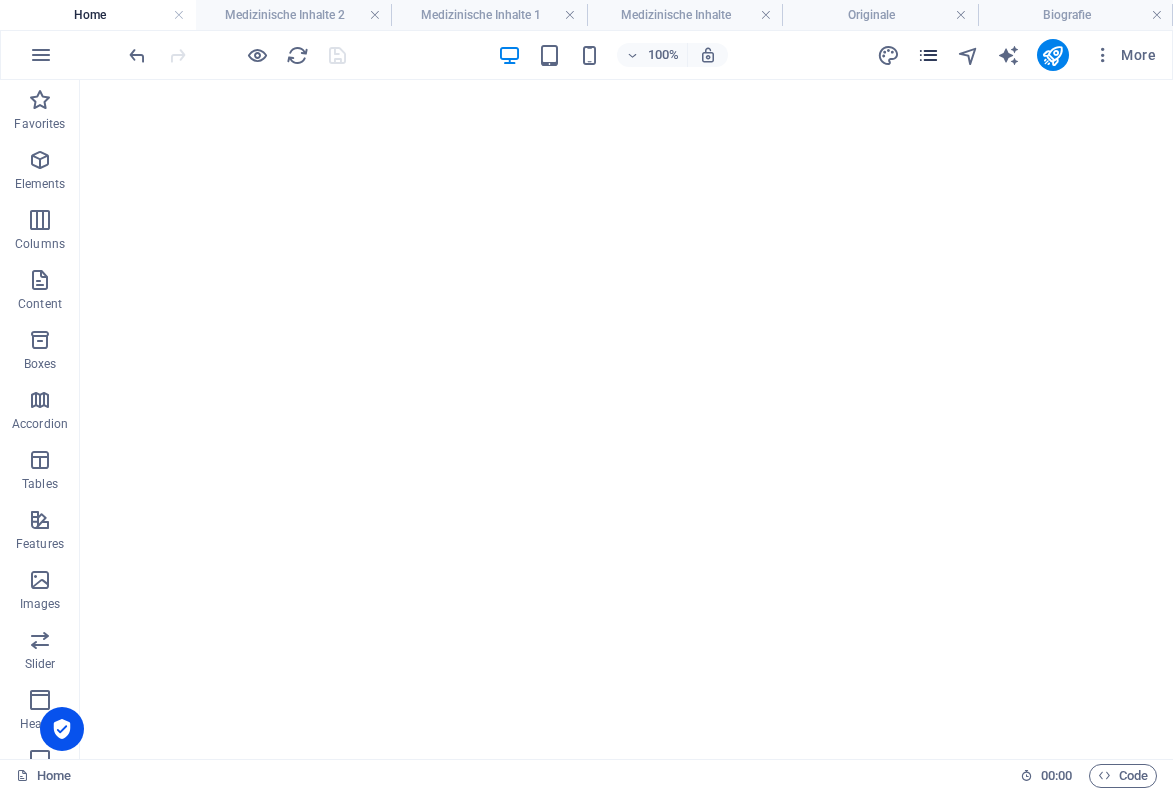 click at bounding box center [928, 55] 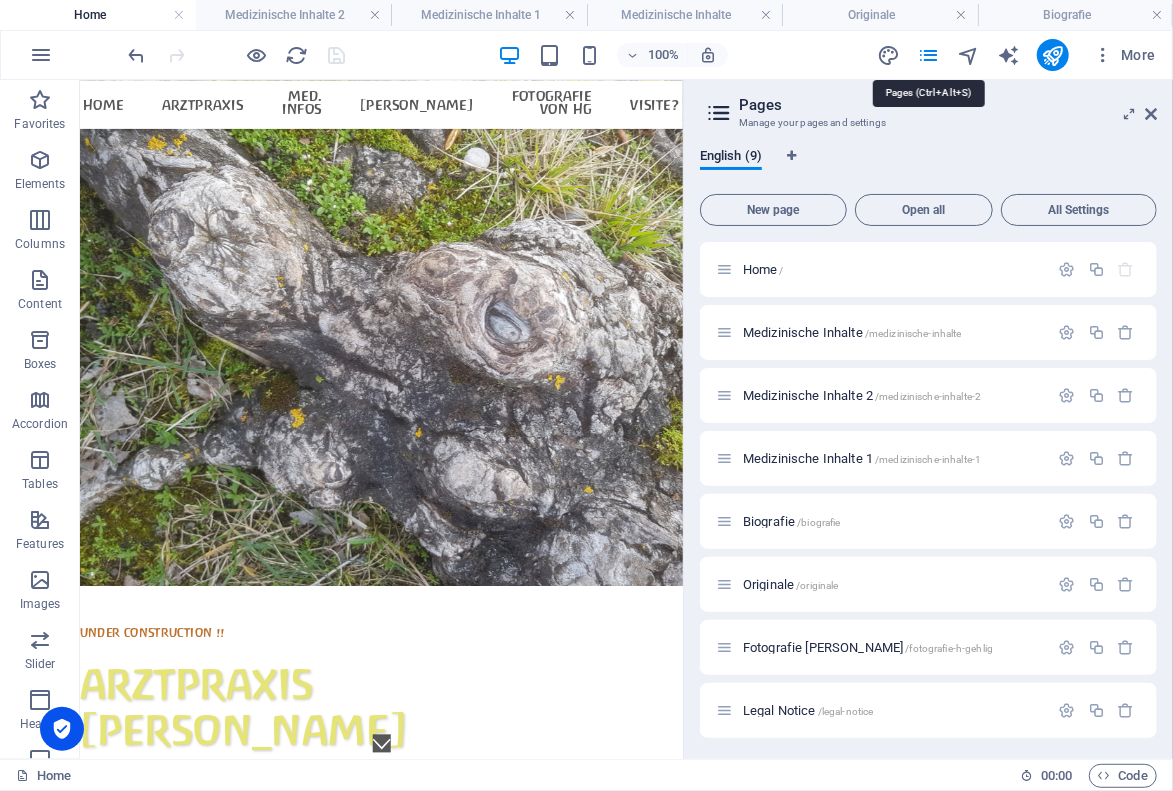scroll, scrollTop: 0, scrollLeft: 0, axis: both 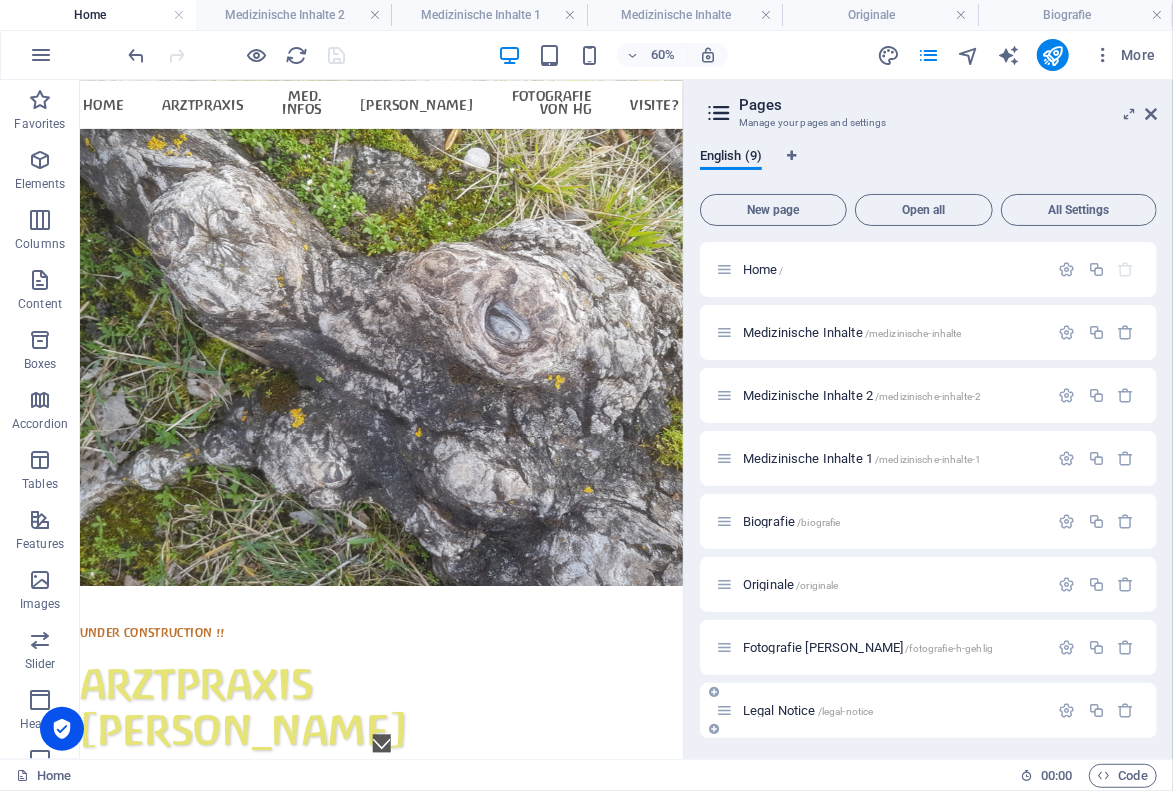click on "Legal Notice /legal-notice" at bounding box center (808, 710) 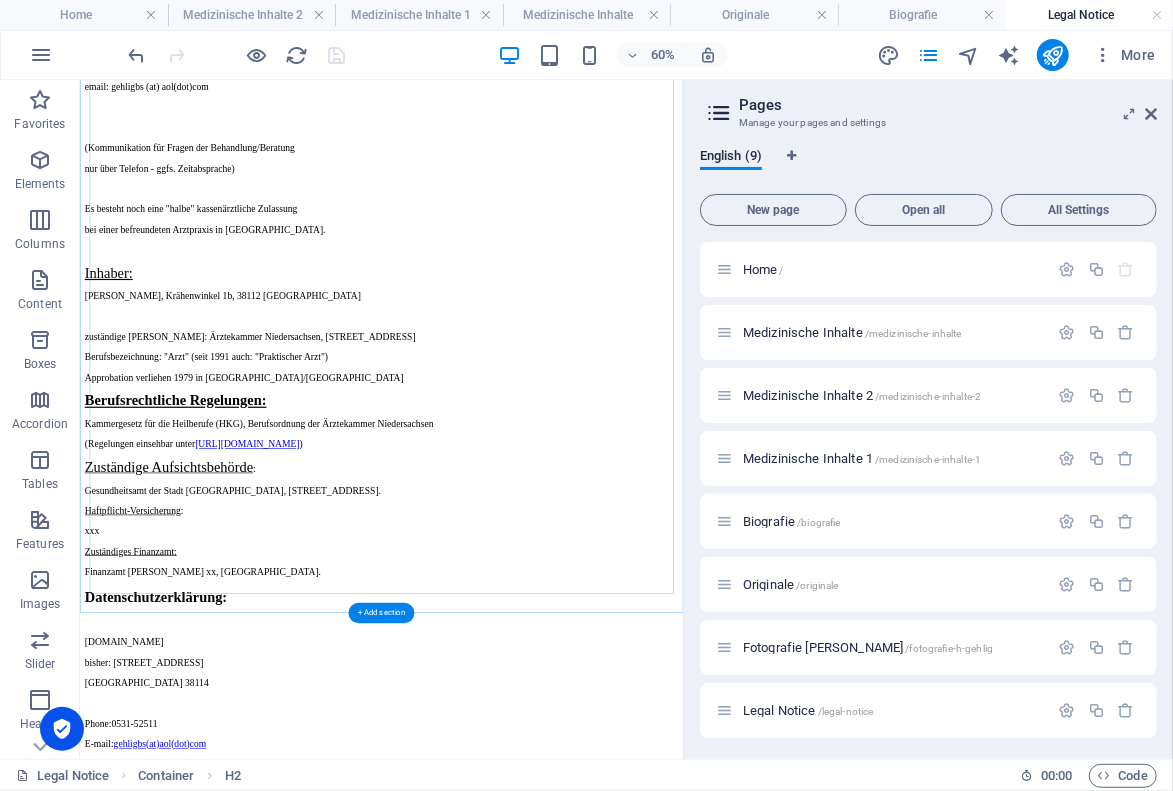 scroll, scrollTop: 438, scrollLeft: 0, axis: vertical 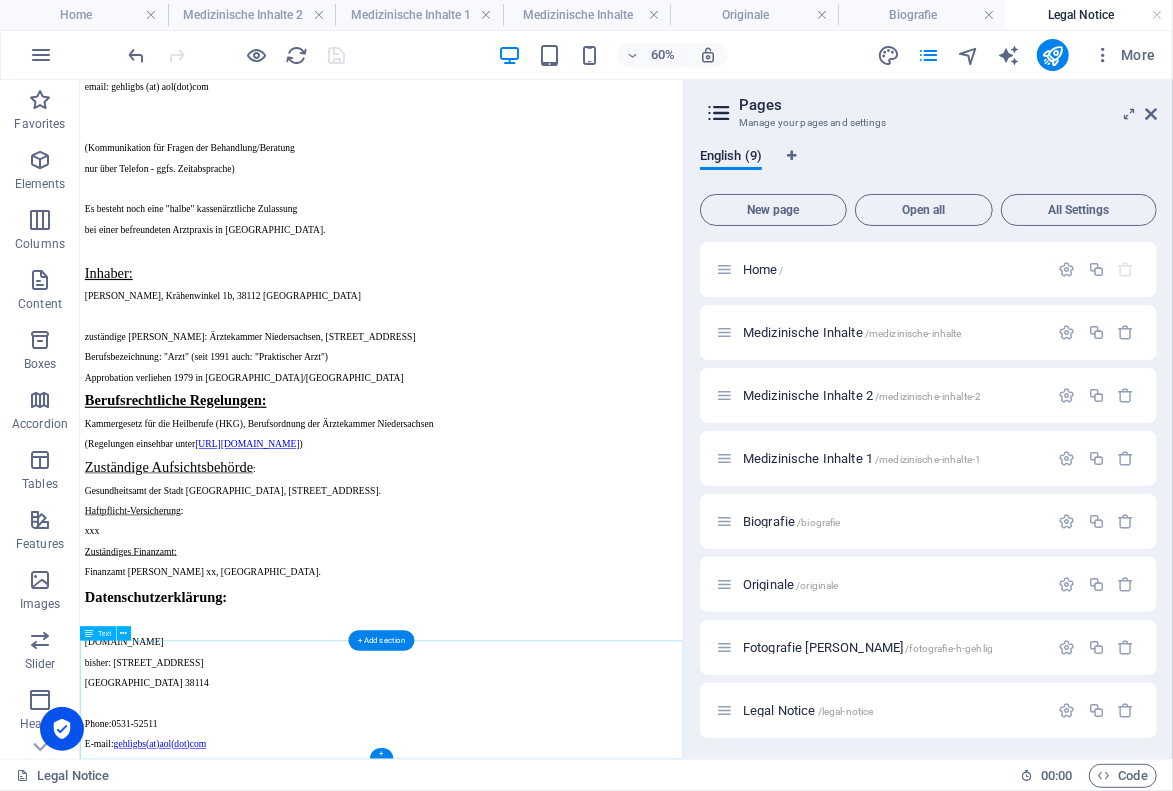 click on "[DOMAIN_NAME]   bisher: [STREET_ADDRESS] Phone:  [PHONE_NUMBER] E-mail:  gehligbs(at)aol(dot)com" at bounding box center (581, 1101) 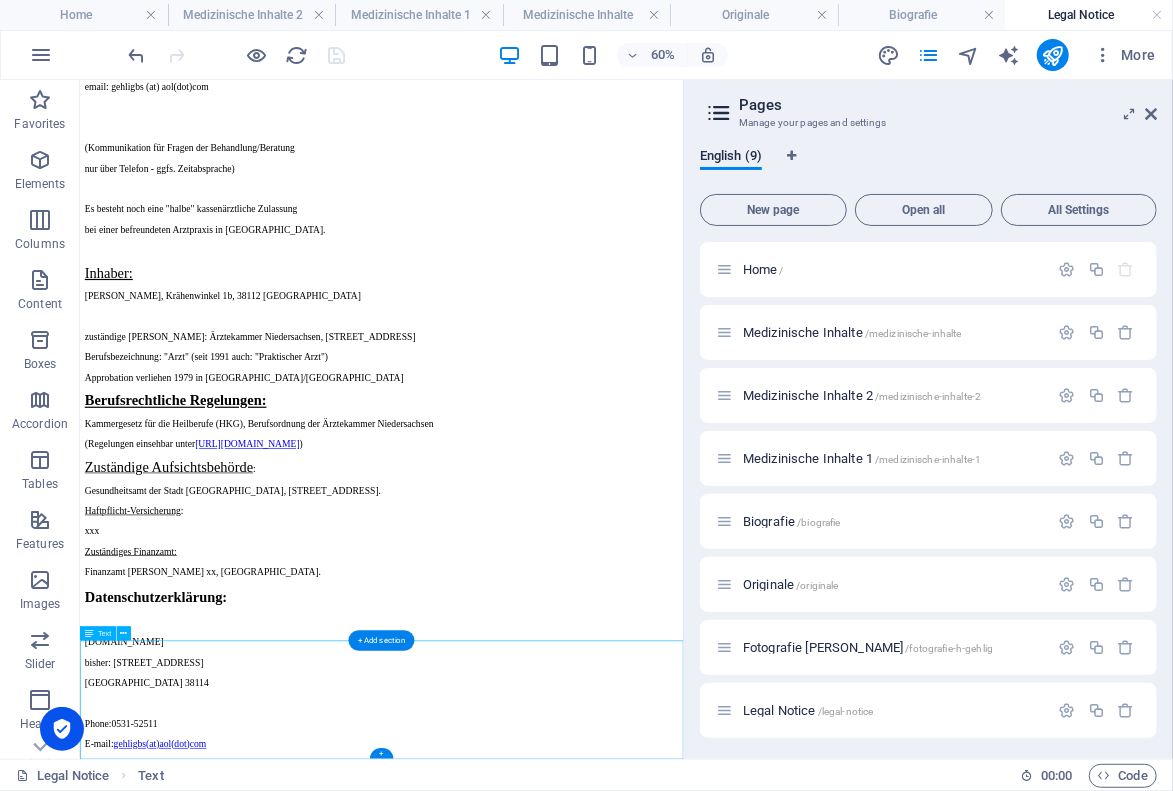click on "[DOMAIN_NAME]   bisher: [STREET_ADDRESS] Phone:  [PHONE_NUMBER] E-mail:  gehligbs(at)aol(dot)com" at bounding box center [581, 1101] 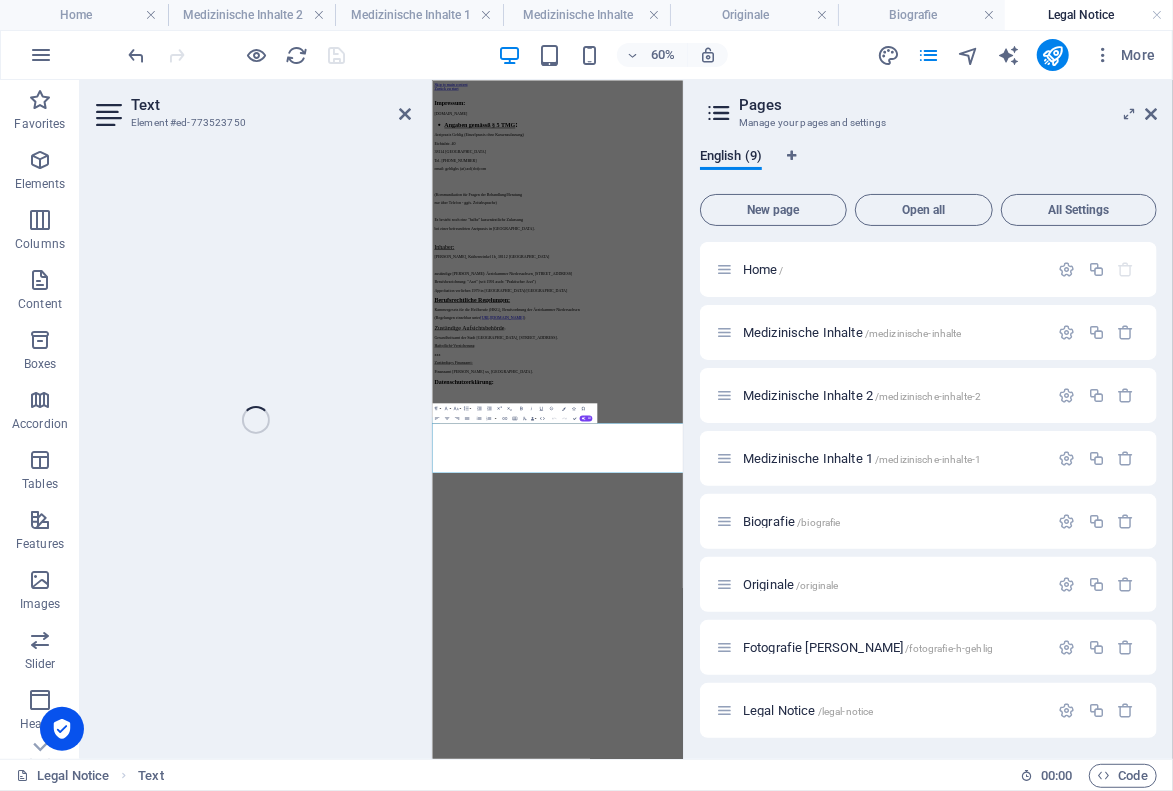 scroll, scrollTop: 0, scrollLeft: 0, axis: both 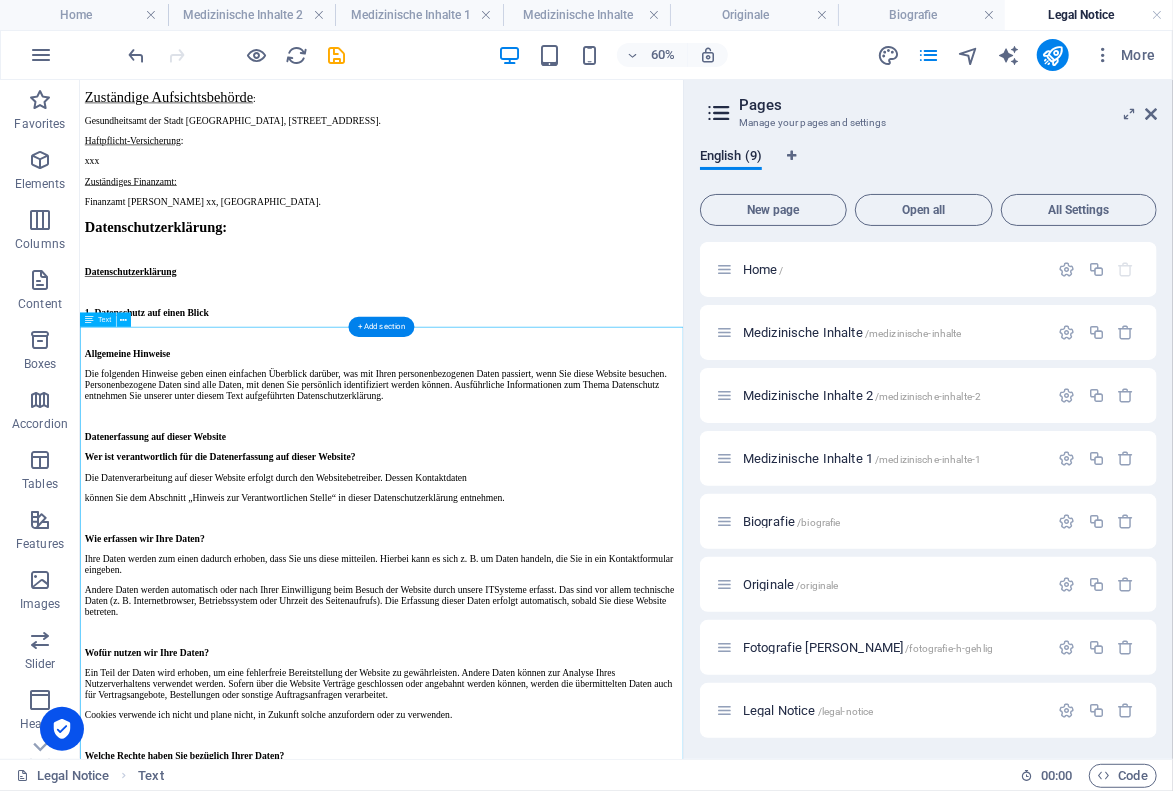 drag, startPoint x: 783, startPoint y: 500, endPoint x: 777, endPoint y: 647, distance: 147.12239 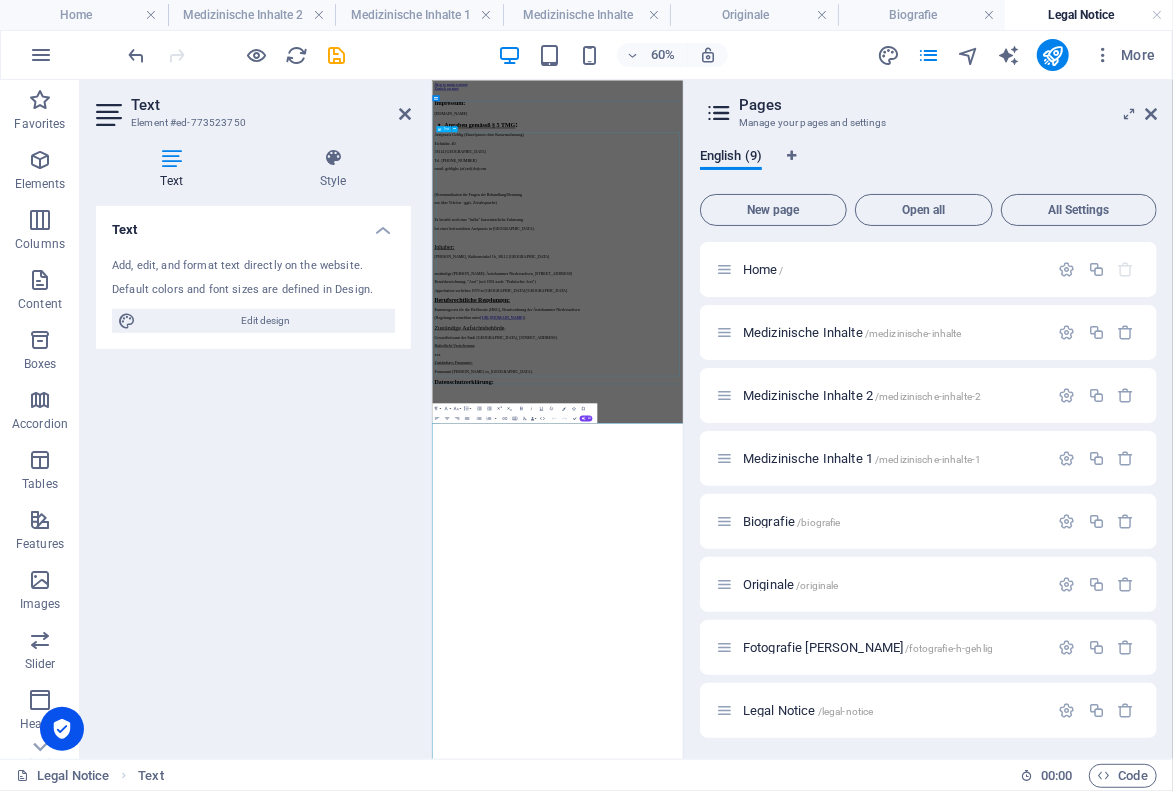click on "[DOMAIN_NAME]   Angaben gemässß § 5 TMG : Arztpraxis Gehlig (Einzelpraxis ohne Kassenzulassung) Eichtalstr. [PHONE_NUMBER] Braunschweig Tel. 01716052511 email: gehligbs (at) aol(dot)com (Kommunikation für Fragen der Behandlung/Beratung  nur über Telefon - ggfs. Zeitabsprache) Es besteht noch eine "halbe" kassenärztliche Zulassung bei einer befreundeten Arztpraxis in [GEOGRAPHIC_DATA]. Inhaber: [PERSON_NAME], [STREET_ADDRESS] zuständige [PERSON_NAME]: Ärztekammer Niedersachsen, [STREET_ADDRESS] Berufsbezeichnung: "Arzt" (seit 1991 auch: "Praktischer Arzt") Approbation verliehen 1979 in [GEOGRAPHIC_DATA]/[GEOGRAPHIC_DATA] Berufsrechtliche Regelungen: Kammergesetz für die Heilberufe (HKG), Berufsordnung der Ärztekammer Niedersachsen (Regelungen einsehbar unter  [URL][DOMAIN_NAME]  ) Zuständige Aufsichtsbehörde : Gesundheitsamt der Stadt [GEOGRAPHIC_DATA], [STREET_ADDRESS]. Haftpflicht-Versicherung : xxx Zuständiges Finanzamt:" at bounding box center [933, 728] 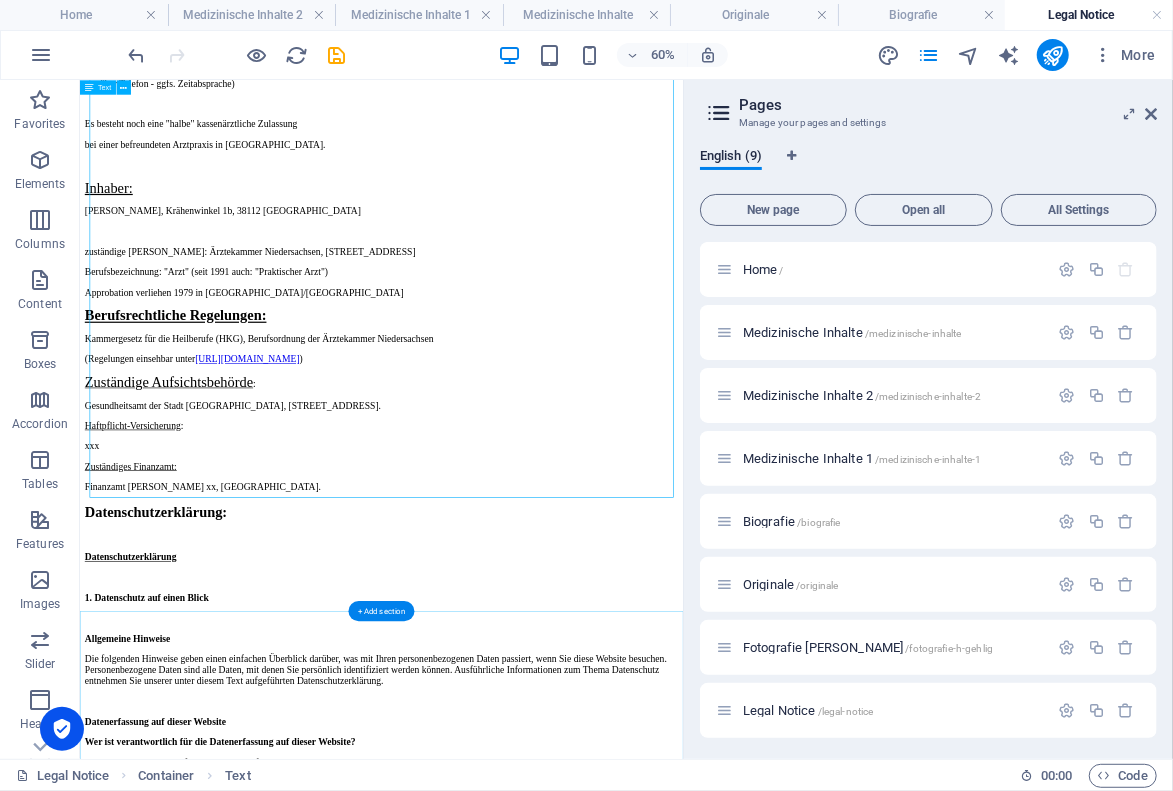 scroll, scrollTop: 127, scrollLeft: 0, axis: vertical 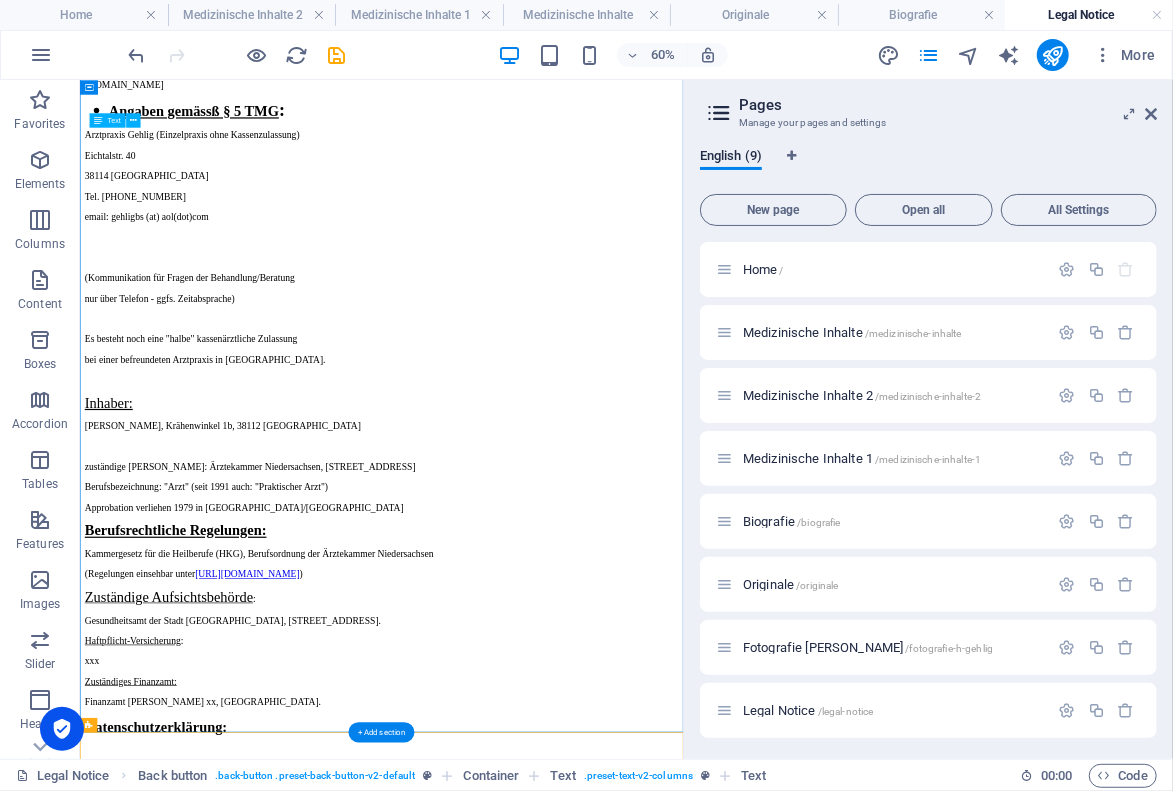 click on "[DOMAIN_NAME]   Angaben gemässß § 5 TMG : Arztpraxis Gehlig (Einzelpraxis ohne Kassenzulassung) Eichtalstr. [PHONE_NUMBER] Braunschweig Tel. 01716052511 email: gehligbs (at) aol(dot)com (Kommunikation für Fragen der Behandlung/Beratung  nur über Telefon - ggfs. Zeitabsprache) Es besteht noch eine "halbe" kassenärztliche Zulassung bei einer befreundeten Arztpraxis in [GEOGRAPHIC_DATA]. Inhaber: [PERSON_NAME], [STREET_ADDRESS] zuständige [PERSON_NAME]: Ärztekammer Niedersachsen, [STREET_ADDRESS] Berufsbezeichnung: "Arzt" (seit 1991 auch: "Praktischer Arzt") Approbation verliehen 1979 in [GEOGRAPHIC_DATA]/[GEOGRAPHIC_DATA] Berufsrechtliche Regelungen: Kammergesetz für die Heilberufe (HKG), Berufsordnung der Ärztekammer Niedersachsen (Regelungen einsehbar unter  [URL][DOMAIN_NAME]  ) Zuständige Aufsichtsbehörde : Gesundheitsamt der Stadt [GEOGRAPHIC_DATA], [STREET_ADDRESS]. Haftpflicht-Versicherung : xxx Zuständiges Finanzamt:" at bounding box center (581, 601) 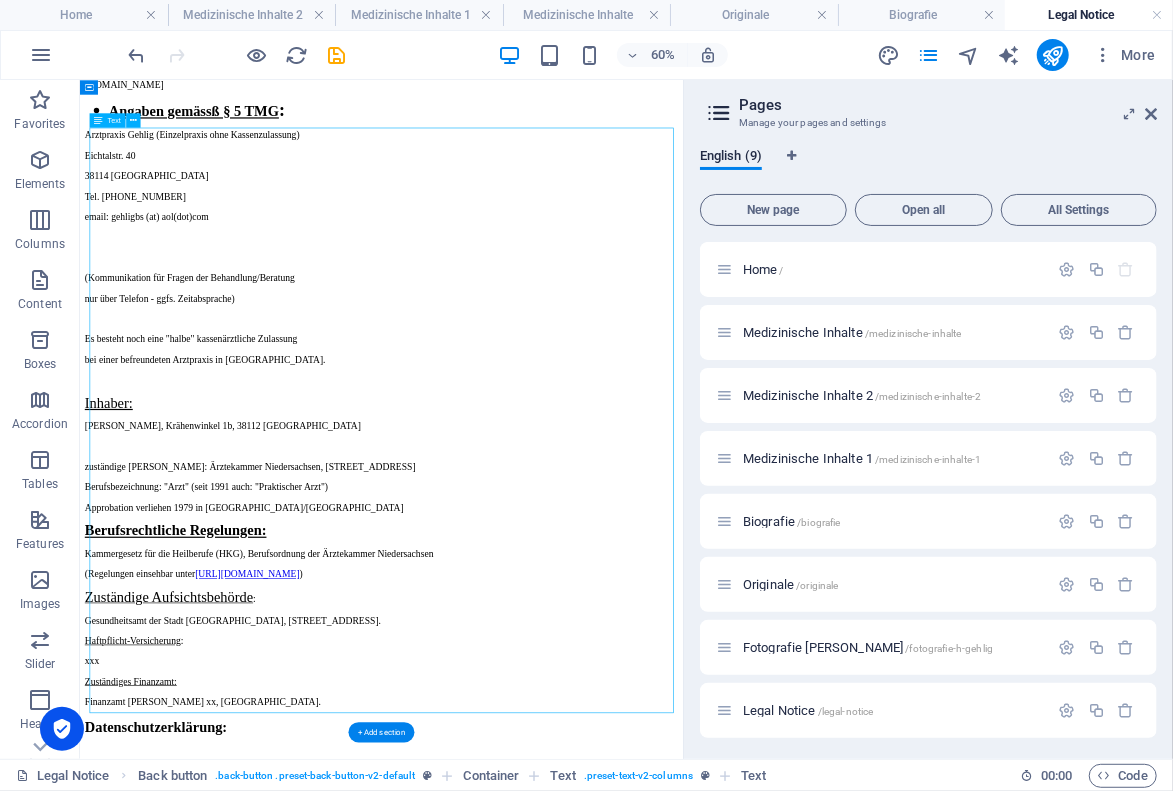 click on "[DOMAIN_NAME]   Angaben gemässß § 5 TMG : Arztpraxis Gehlig (Einzelpraxis ohne Kassenzulassung) Eichtalstr. [PHONE_NUMBER] Braunschweig Tel. 01716052511 email: gehligbs (at) aol(dot)com (Kommunikation für Fragen der Behandlung/Beratung  nur über Telefon - ggfs. Zeitabsprache) Es besteht noch eine "halbe" kassenärztliche Zulassung bei einer befreundeten Arztpraxis in [GEOGRAPHIC_DATA]. Inhaber: [PERSON_NAME], [STREET_ADDRESS] zuständige [PERSON_NAME]: Ärztekammer Niedersachsen, [STREET_ADDRESS] Berufsbezeichnung: "Arzt" (seit 1991 auch: "Praktischer Arzt") Approbation verliehen 1979 in [GEOGRAPHIC_DATA]/[GEOGRAPHIC_DATA] Berufsrechtliche Regelungen: Kammergesetz für die Heilberufe (HKG), Berufsordnung der Ärztekammer Niedersachsen (Regelungen einsehbar unter  [URL][DOMAIN_NAME]  ) Zuständige Aufsichtsbehörde : Gesundheitsamt der Stadt [GEOGRAPHIC_DATA], [STREET_ADDRESS]. Haftpflicht-Versicherung : xxx Zuständiges Finanzamt:" at bounding box center [581, 601] 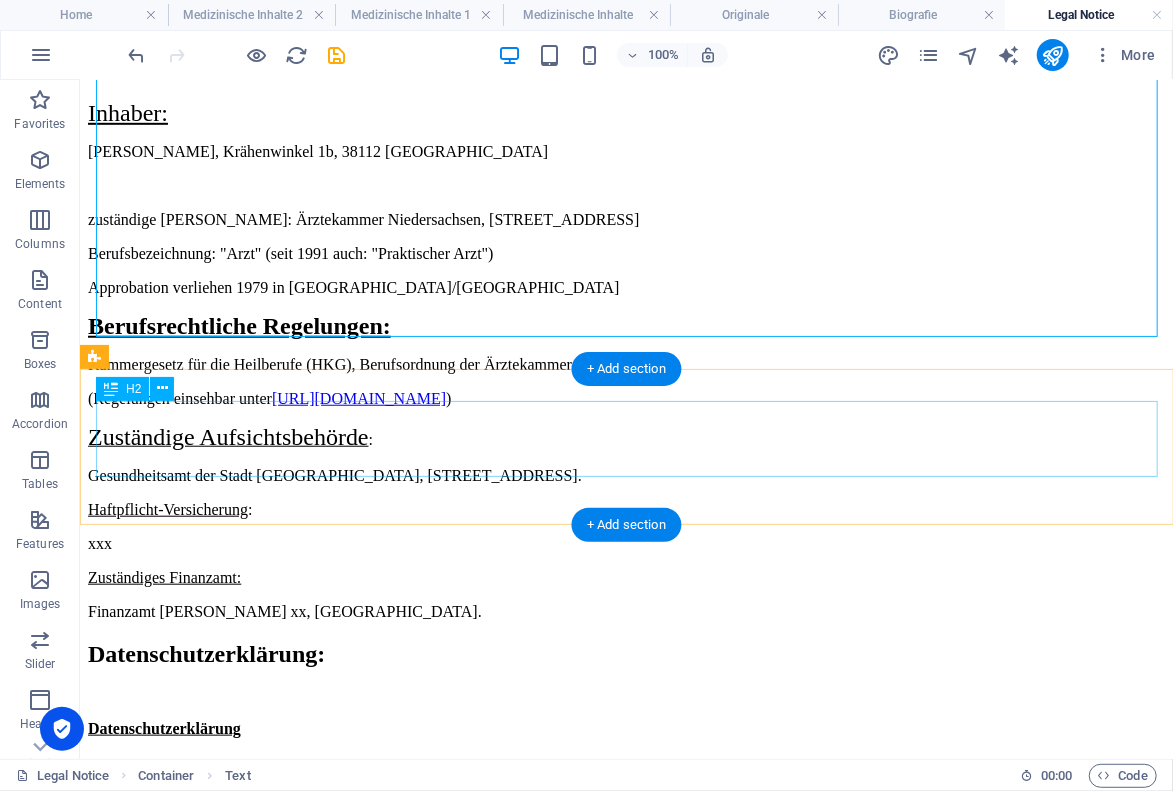 scroll, scrollTop: 897, scrollLeft: 0, axis: vertical 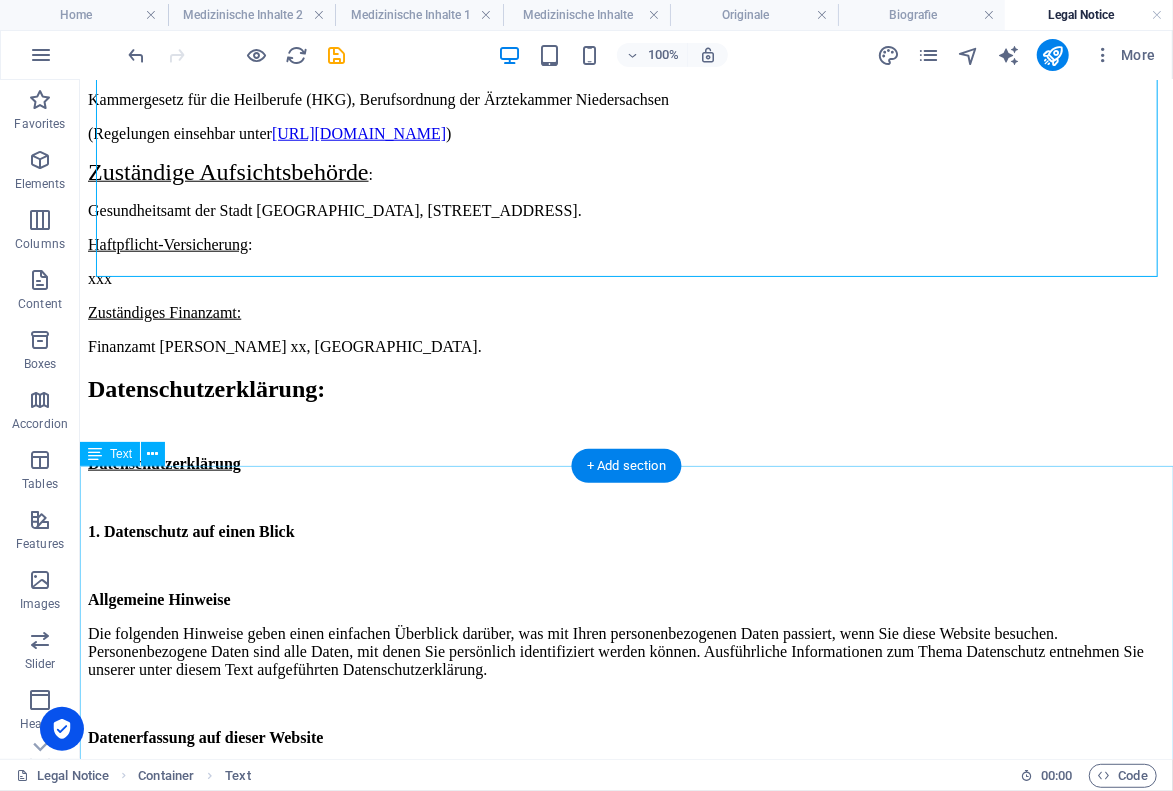 click on "Datenschutzerklärung   1. Datenschutz auf einen Blick   Allgemeine Hinweise Die folgenden Hinweise geben einen einfachen Überblick darüber, was mit Ihren personenbezogenen Daten passiert, wenn Sie diese Website besuchen. Personenbezogene Daten sind alle Daten, mit denen Sie persönlich identifiziert werden können. Ausführliche Informationen zum Thema Datenschutz entnehmen Sie unserer unter diesem Text aufgeführten Datenschutzerklärung.   Datenerfassung auf dieser Website Wer ist verantwortlich für die Datenerfassung auf dieser Website? Die Datenverarbeitung auf dieser Website erfolgt durch den Websitebetreiber. Dessen Kontaktdaten können Sie dem Abschnitt „Hinweis zur Verantwortlichen Stelle“ in dieser Datenschutzerklärung entnehmen.   Wie erfassen wir Ihre Daten? Ihre Daten werden zum einen dadurch erhoben, dass Sie uns diese mitteilen. Hierbei kann es sich z. B. um Daten handeln, die Sie in ein Kontaktformular eingeben.   Wofür nutzen wir Ihre Daten?     2. Hosting   Externes Hosting" at bounding box center [625, 3137] 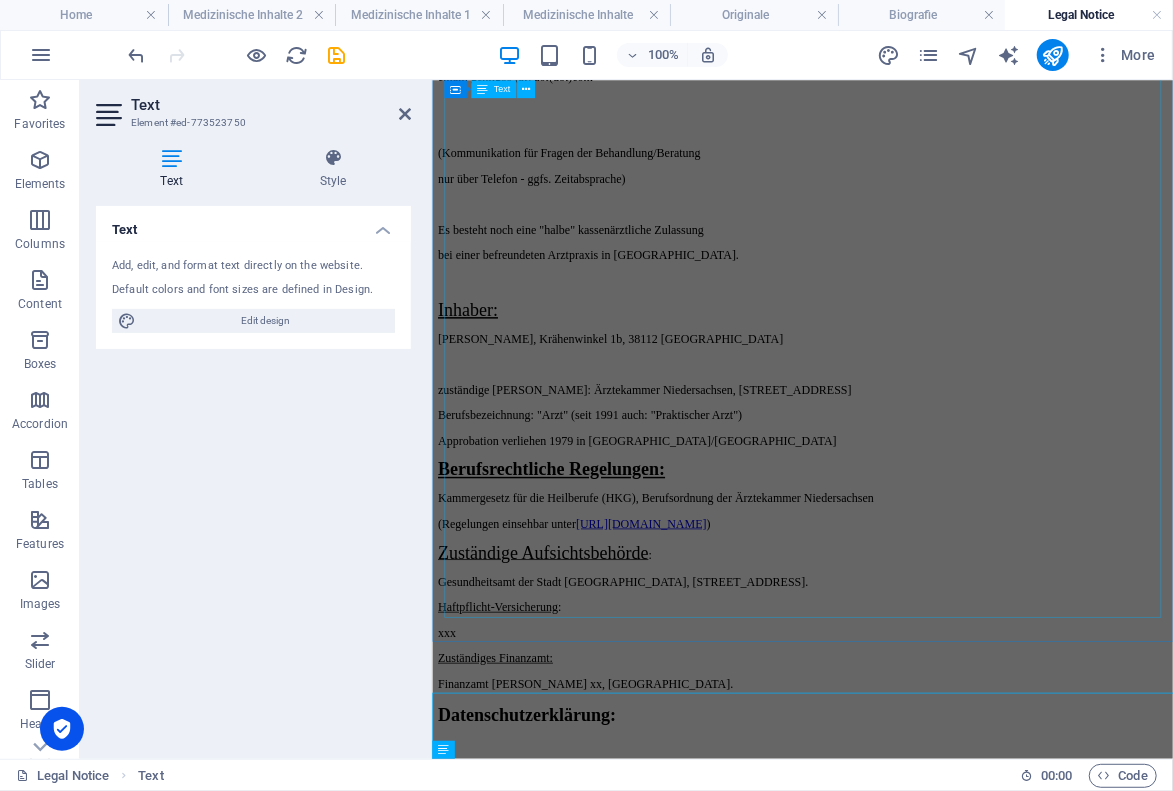 scroll, scrollTop: 4950, scrollLeft: 0, axis: vertical 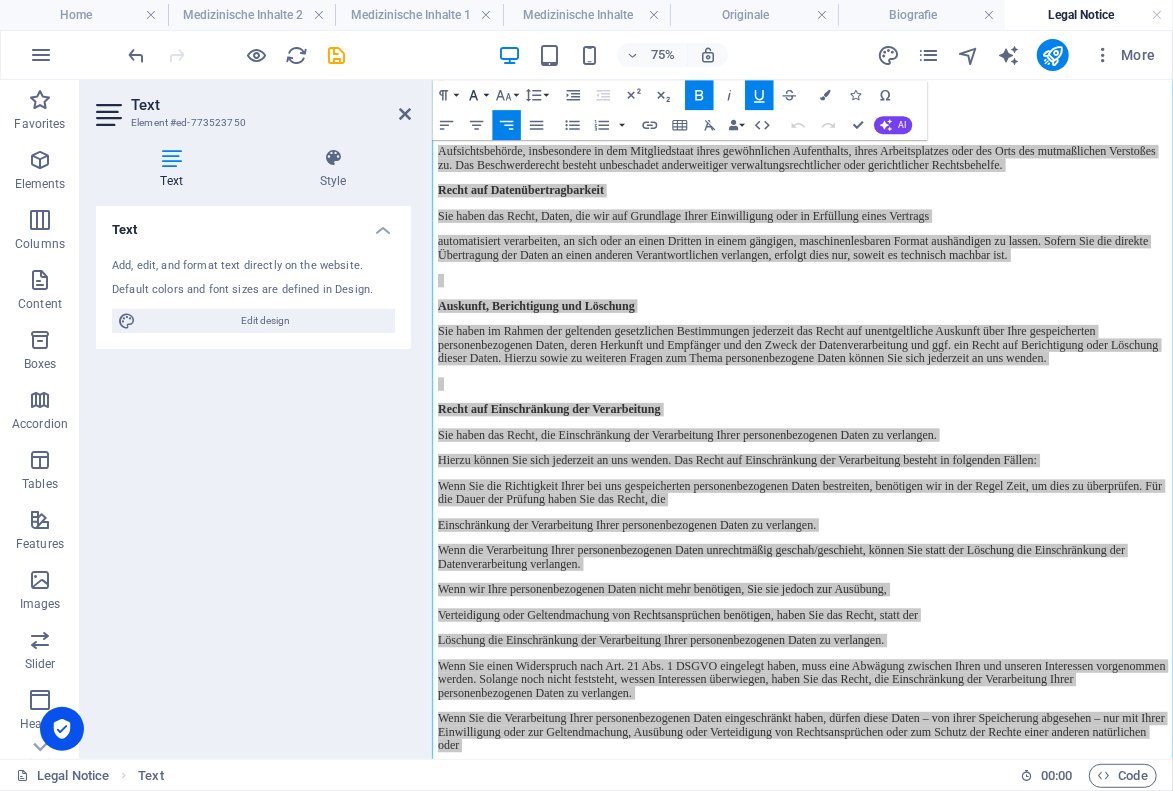 click on "Font Family" at bounding box center [476, 95] 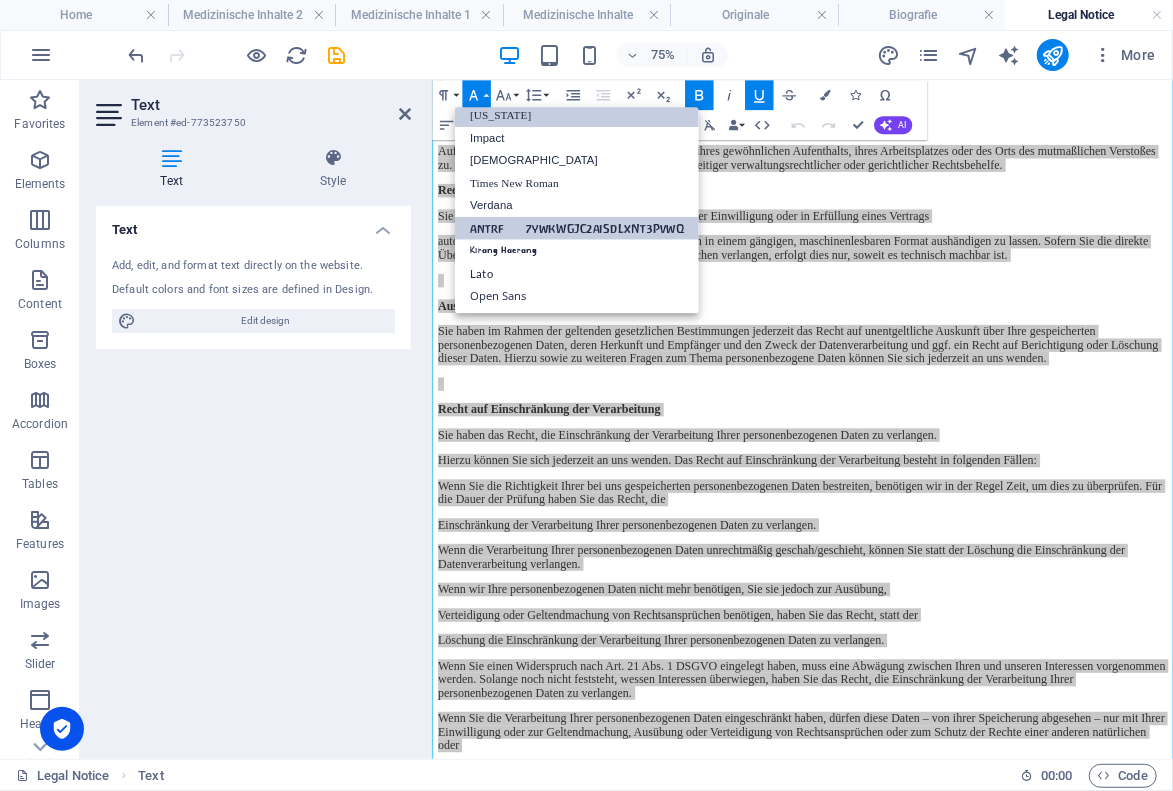 scroll, scrollTop: 41, scrollLeft: 0, axis: vertical 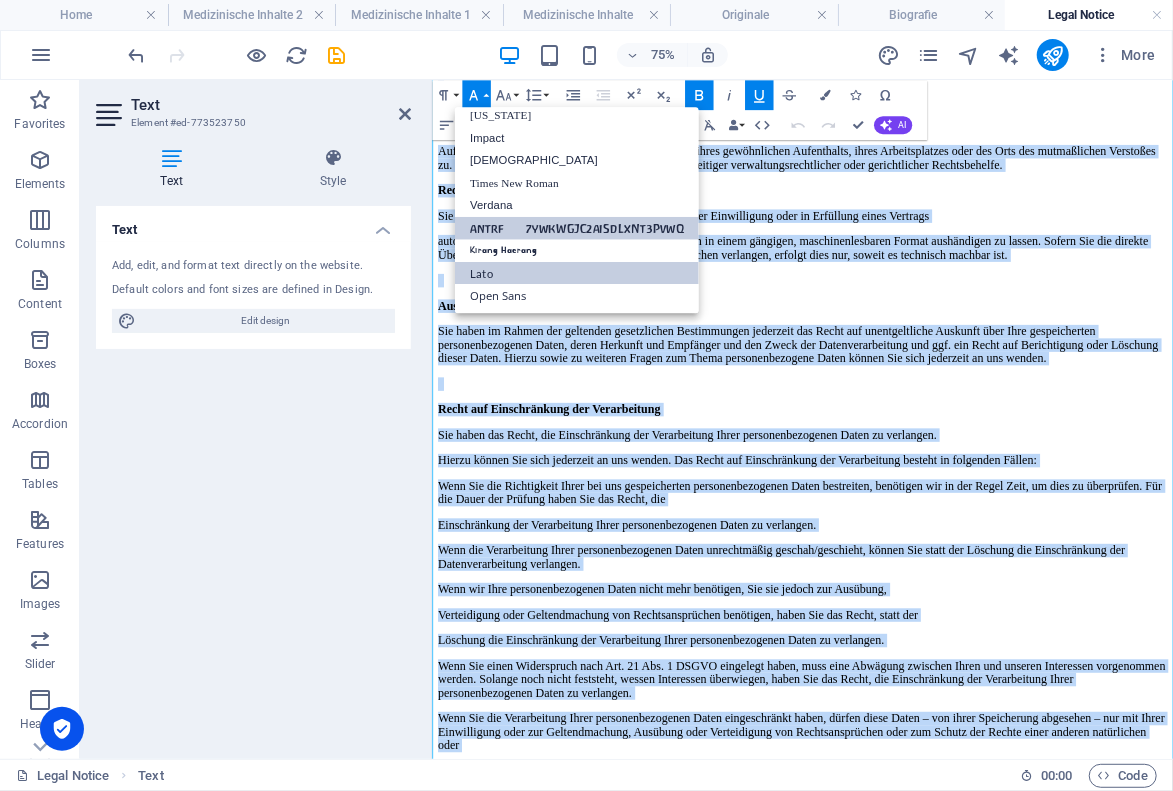 click on "Lato" at bounding box center (577, 273) 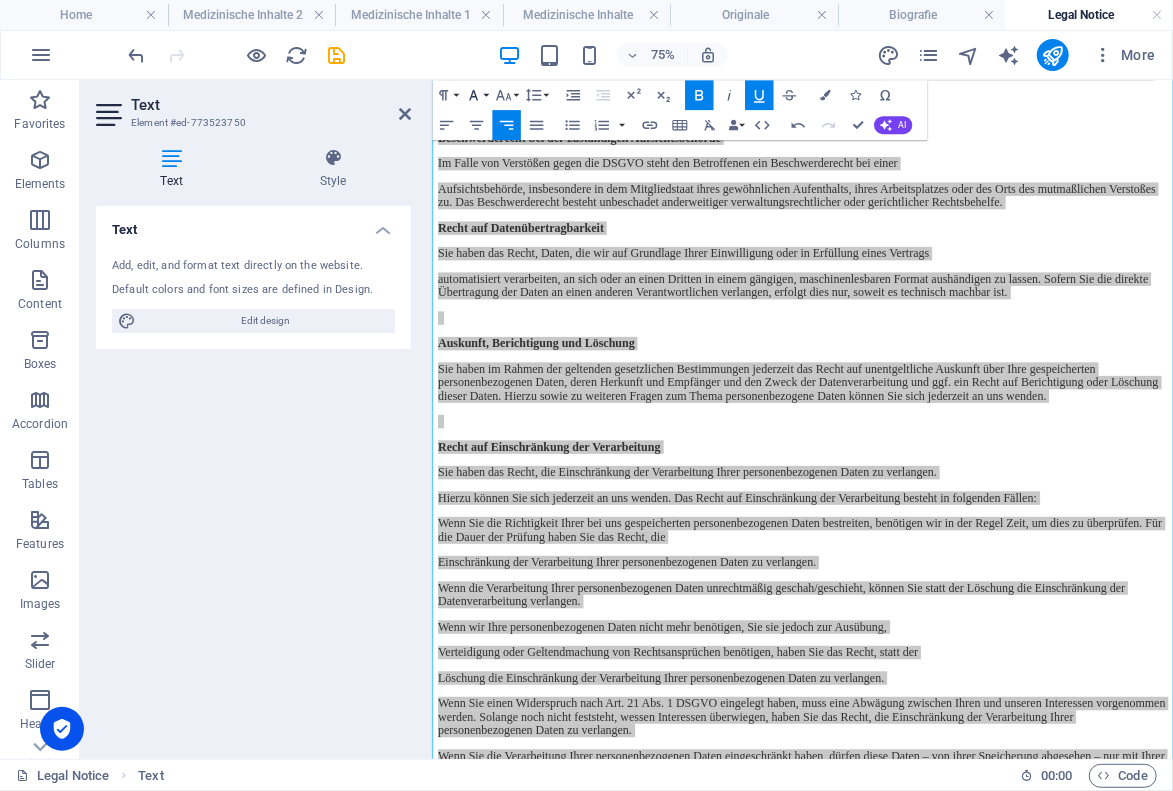 click on "Font Family" at bounding box center [476, 95] 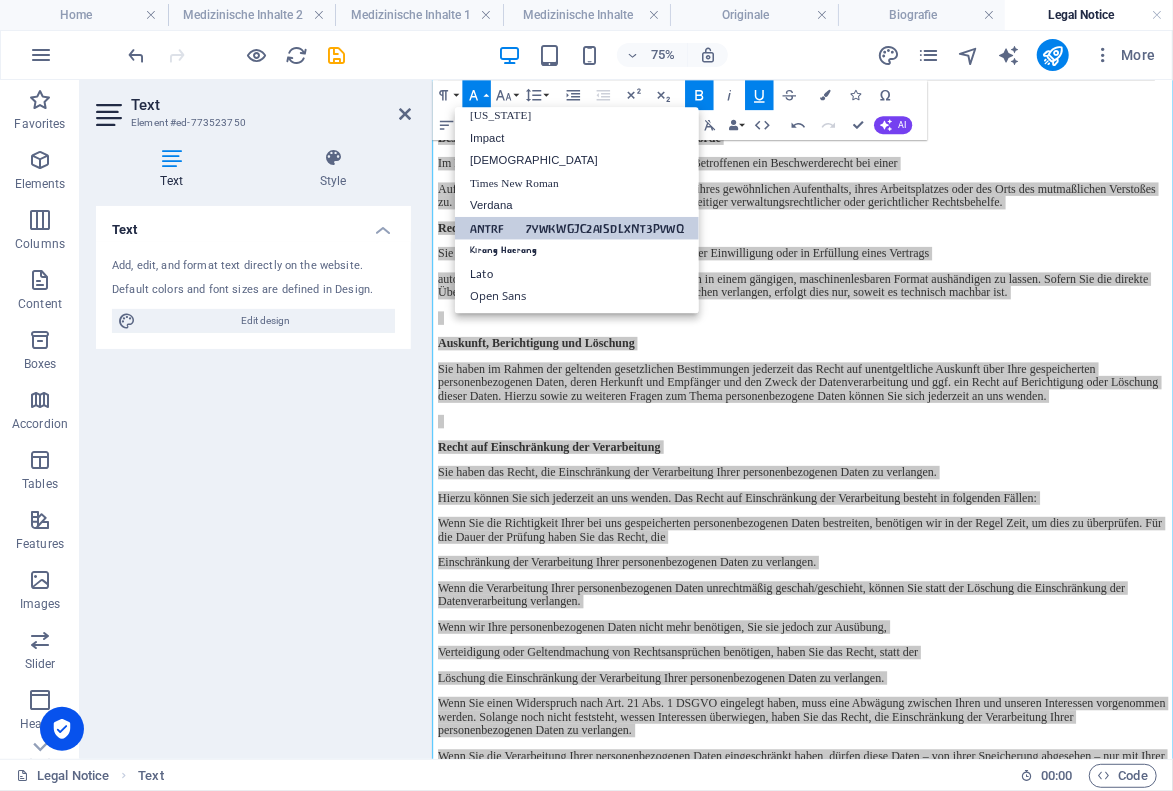 scroll, scrollTop: 41, scrollLeft: 0, axis: vertical 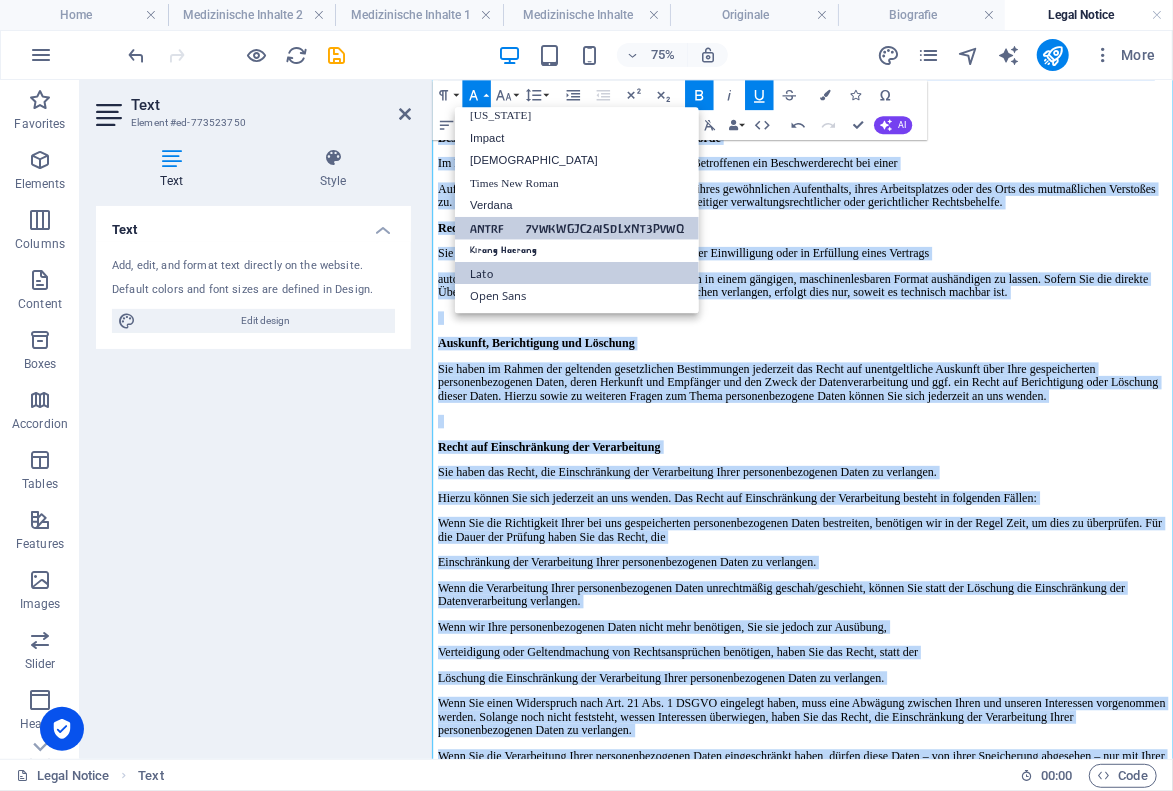 click on "Lato" at bounding box center (577, 273) 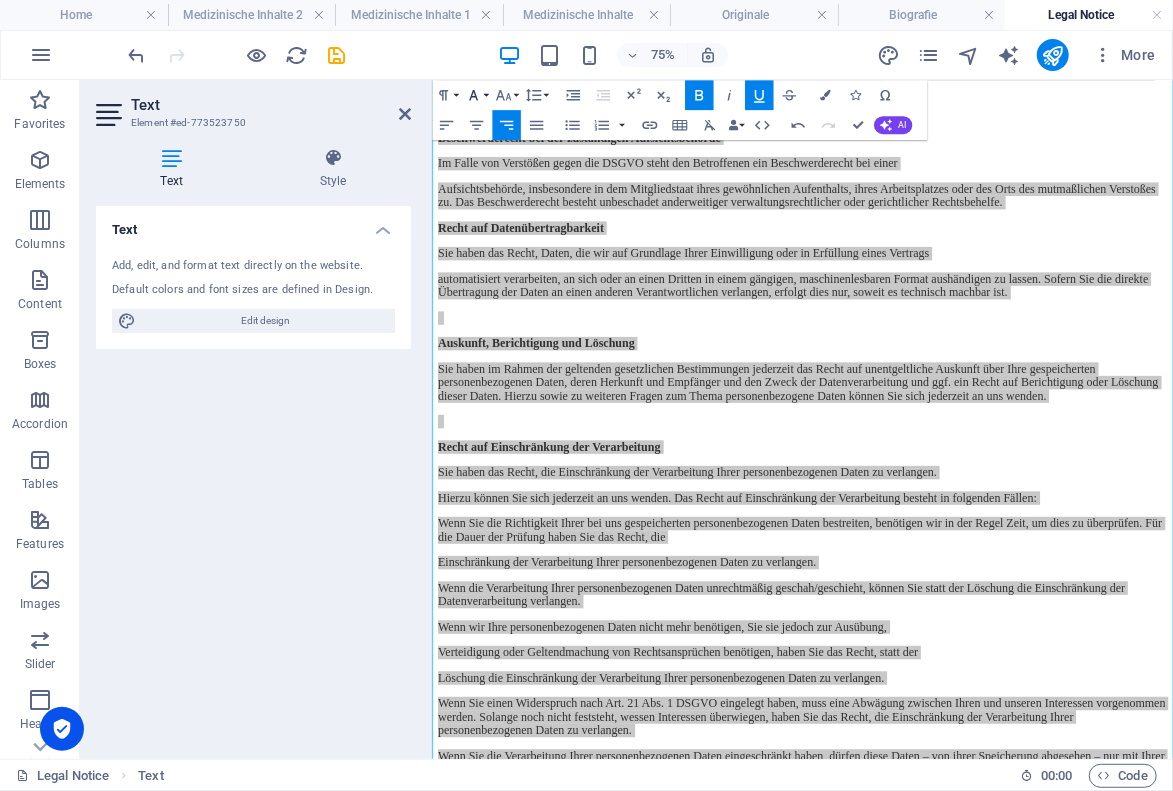 click on "Font Family" at bounding box center [476, 95] 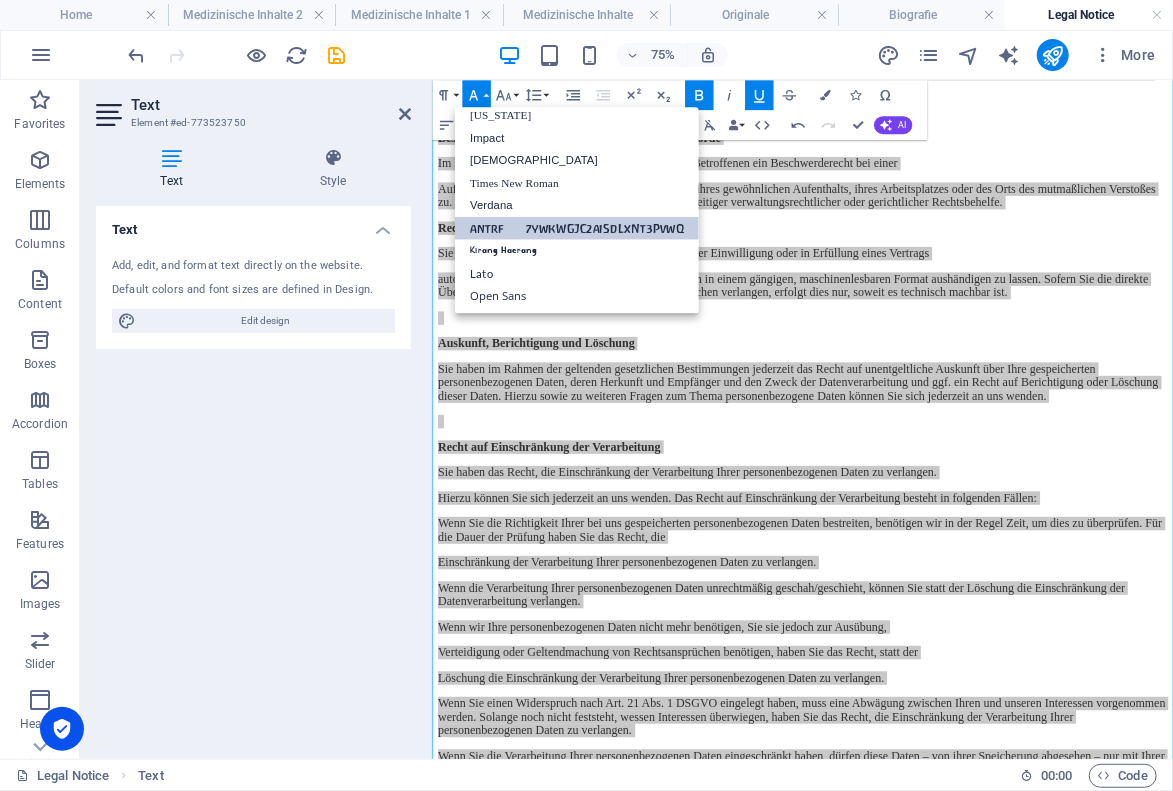 scroll, scrollTop: 41, scrollLeft: 0, axis: vertical 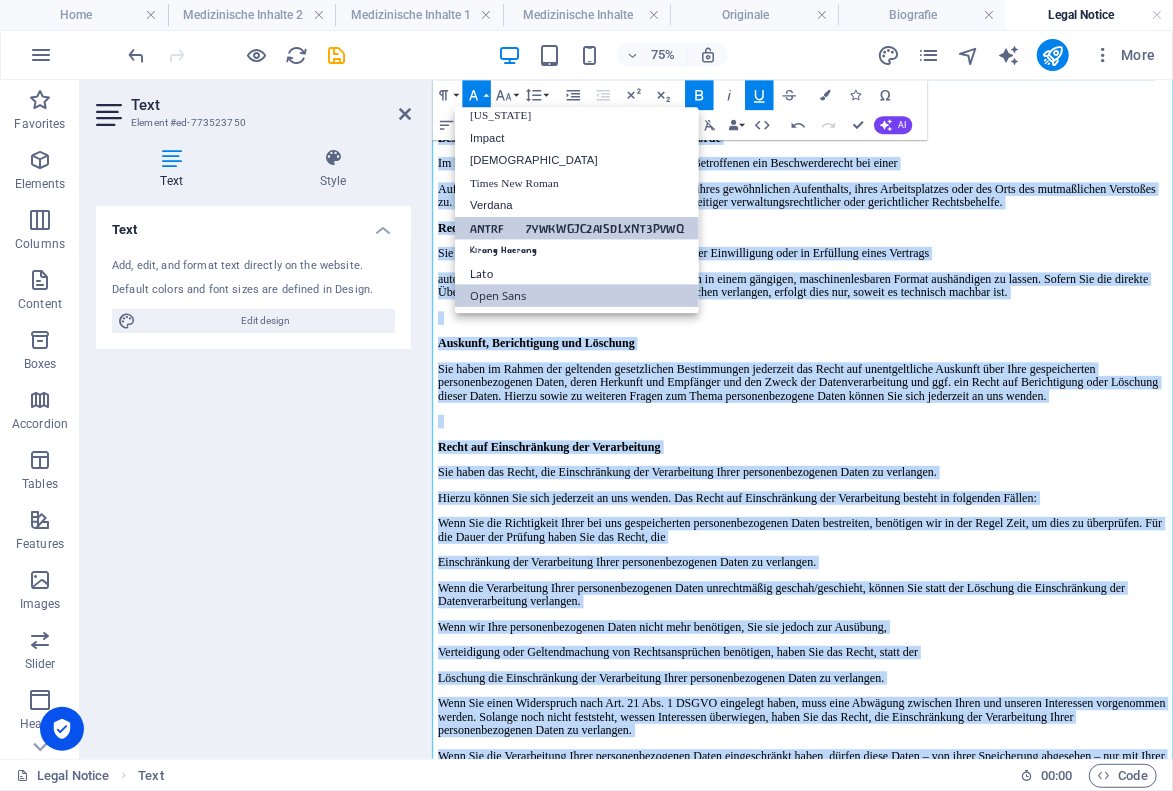 click on "Open Sans" at bounding box center [577, 296] 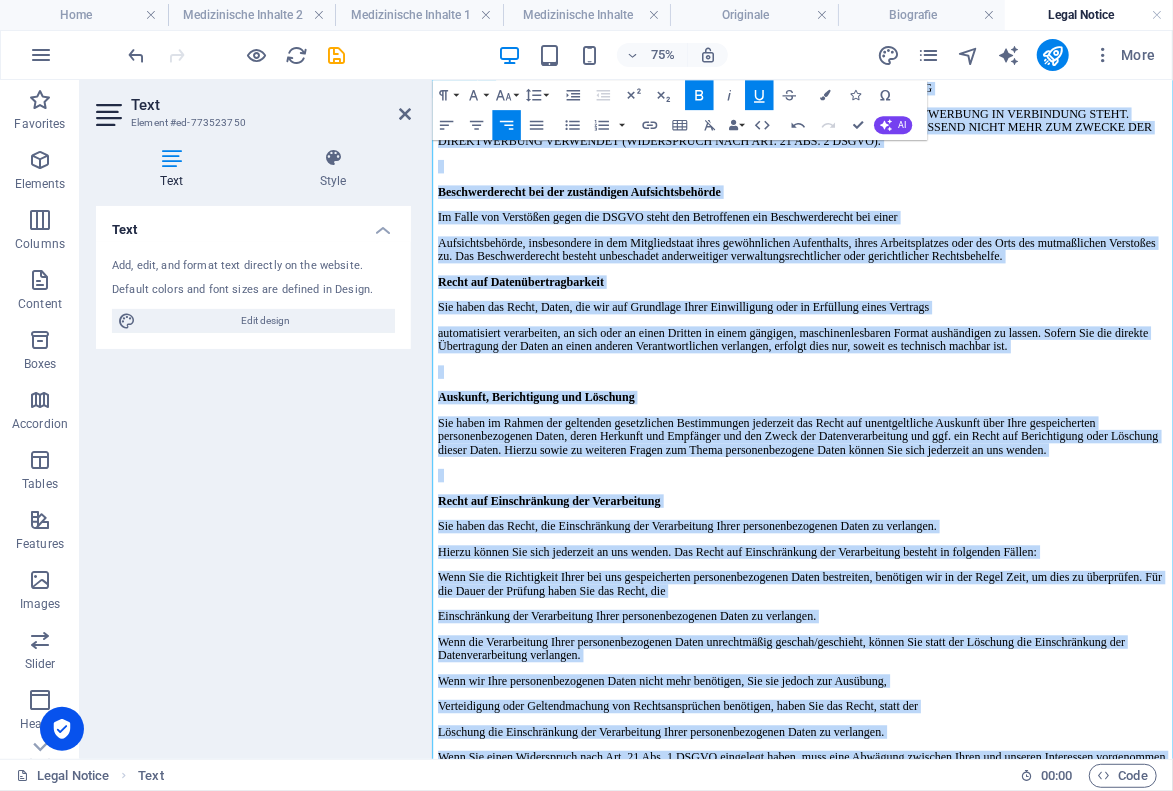 click at bounding box center (925, -701) 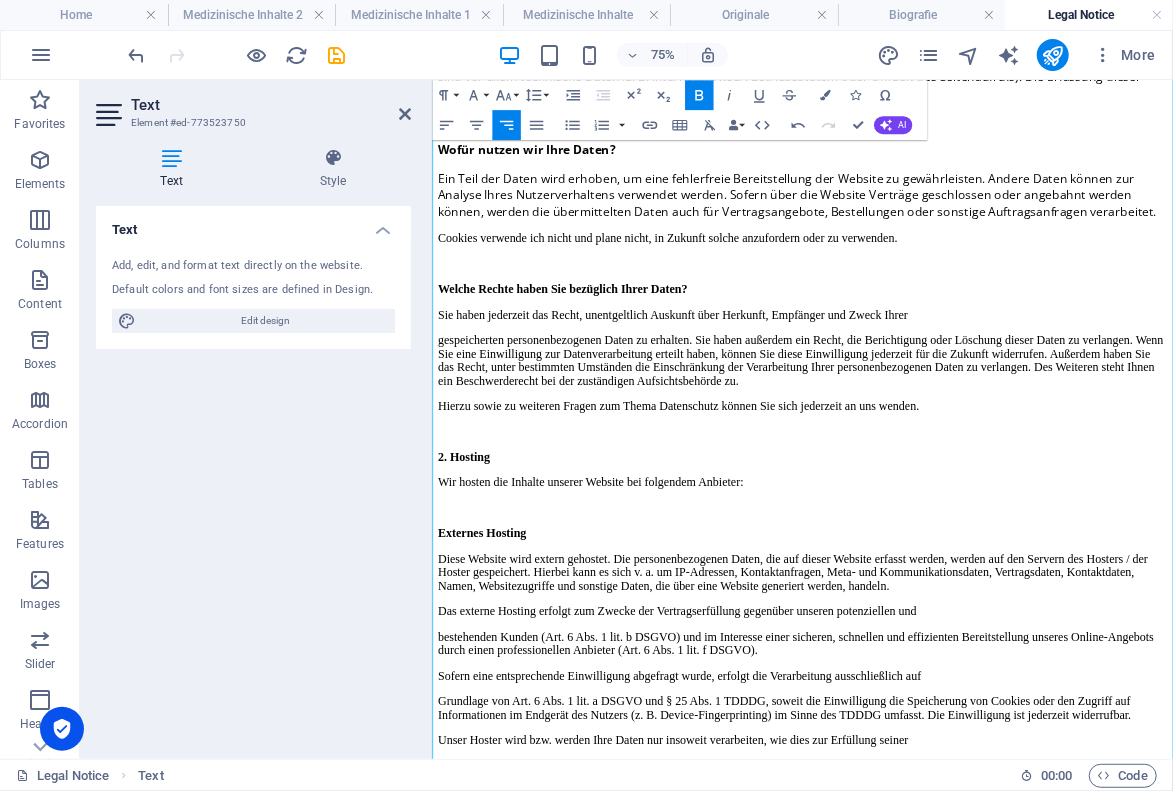 scroll, scrollTop: 1980, scrollLeft: 0, axis: vertical 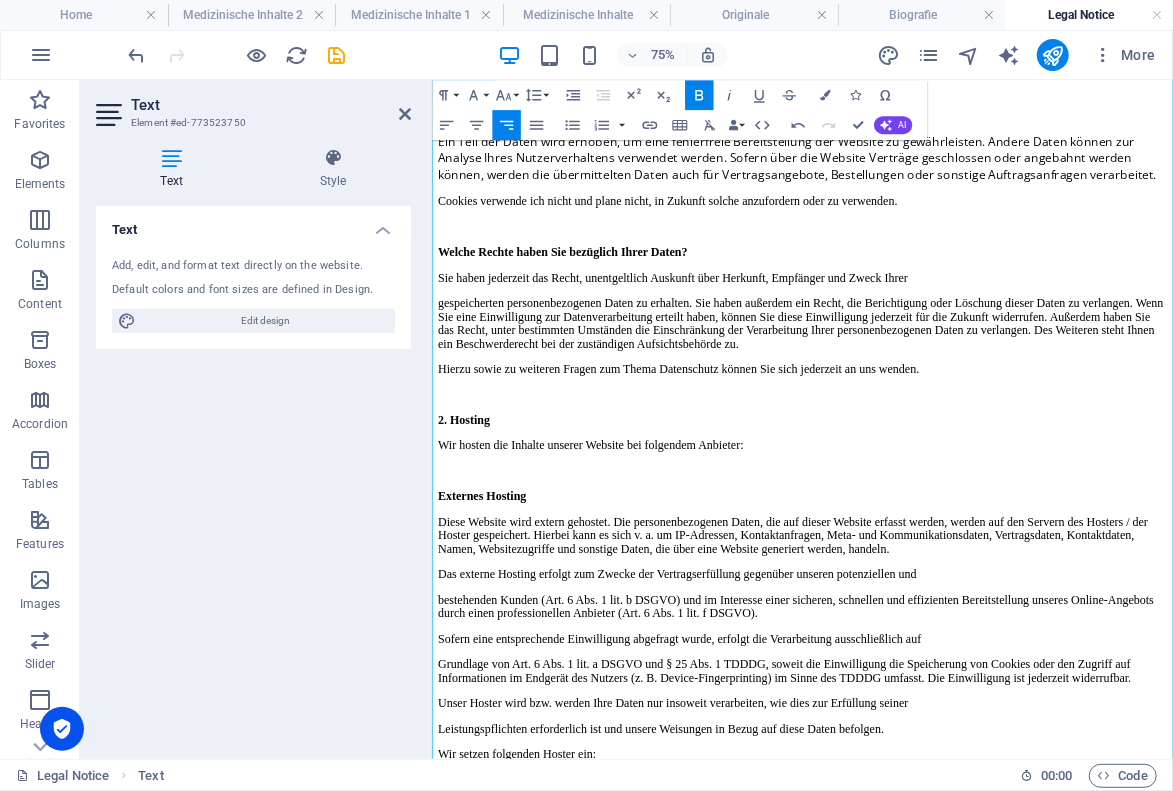 click on "Cookies verwende ich nicht und plane nicht, in Zukunft solche anzufordern oder zu verwenden." at bounding box center (925, 241) 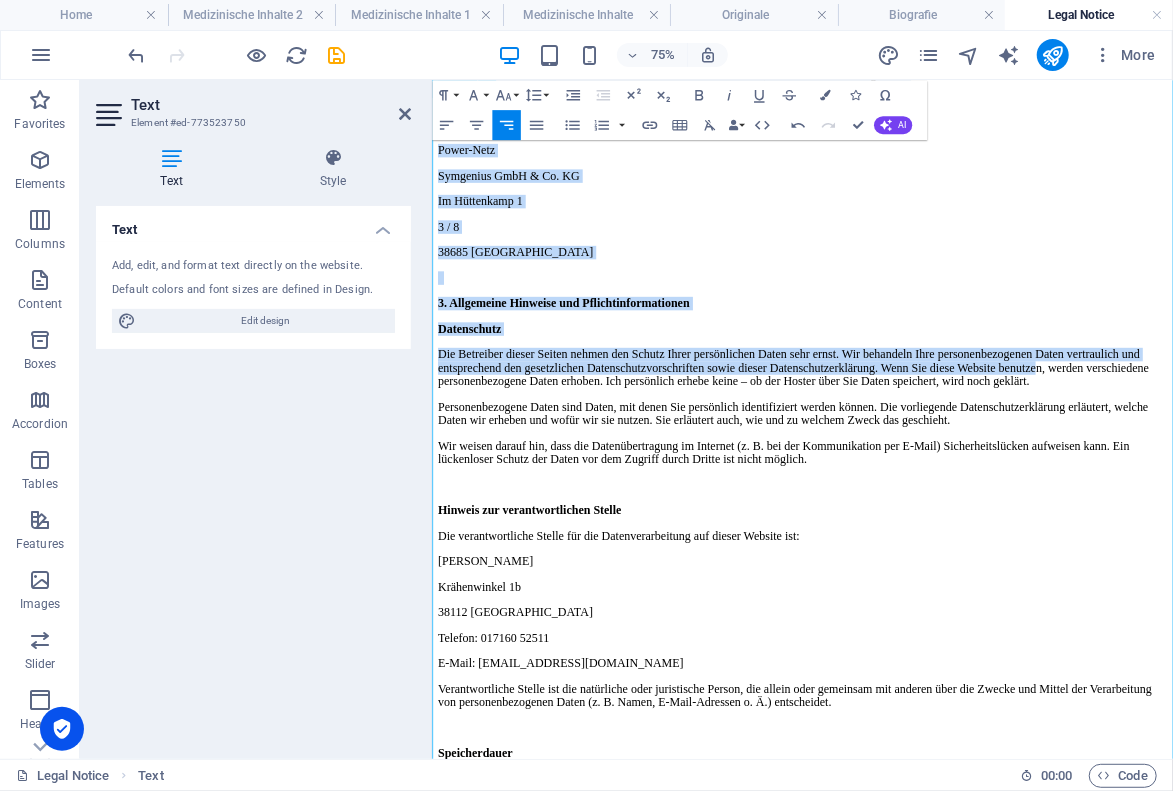 scroll, scrollTop: 2906, scrollLeft: 0, axis: vertical 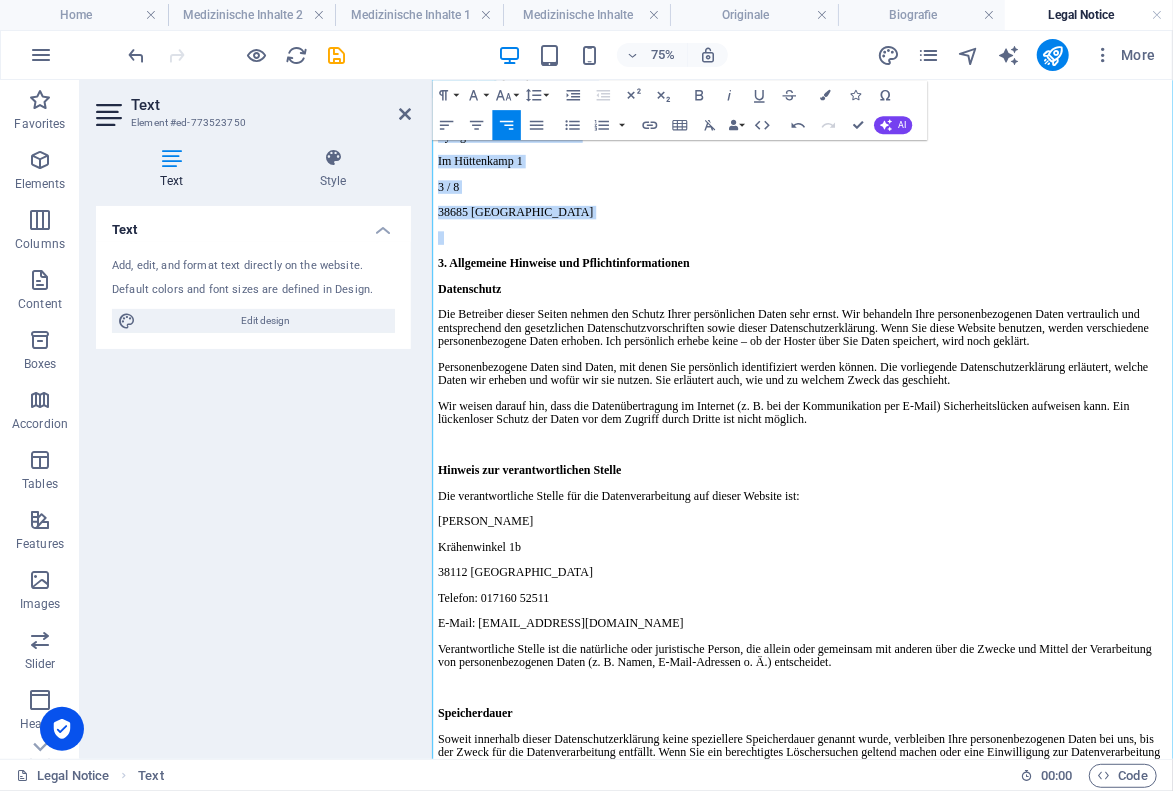 drag, startPoint x: 437, startPoint y: 437, endPoint x: 728, endPoint y: 809, distance: 472.29758 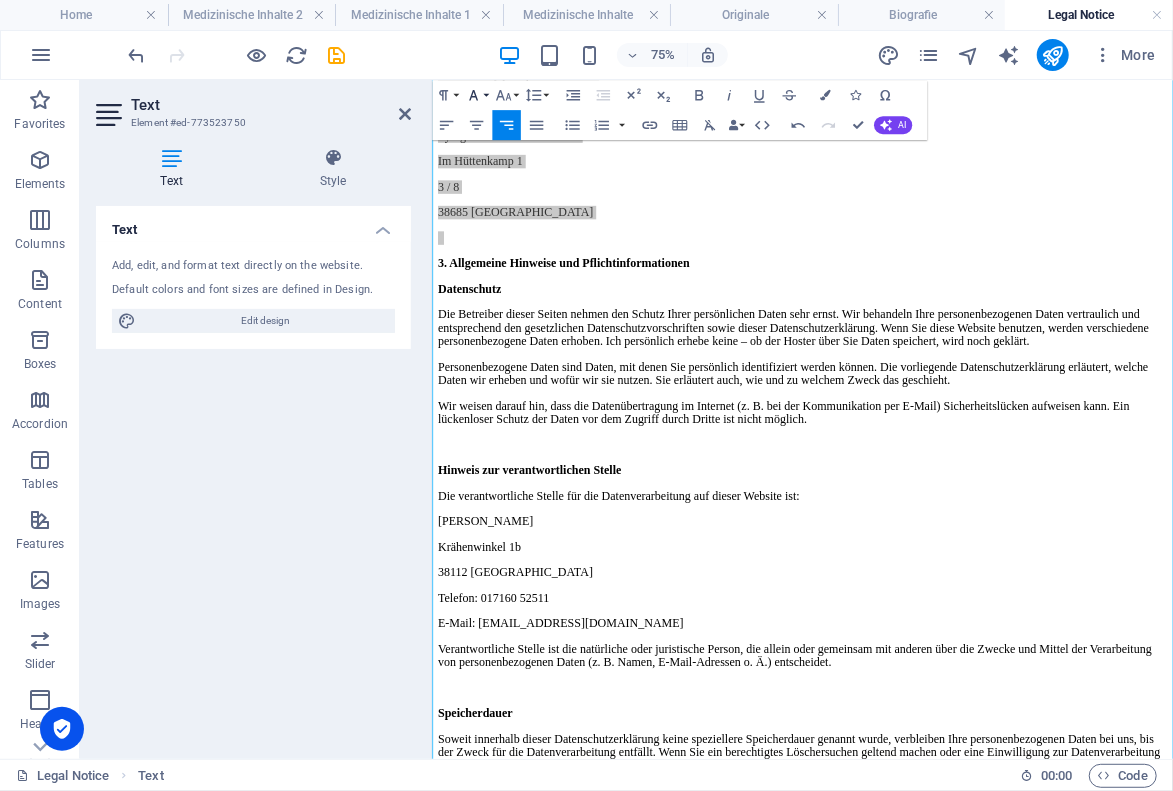 click on "Font Family" at bounding box center (476, 95) 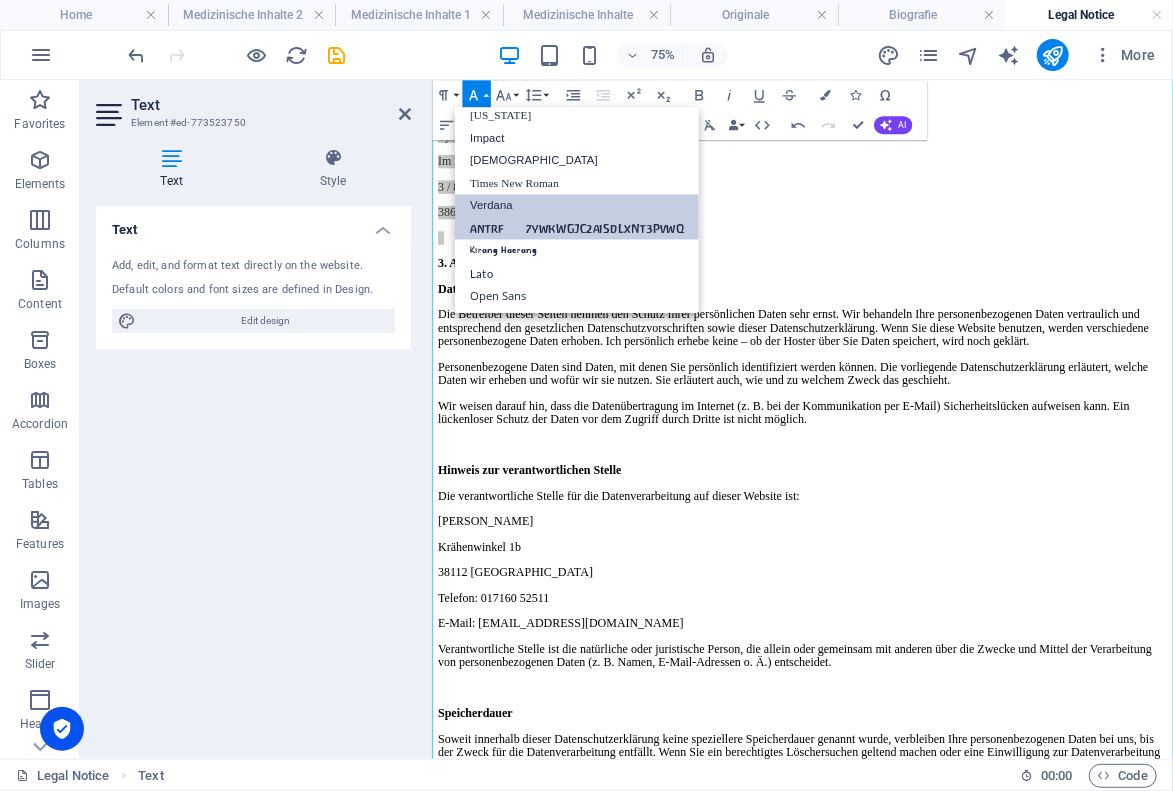 scroll, scrollTop: 41, scrollLeft: 0, axis: vertical 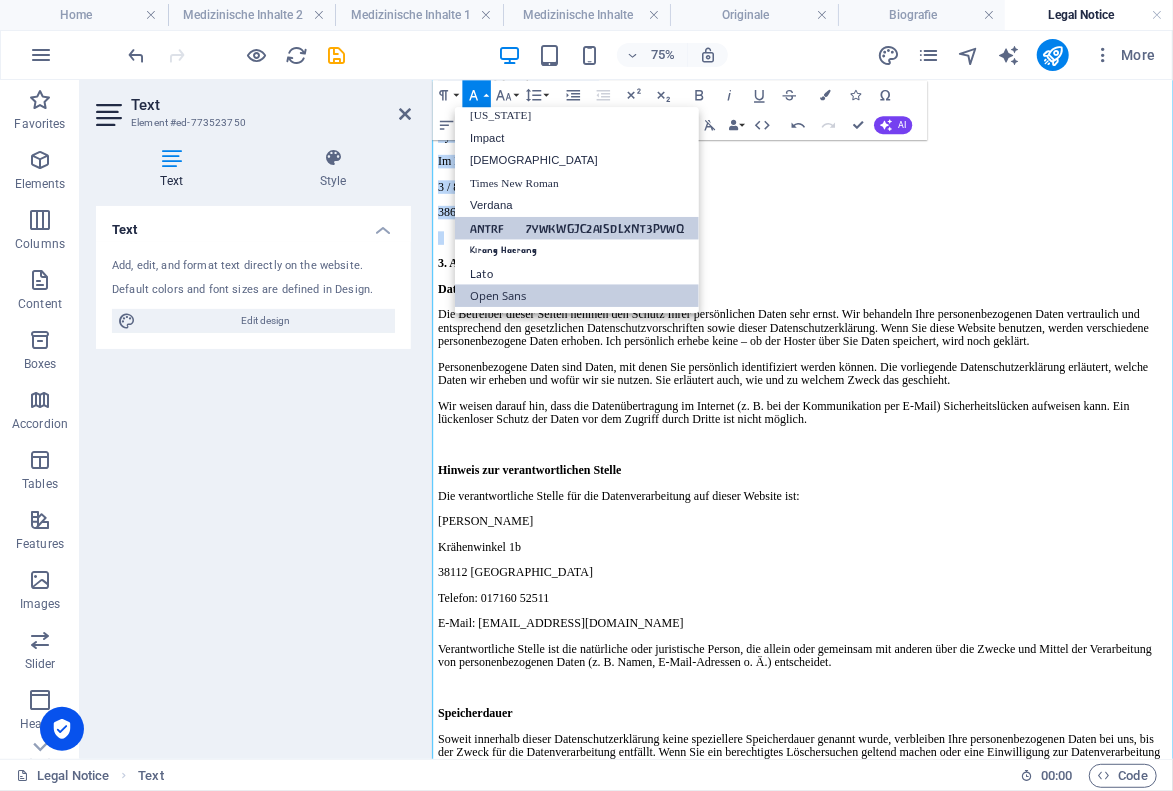 click on "Open Sans" at bounding box center [577, 296] 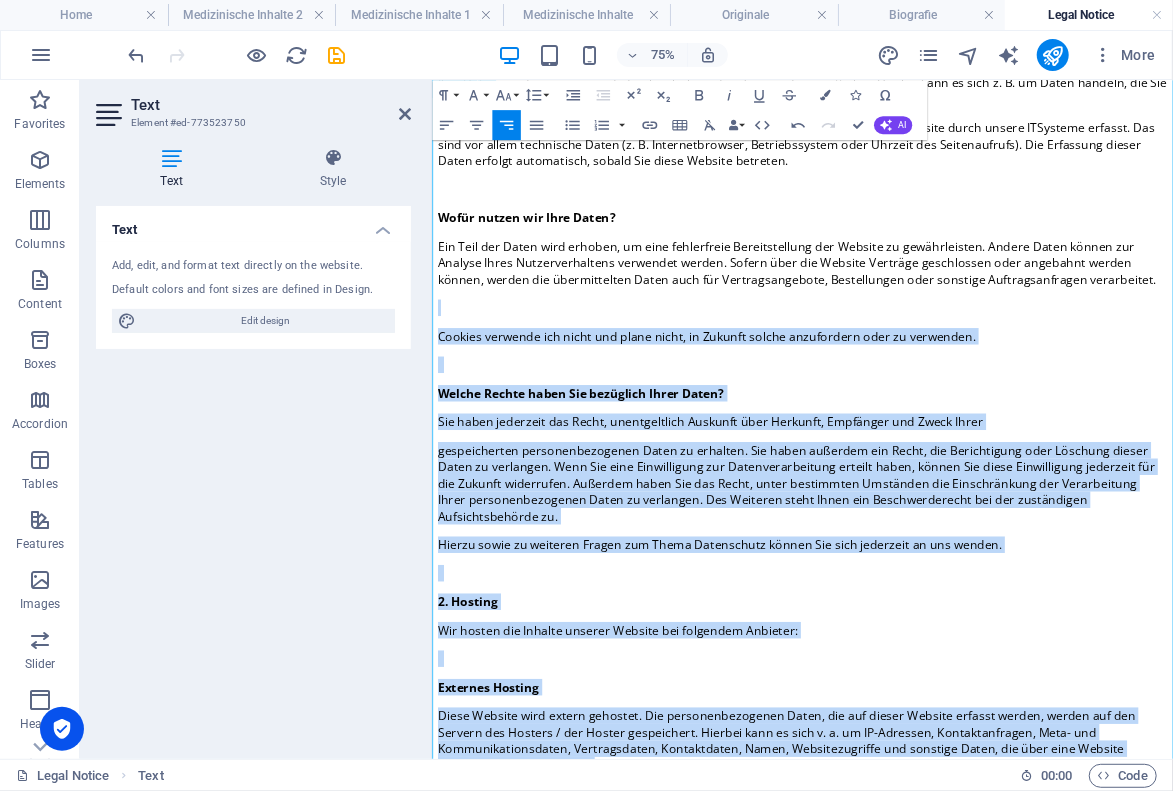 scroll, scrollTop: 1806, scrollLeft: 0, axis: vertical 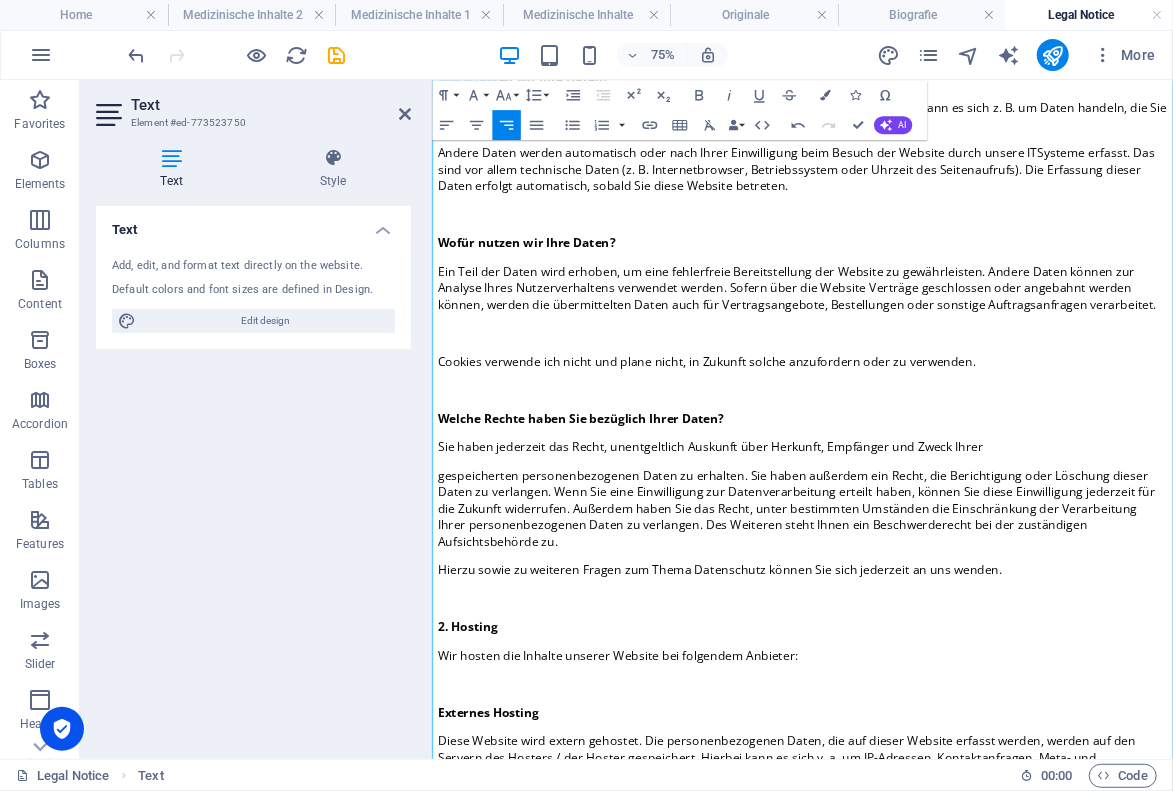 click on "Ein Teil der Daten wird erhoben, um eine fehlerfreie Bereitstellung der Website zu gewährleisten. Andere Daten können zur Analyse Ihres Nutzerverhaltens verwendet werden. Sofern über die Website Verträge geschlossen oder angebahnt werden können, werden die übermittelten Daten auch für Vertragsangebote, Bestellungen oder sonstige Auftragsanfragen verarbeitet." at bounding box center (918, 357) 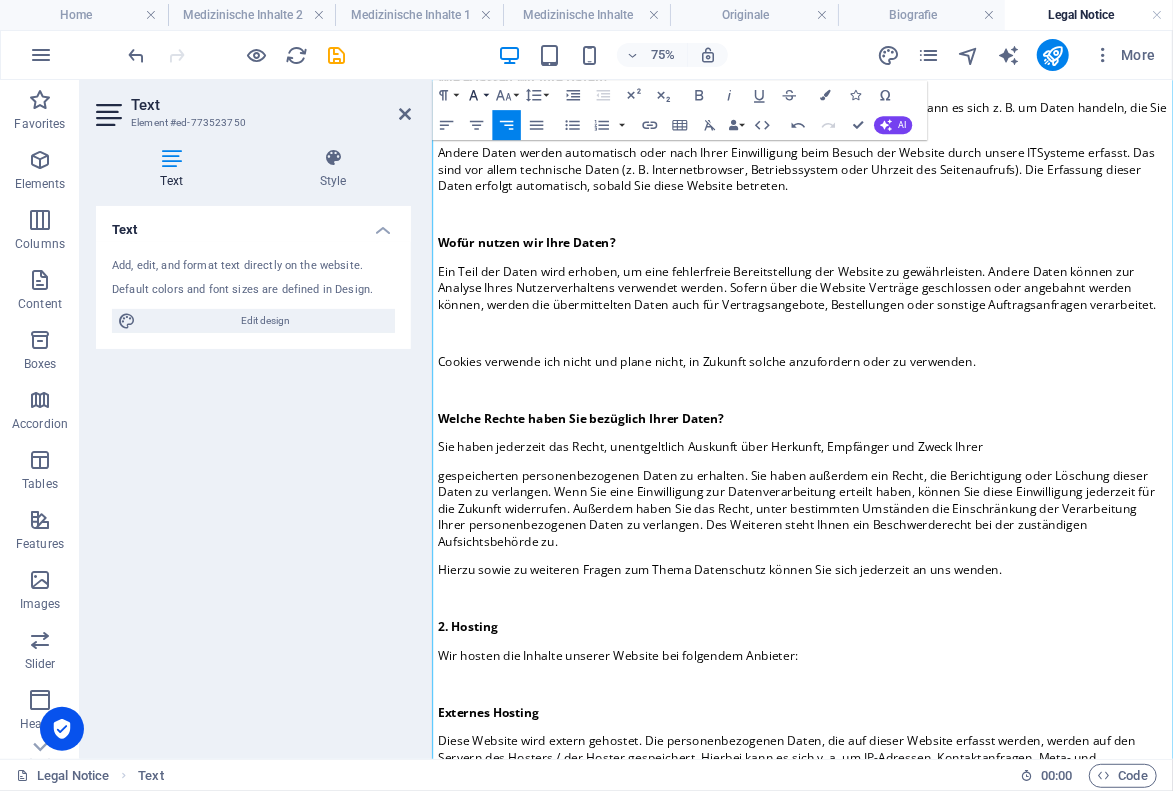 click on "Font Family" at bounding box center (476, 95) 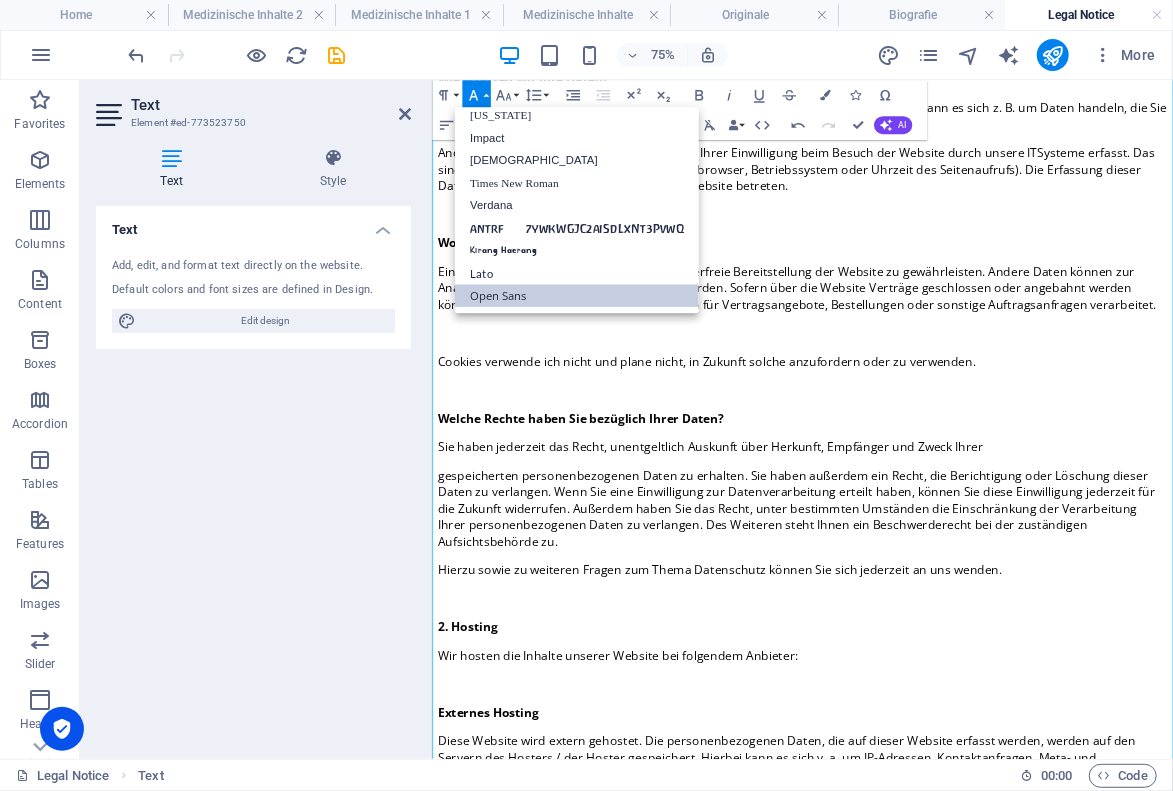 scroll, scrollTop: 41, scrollLeft: 0, axis: vertical 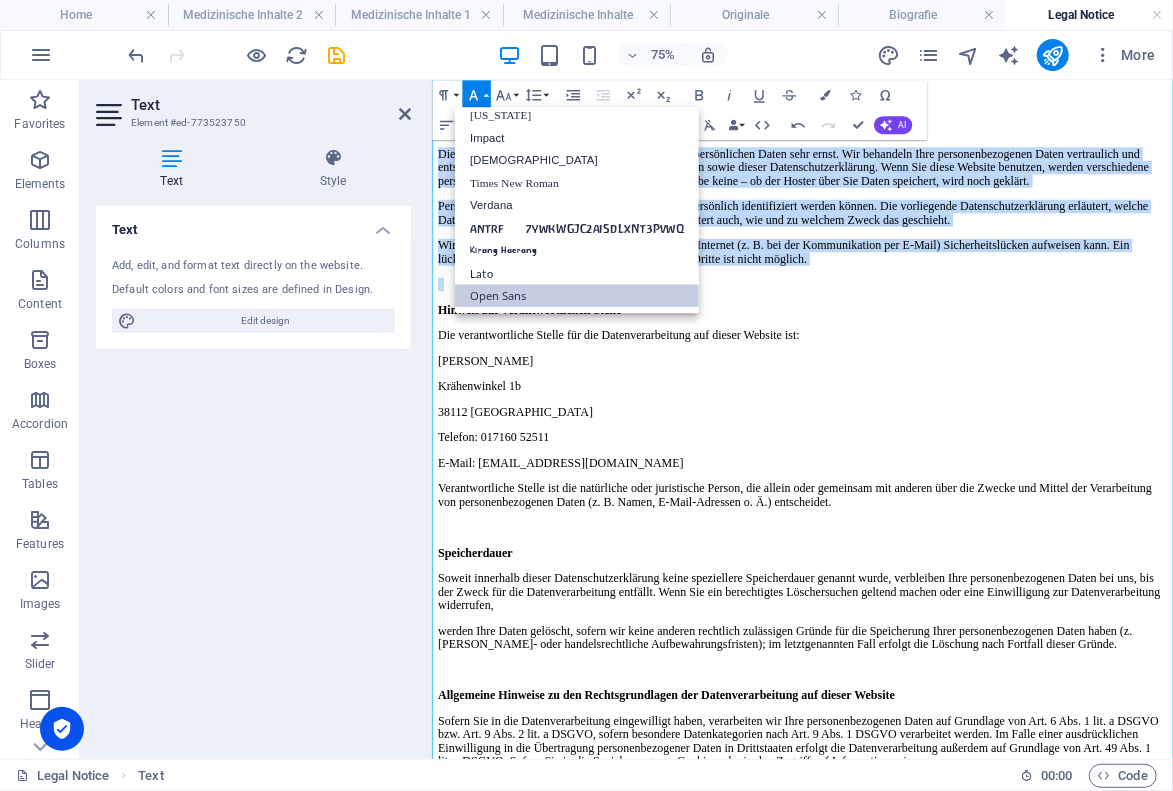 drag, startPoint x: 1034, startPoint y: 544, endPoint x: 967, endPoint y: 679, distance: 150.71164 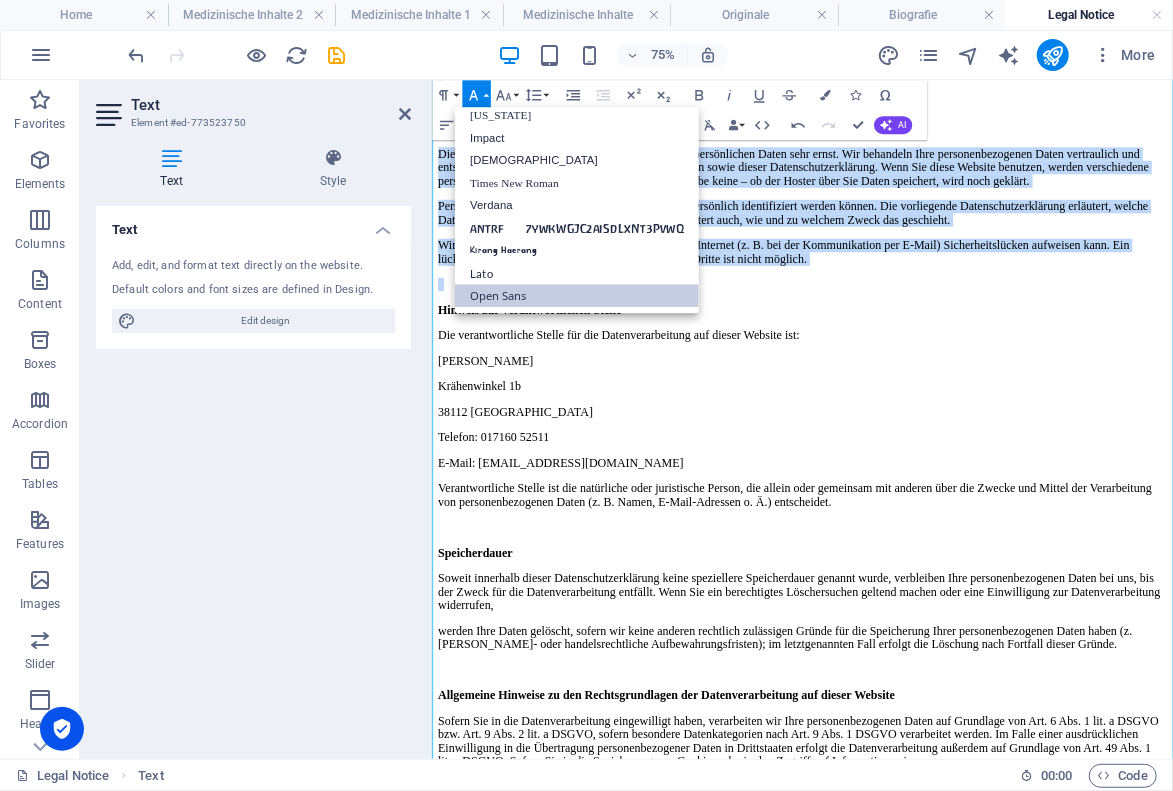 click on "Open Sans" at bounding box center [577, 296] 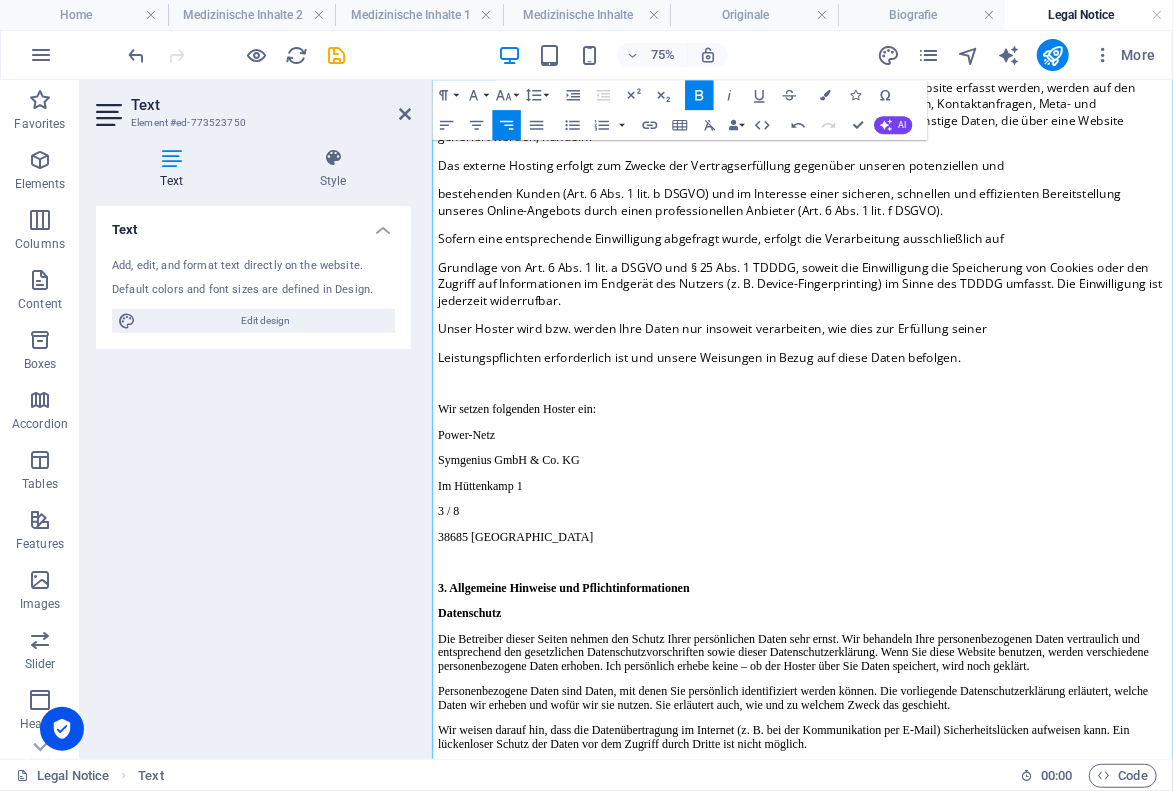 scroll, scrollTop: 2631, scrollLeft: 0, axis: vertical 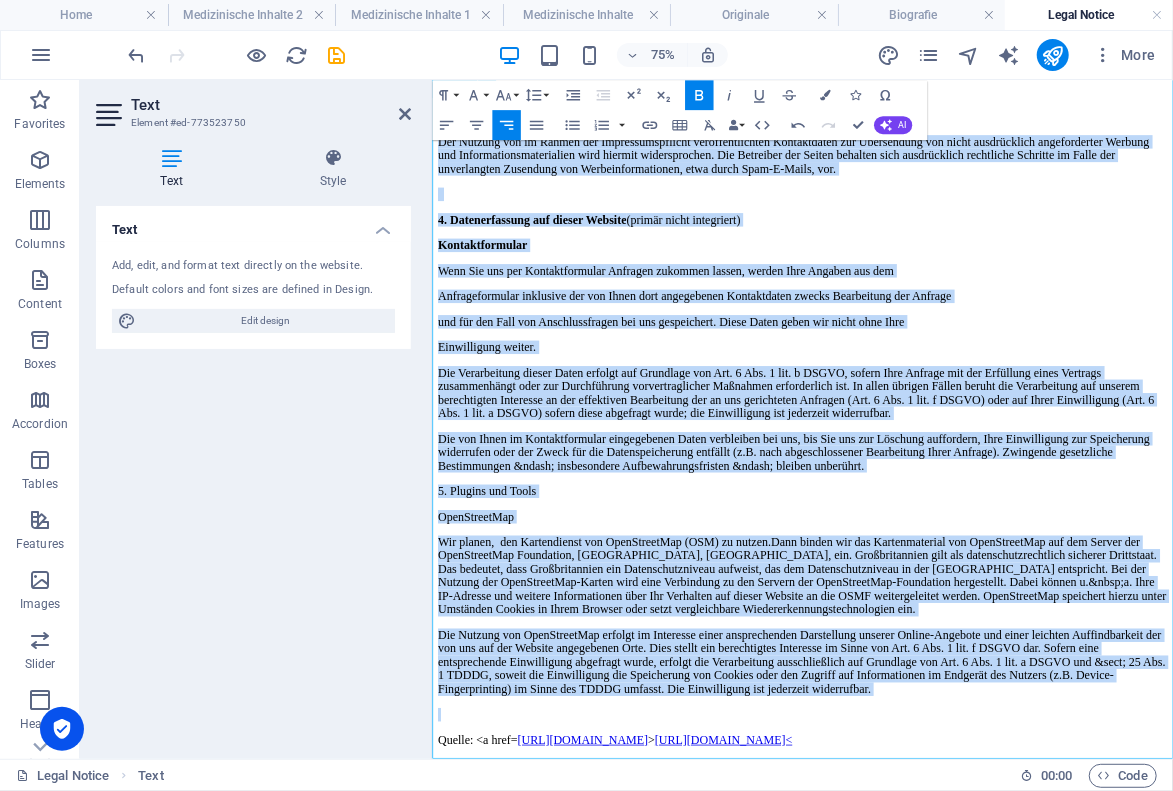 drag, startPoint x: 1020, startPoint y: 753, endPoint x: 1190, endPoint y: 940, distance: 252.72318 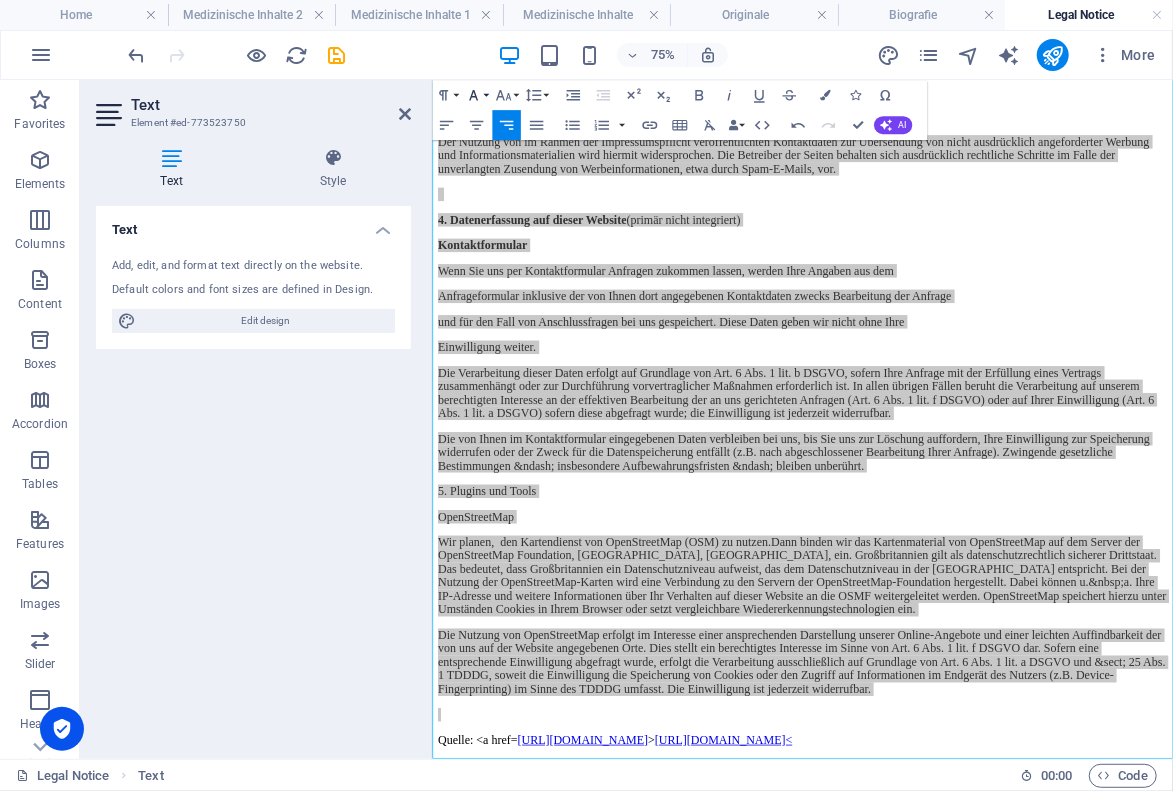click on "Font Family" at bounding box center [476, 95] 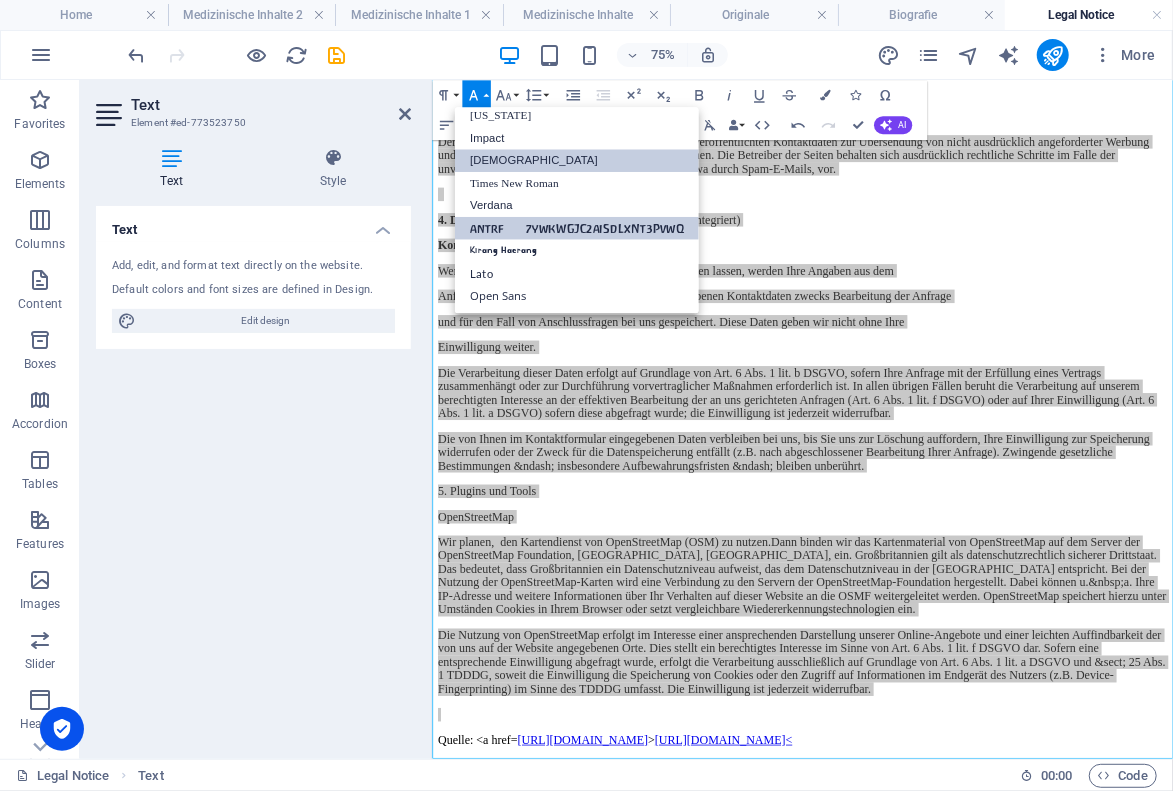 scroll, scrollTop: 41, scrollLeft: 0, axis: vertical 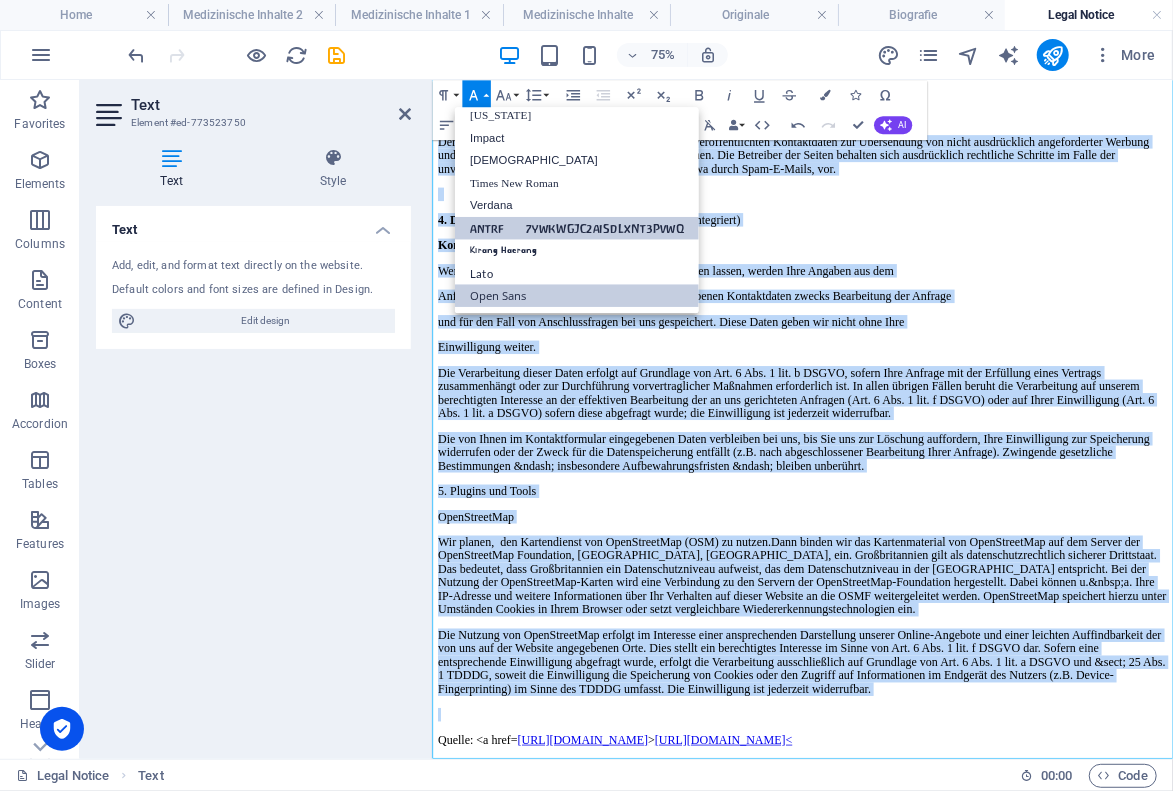 click on "Open Sans" at bounding box center [577, 296] 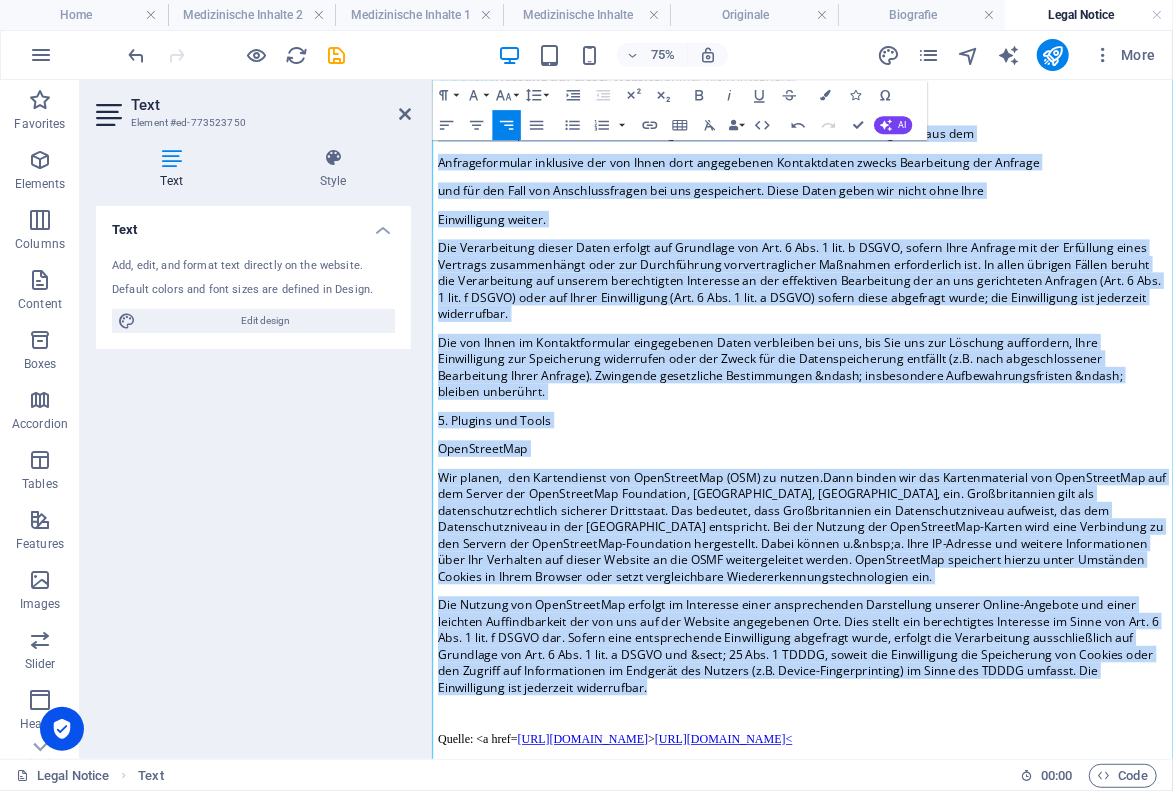 scroll, scrollTop: 7852, scrollLeft: 0, axis: vertical 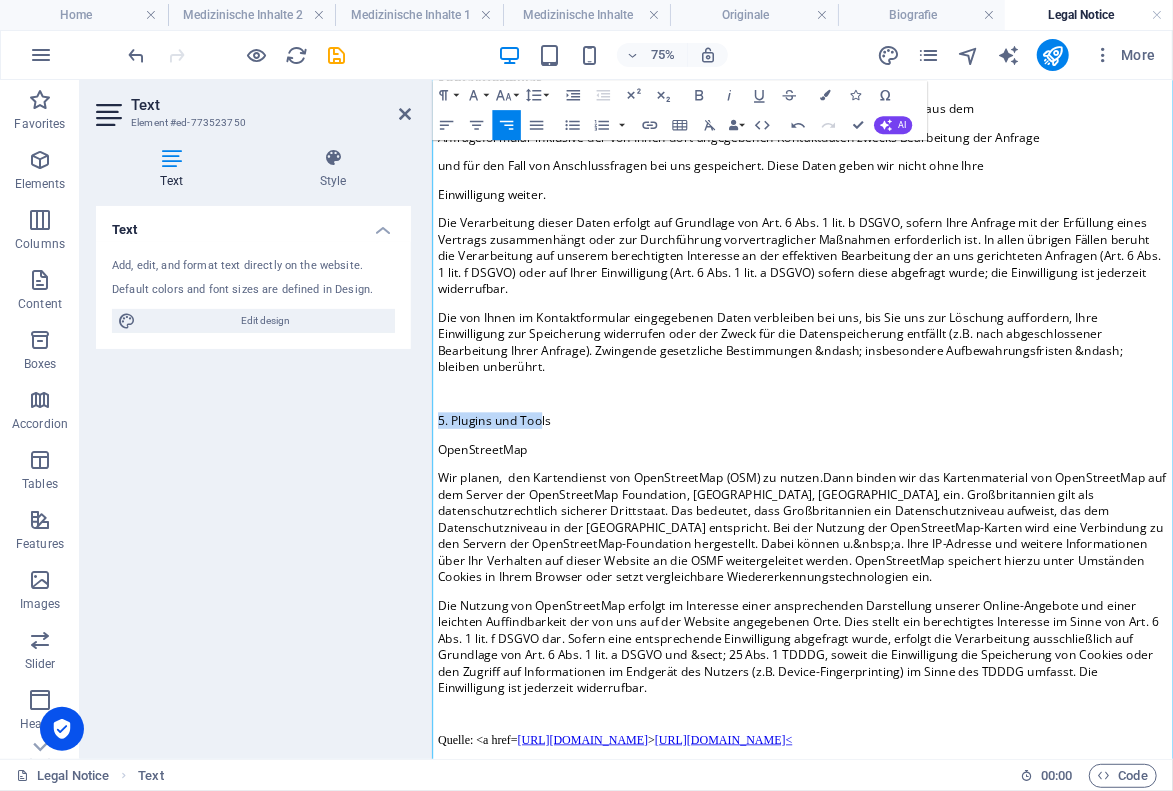 drag, startPoint x: 1215, startPoint y: 697, endPoint x: 1418, endPoint y: 687, distance: 203.24615 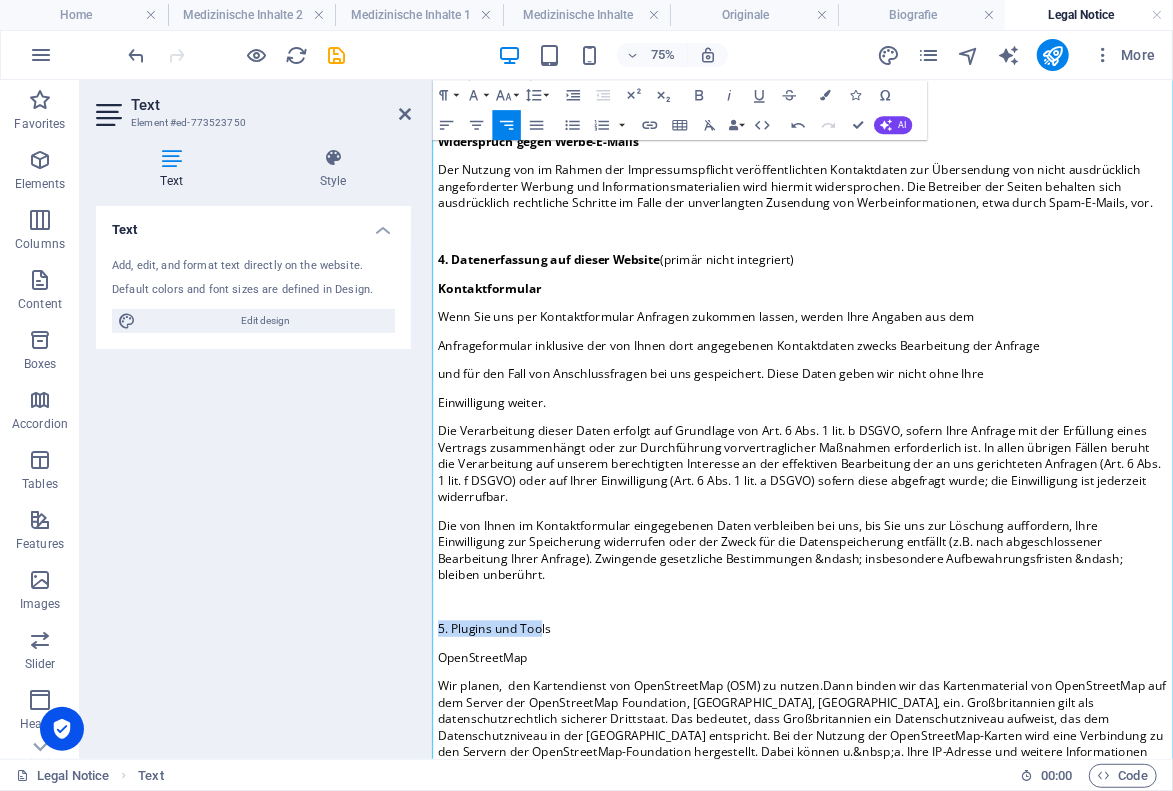scroll, scrollTop: 6983, scrollLeft: 0, axis: vertical 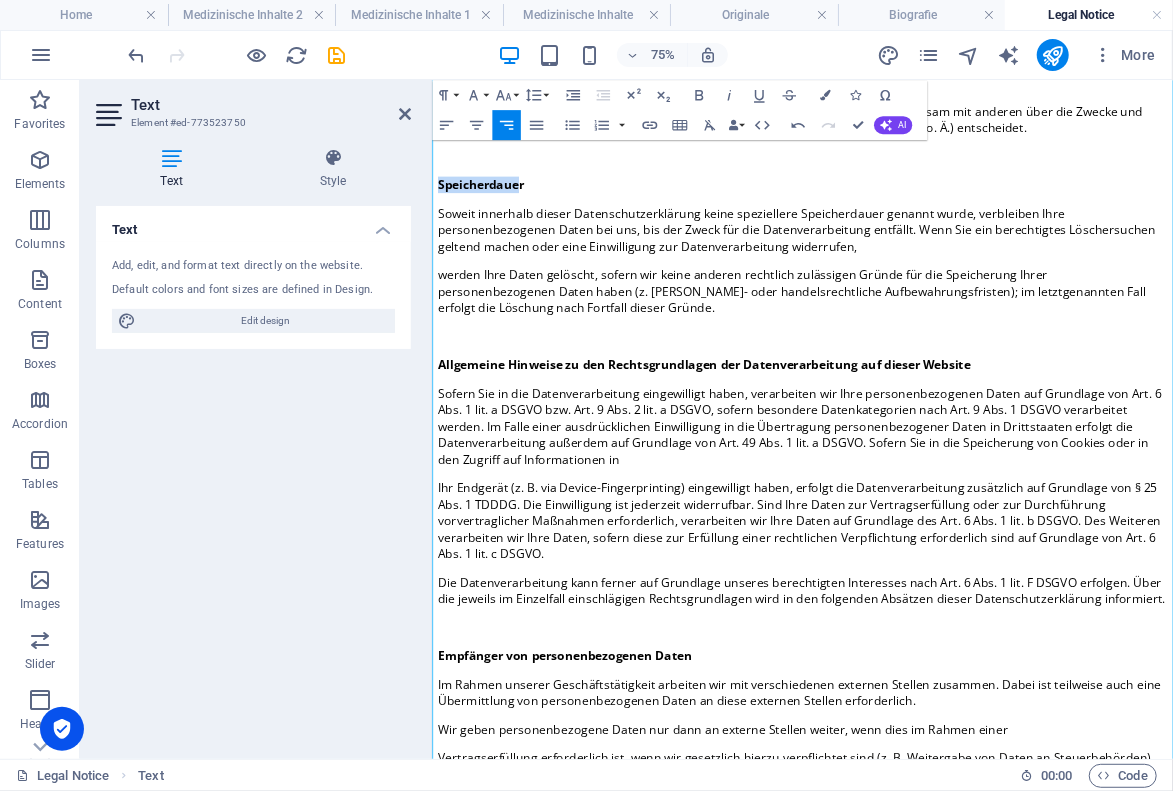 drag, startPoint x: 1274, startPoint y: 356, endPoint x: 1408, endPoint y: 355, distance: 134.00374 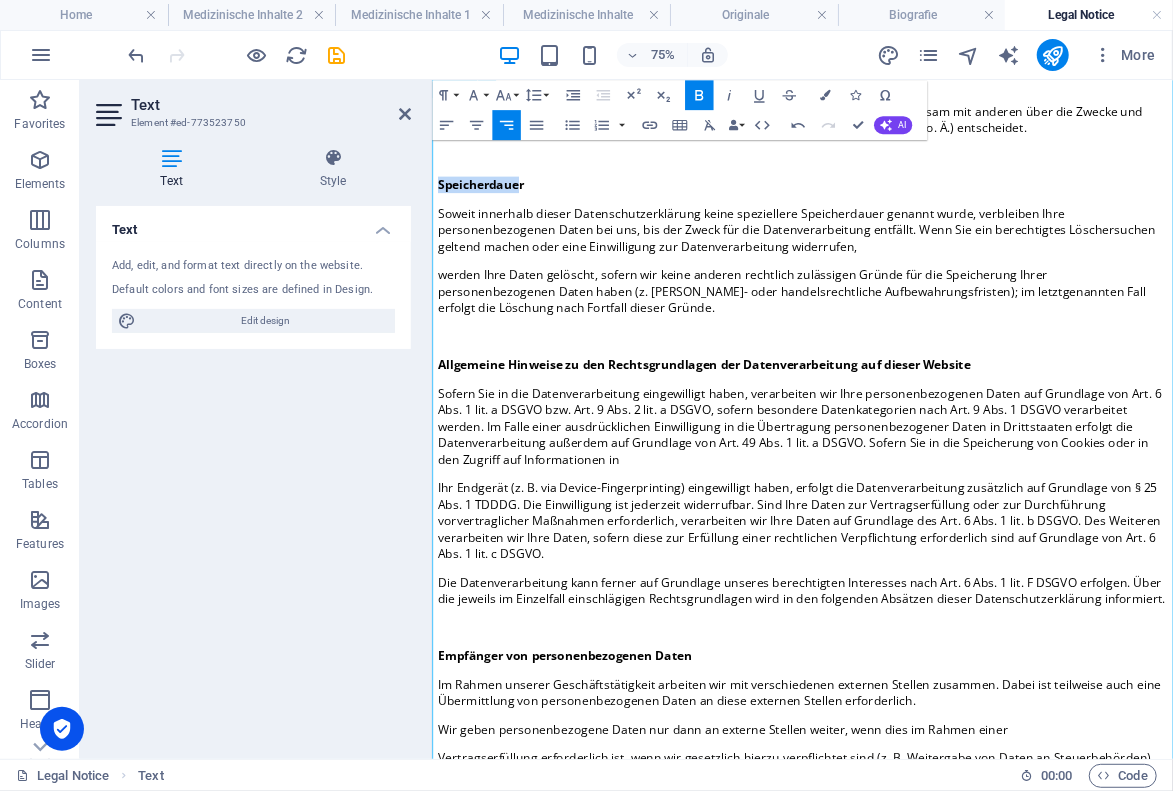 click on "Speicherdauer" at bounding box center [496, 219] 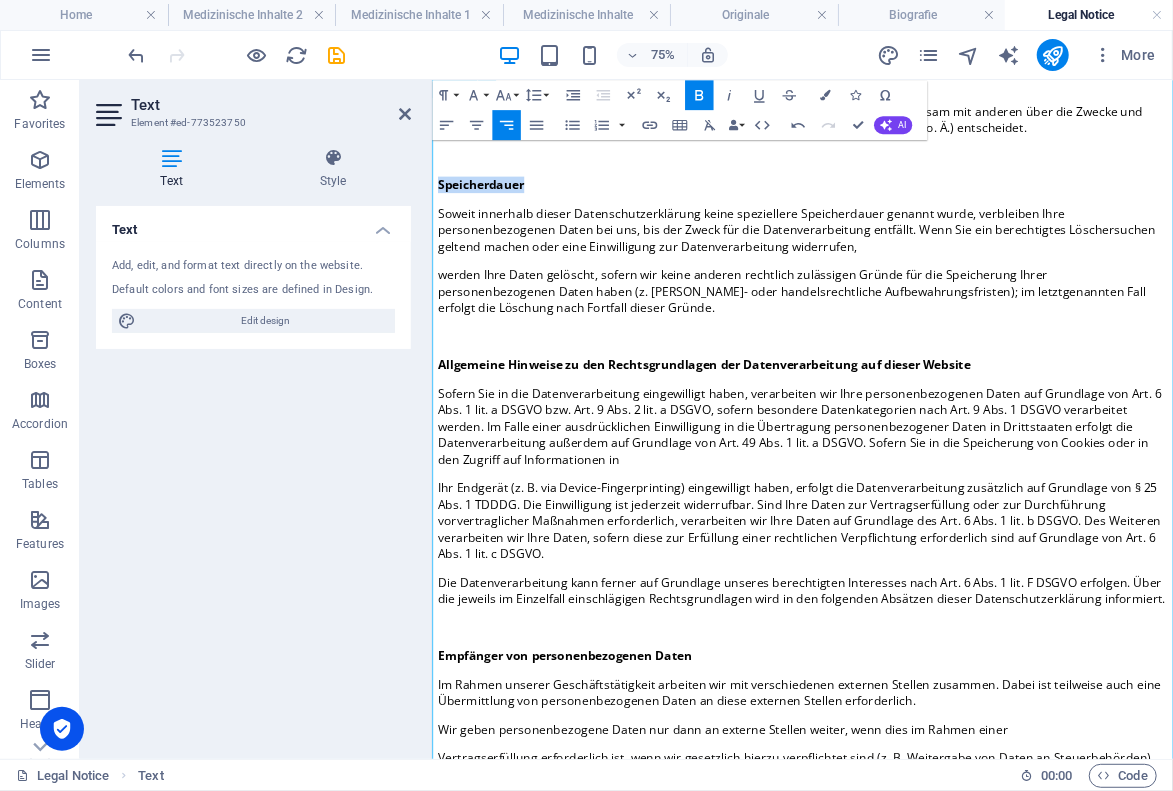 click on "Speicherdauer" at bounding box center (496, 219) 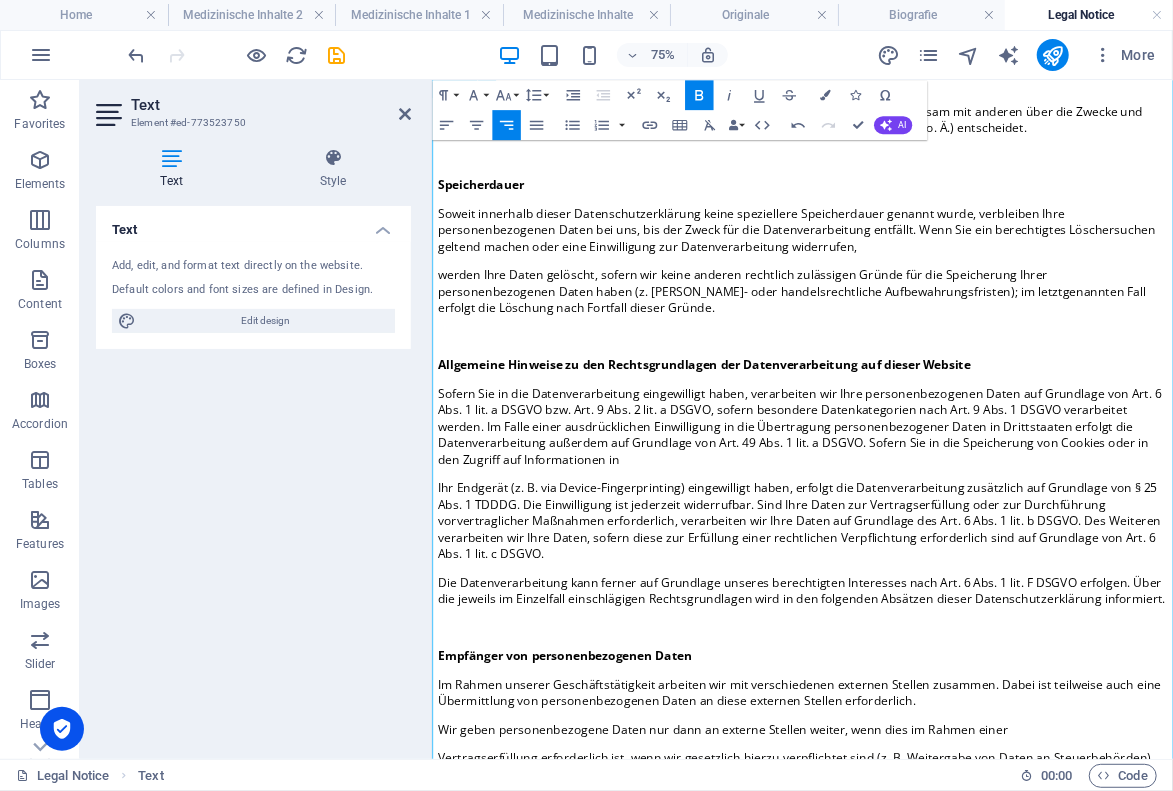 click on "Speicherdauer" at bounding box center (496, 219) 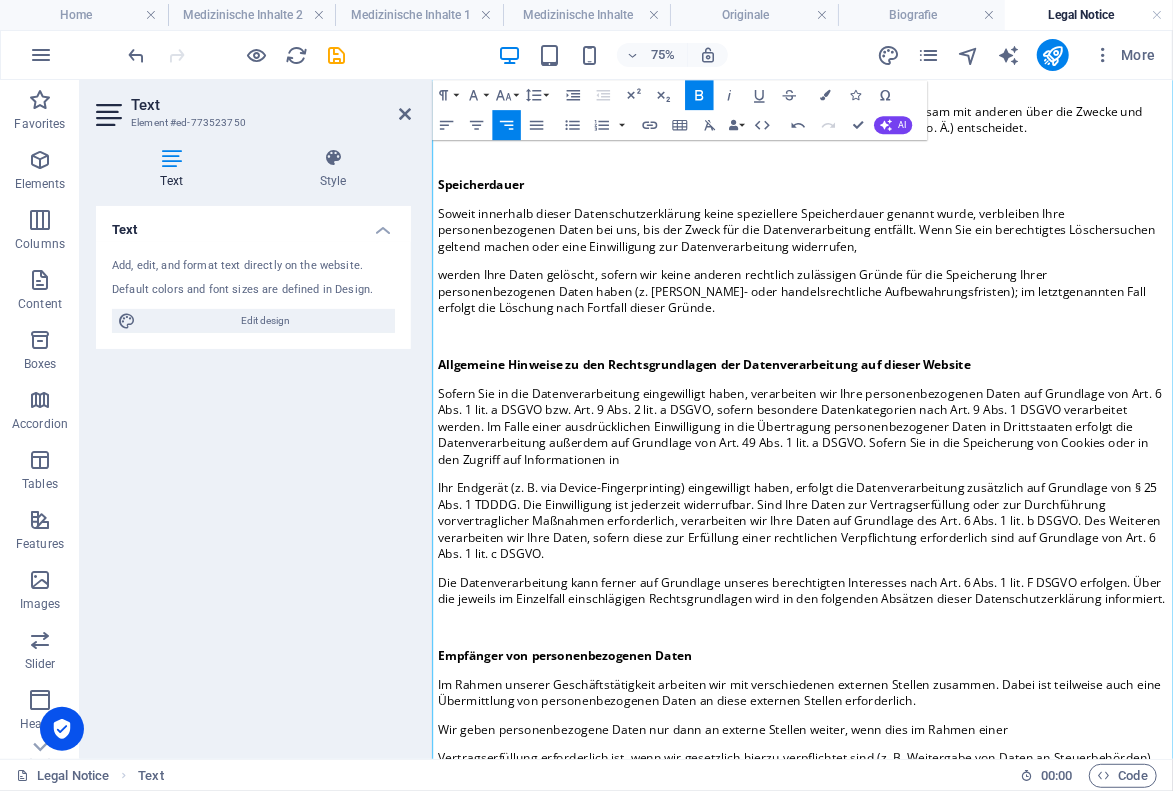 click on "Bold" at bounding box center [699, 95] 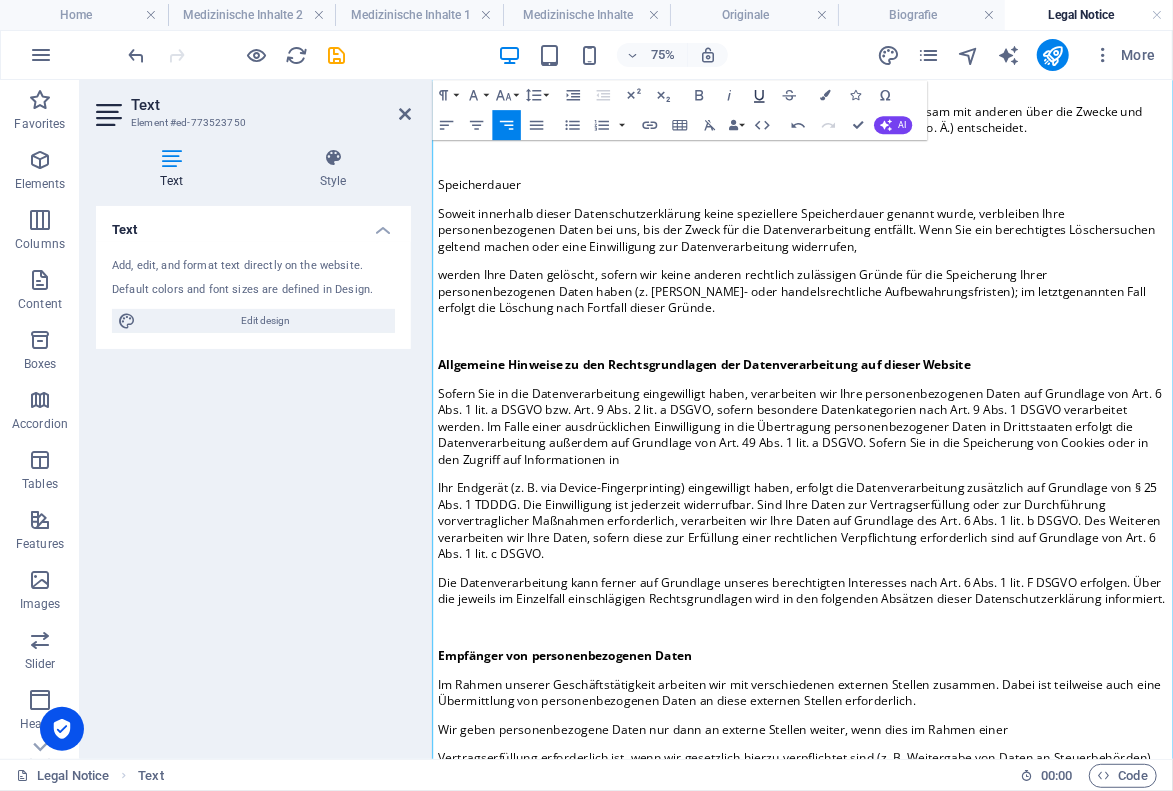 click 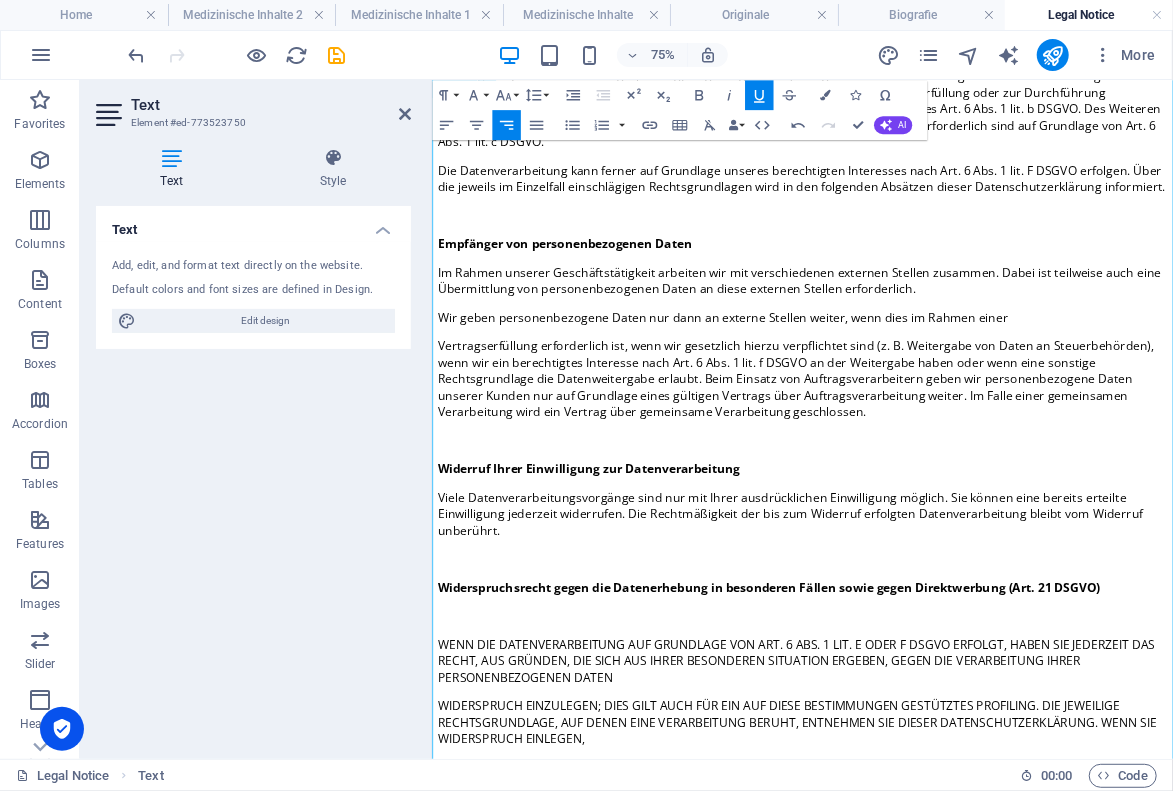 scroll, scrollTop: 4592, scrollLeft: 0, axis: vertical 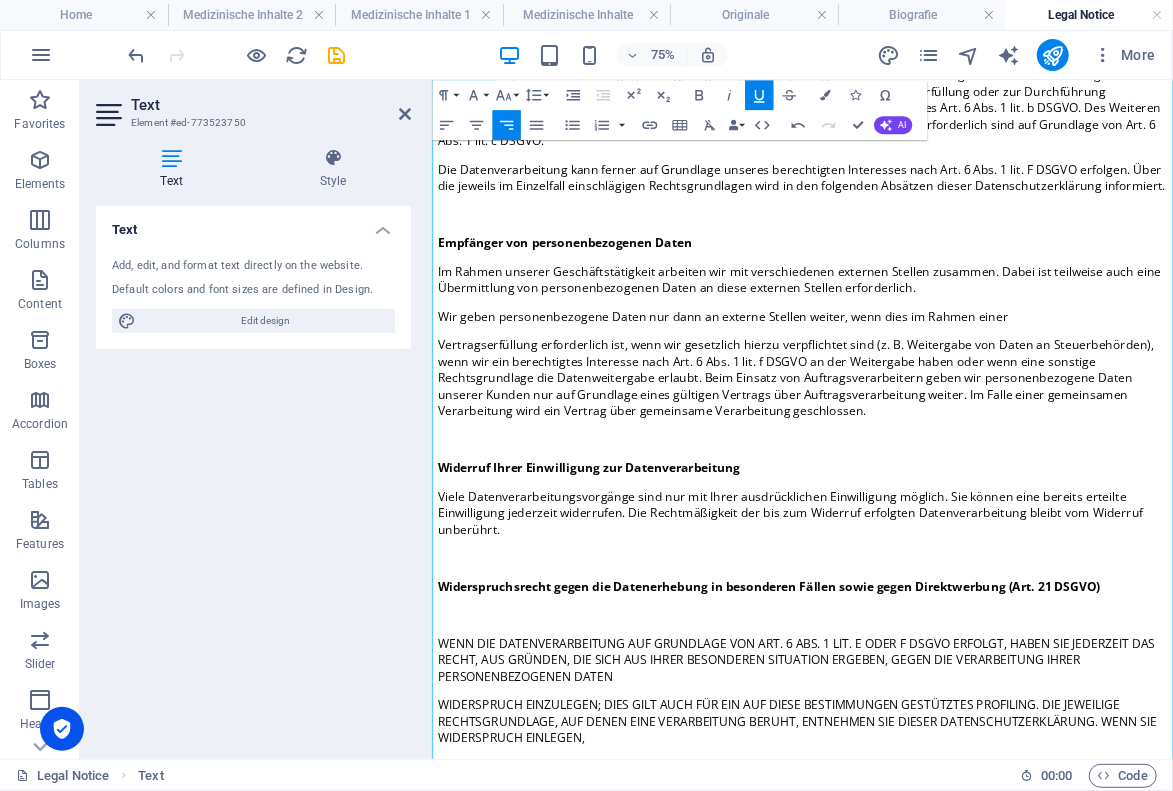click on "Empfänger von personenbezogenen Daten" at bounding box center (608, 297) 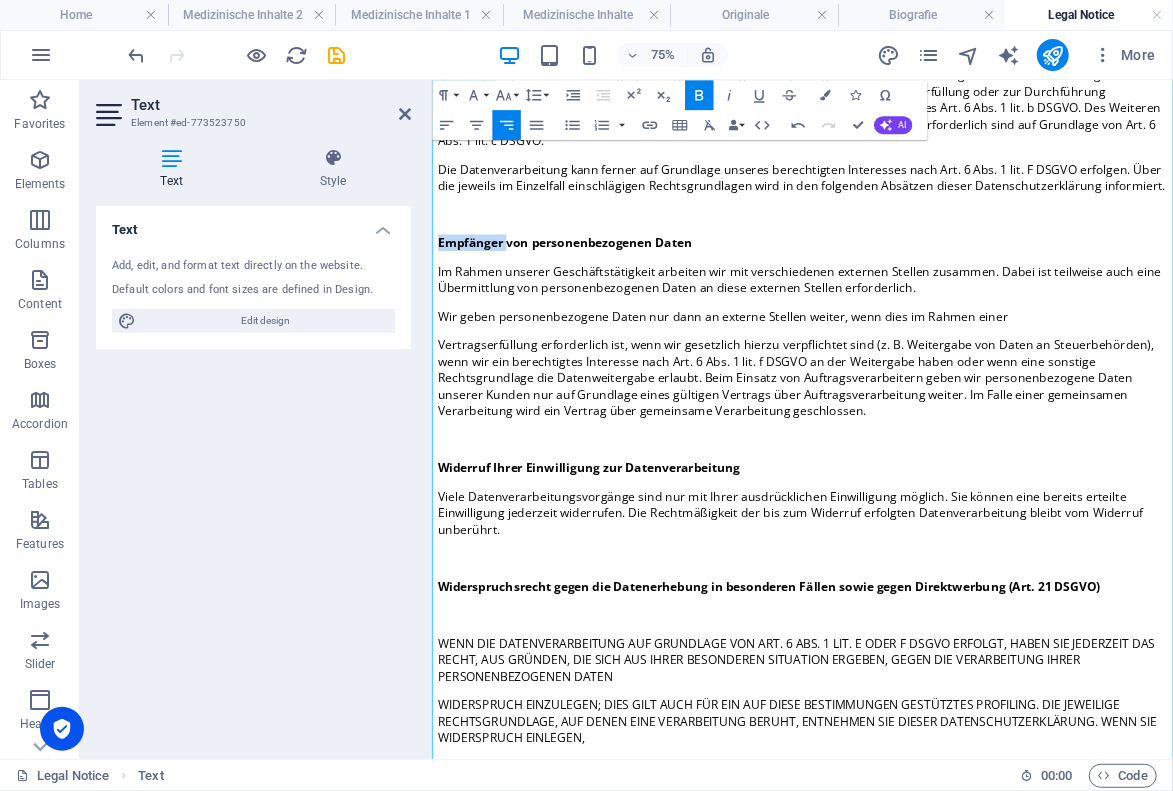 click on "Empfänger von personenbezogenen Daten" at bounding box center [608, 297] 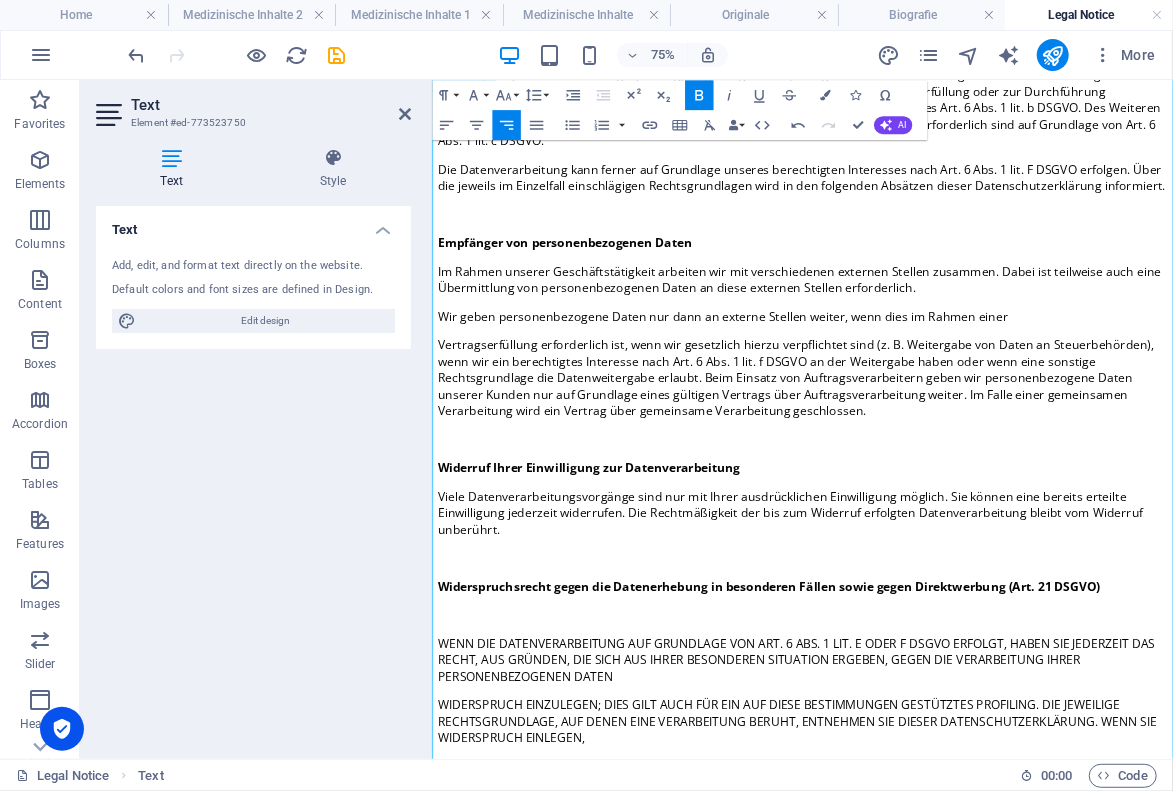 click on "Empfänger von personenbezogenen Daten" at bounding box center (608, 297) 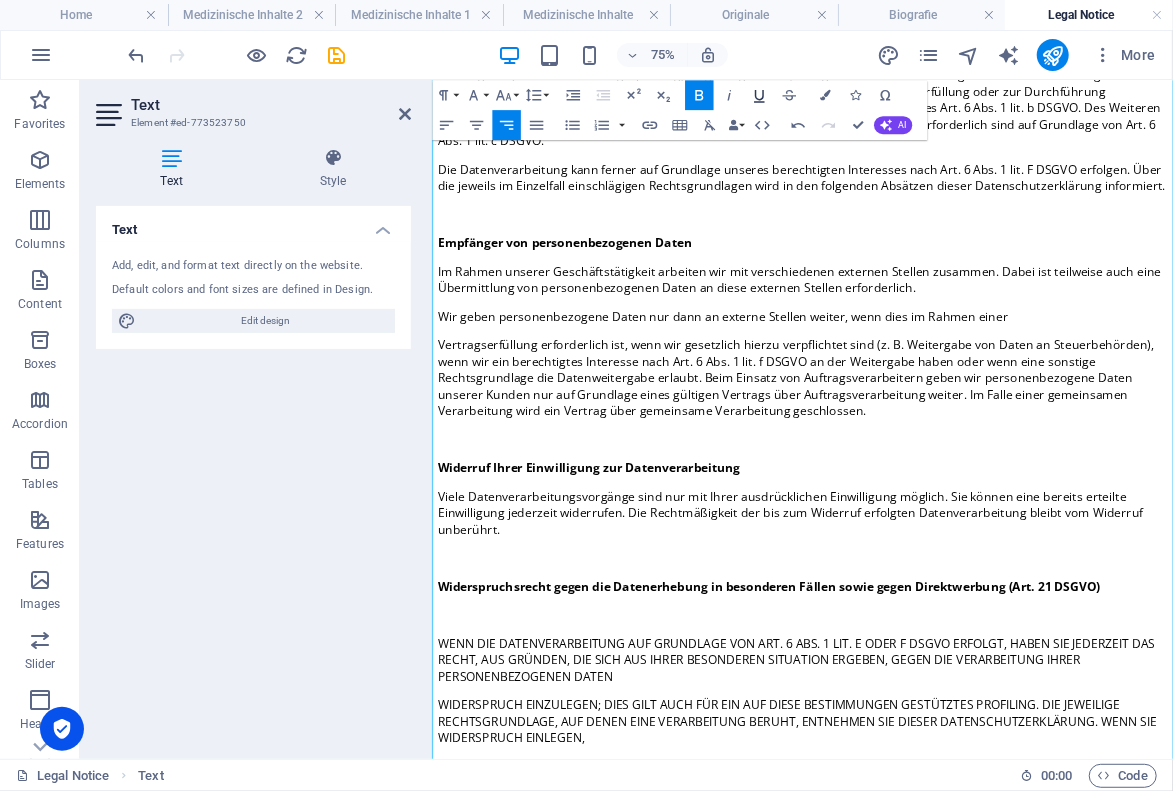 click 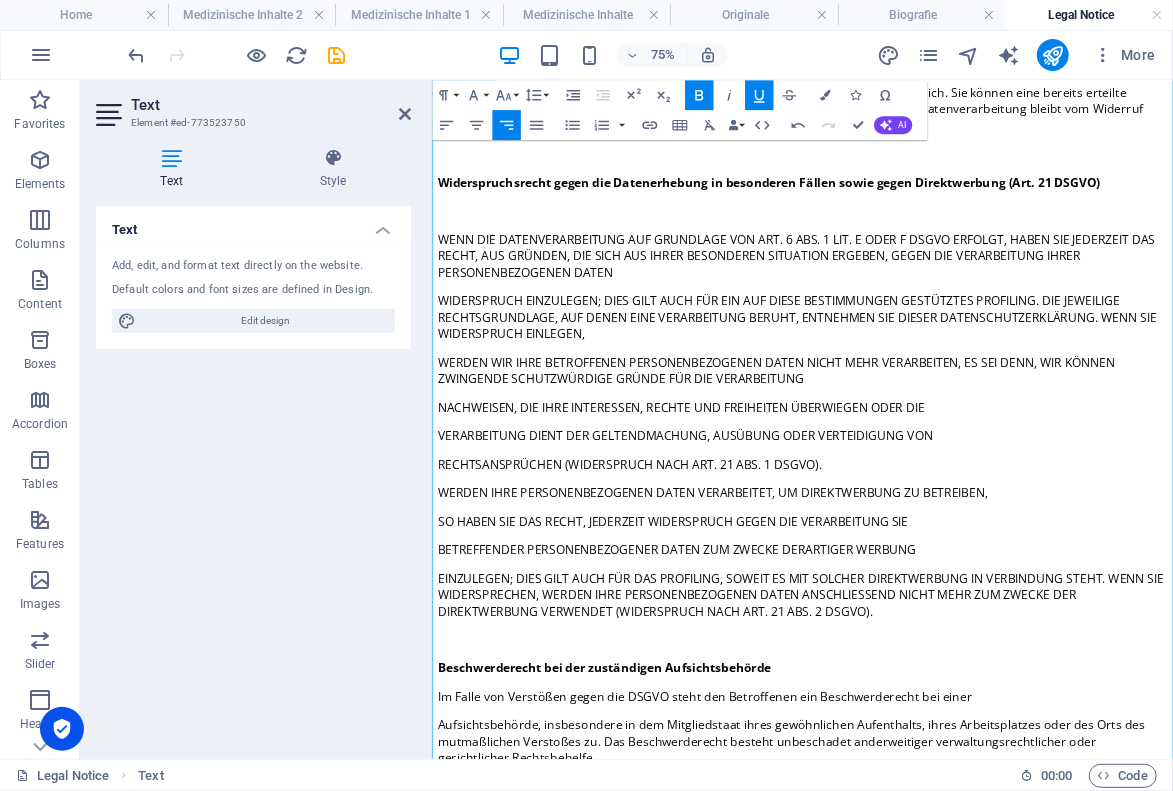 scroll, scrollTop: 5142, scrollLeft: 0, axis: vertical 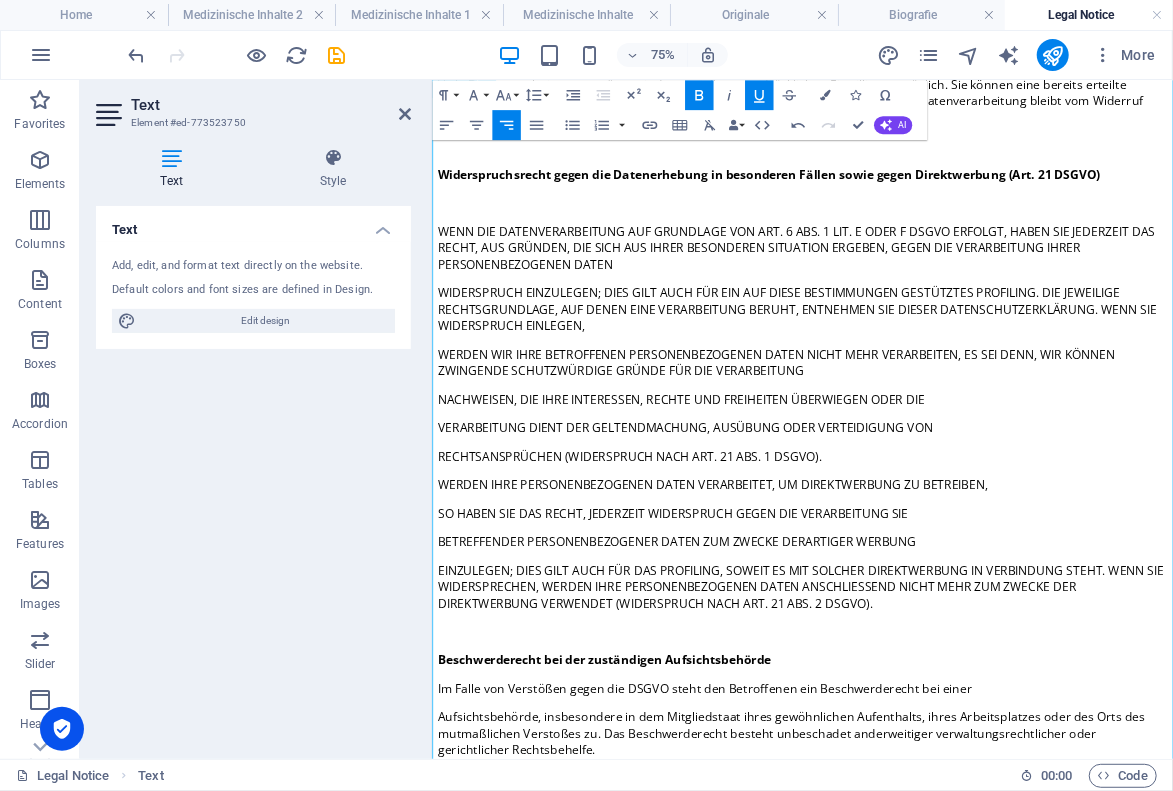 click on "Widerruf Ihrer Einwilligung zur Datenverarbeitung" at bounding box center [640, 47] 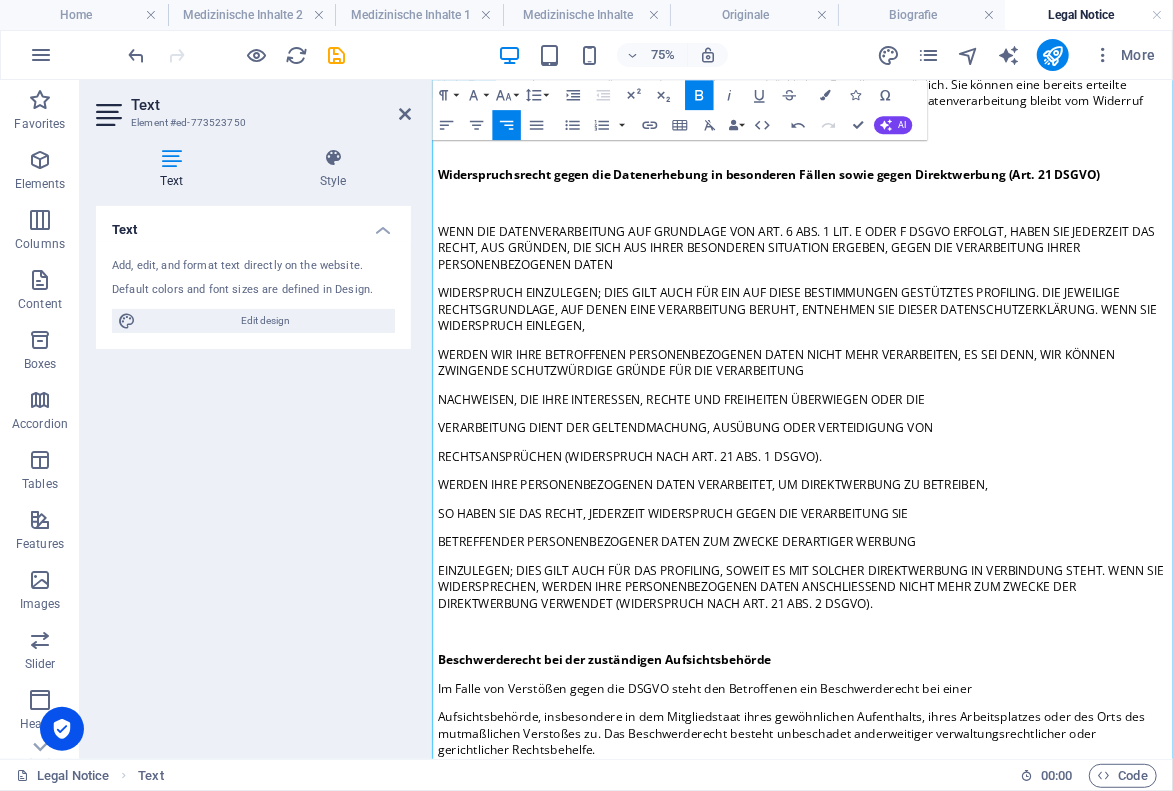 click on "Widerruf Ihrer Einwilligung zur Datenverarbeitung" at bounding box center [640, 47] 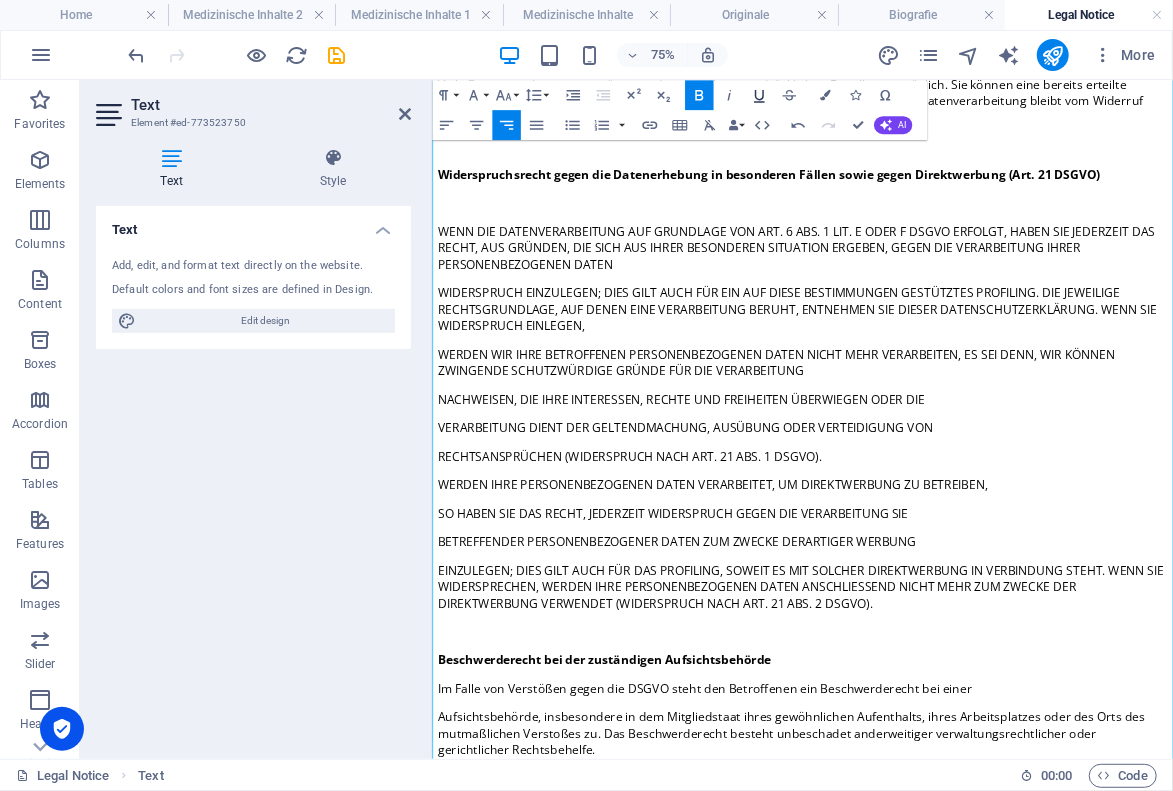 click 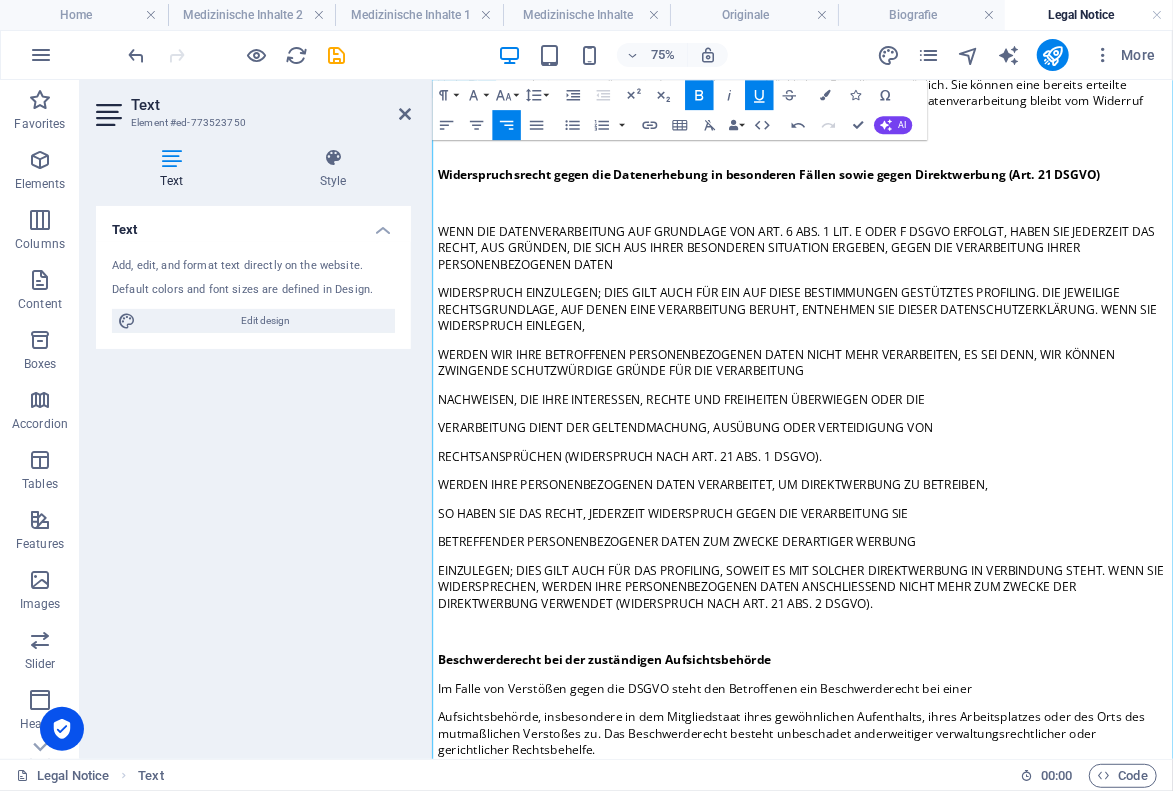 click on "Widerspruchsrecht gegen die Datenerhebung in besonderen Fällen sowie gegen Direktwerbung (Art. 21 DSGVO)" at bounding box center (880, 205) 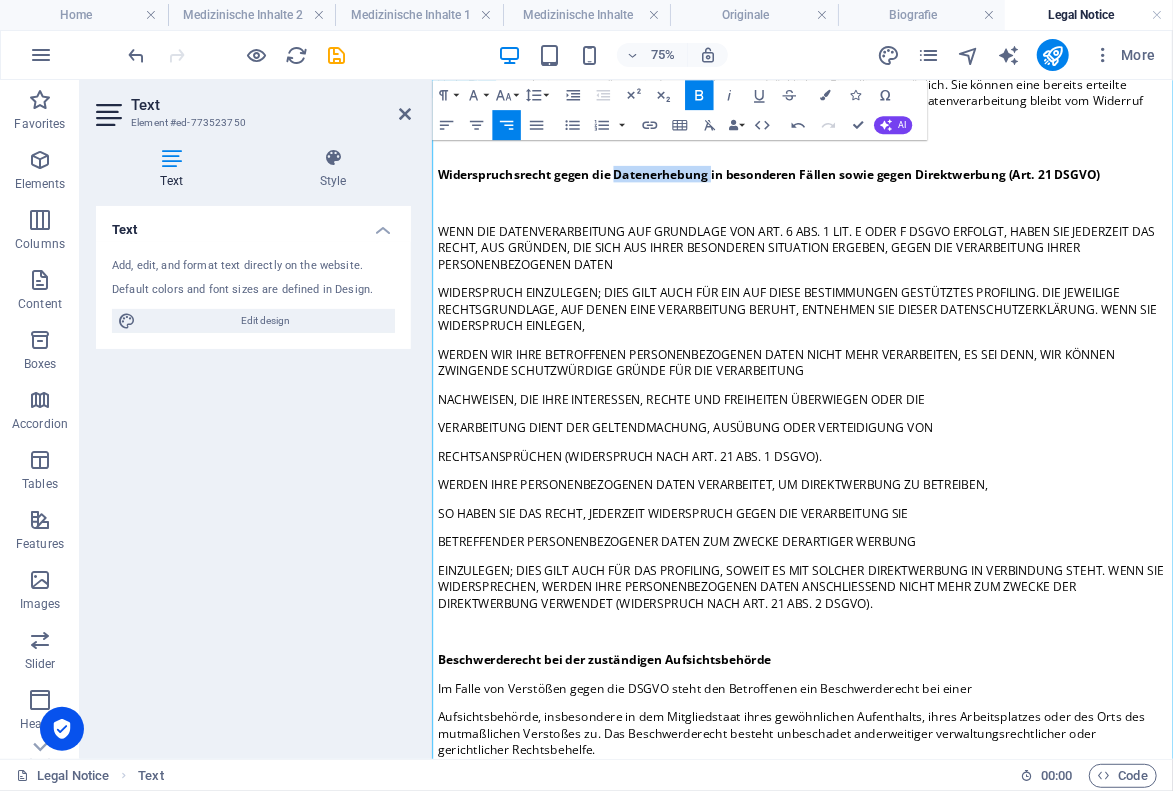 click on "Widerspruchsrecht gegen die Datenerhebung in besonderen Fällen sowie gegen Direktwerbung (Art. 21 DSGVO)" at bounding box center (880, 205) 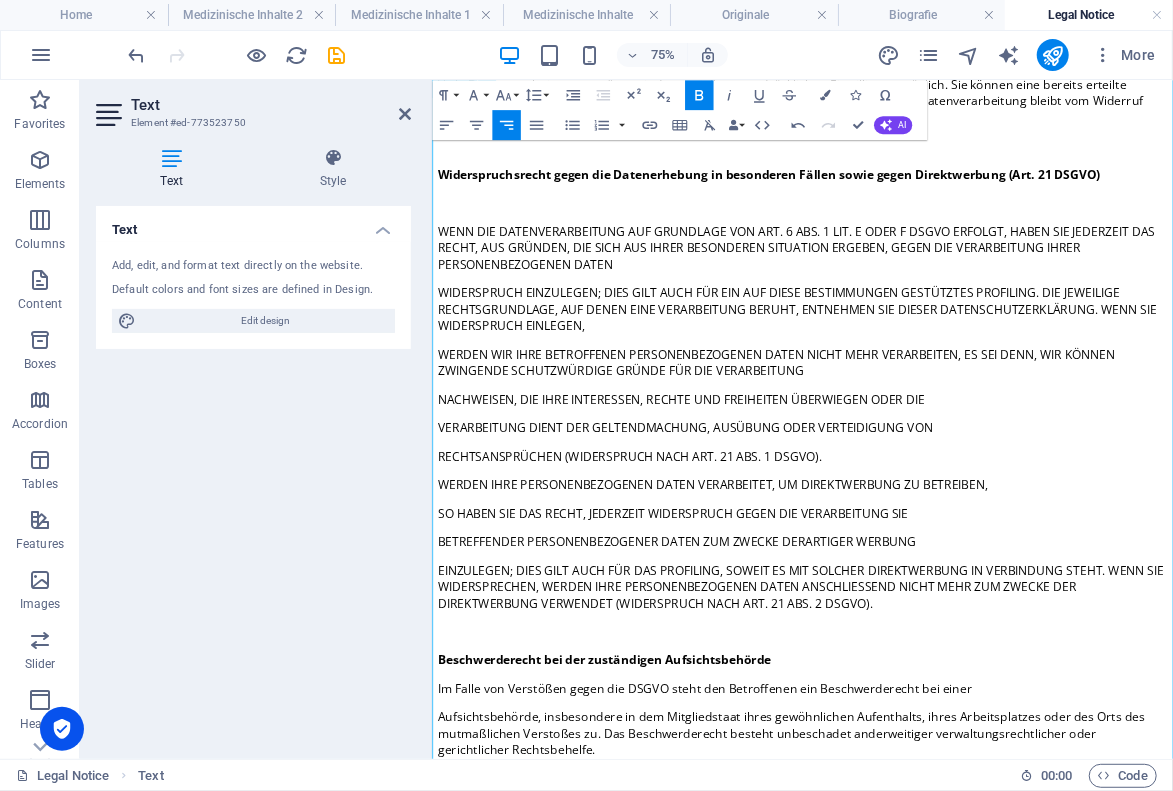 click on "Widerspruchsrecht gegen die Datenerhebung in besonderen Fällen sowie gegen Direktwerbung (Art. 21 DSGVO)" at bounding box center [880, 205] 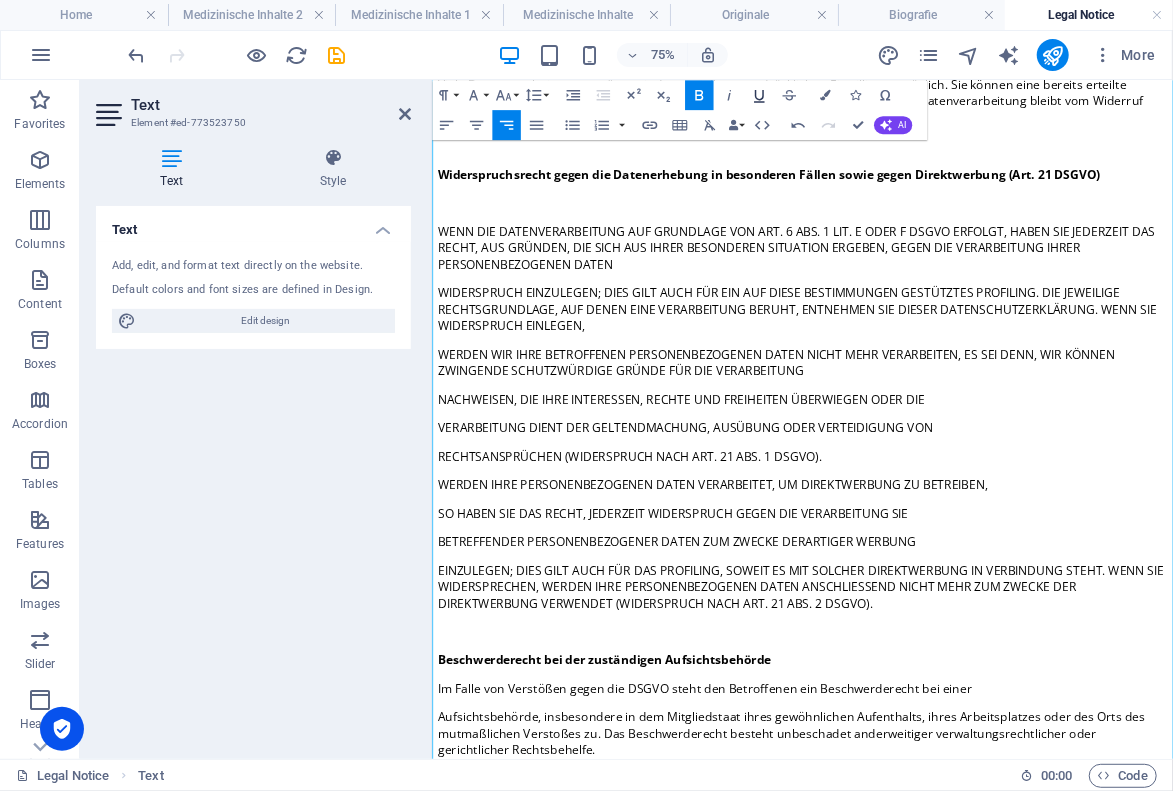 click 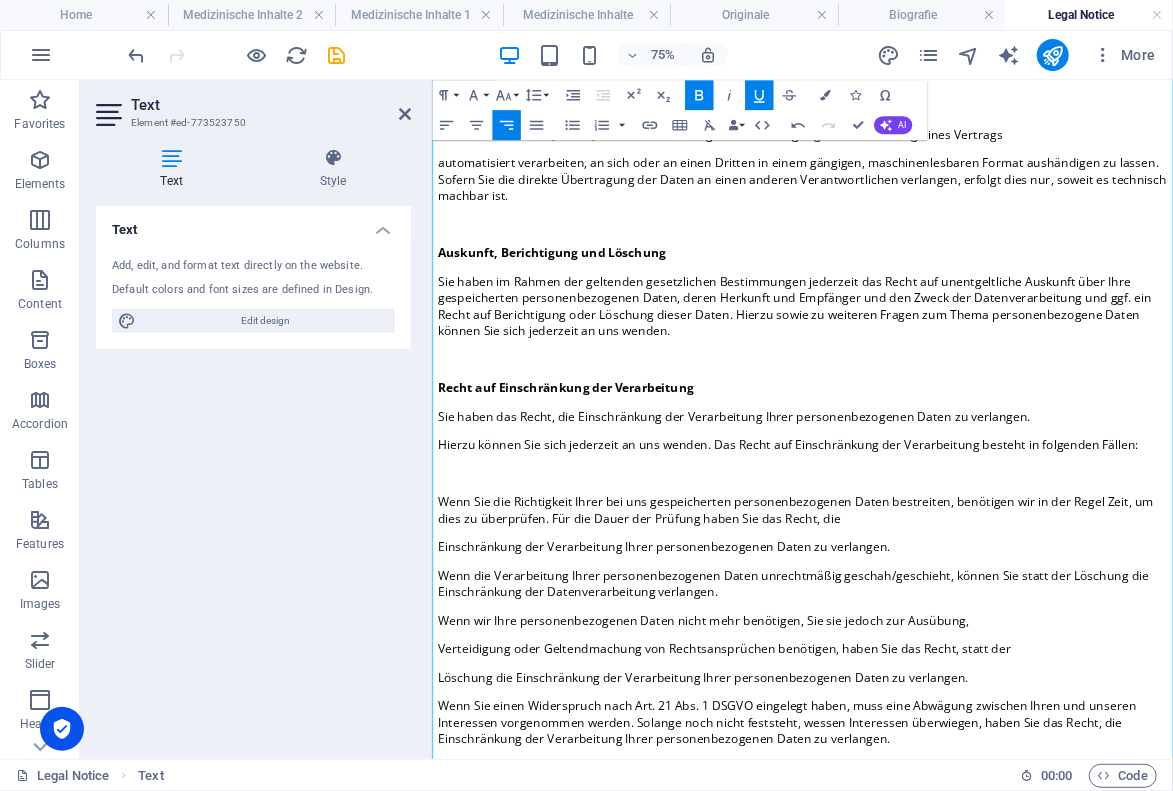 scroll, scrollTop: 6132, scrollLeft: 0, axis: vertical 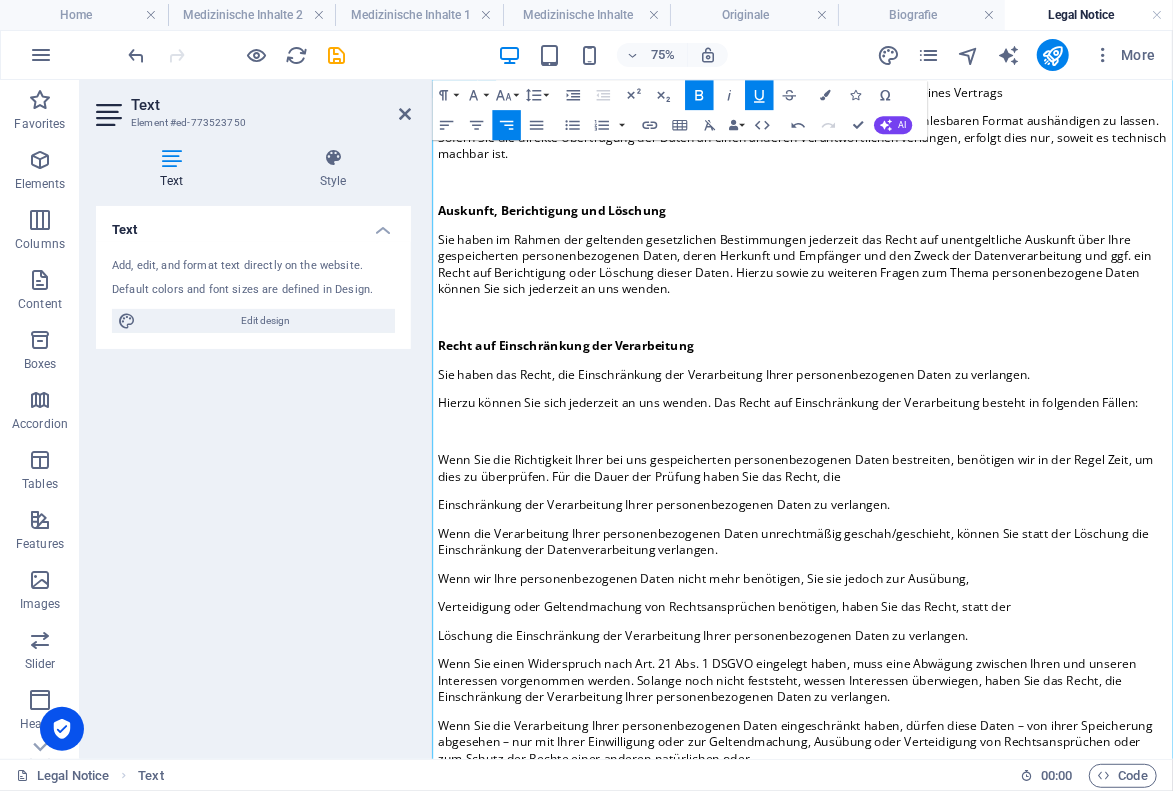 click on "Beschwerderecht bei der zuständigen Aufsichtsbehörde" at bounding box center (661, -137) 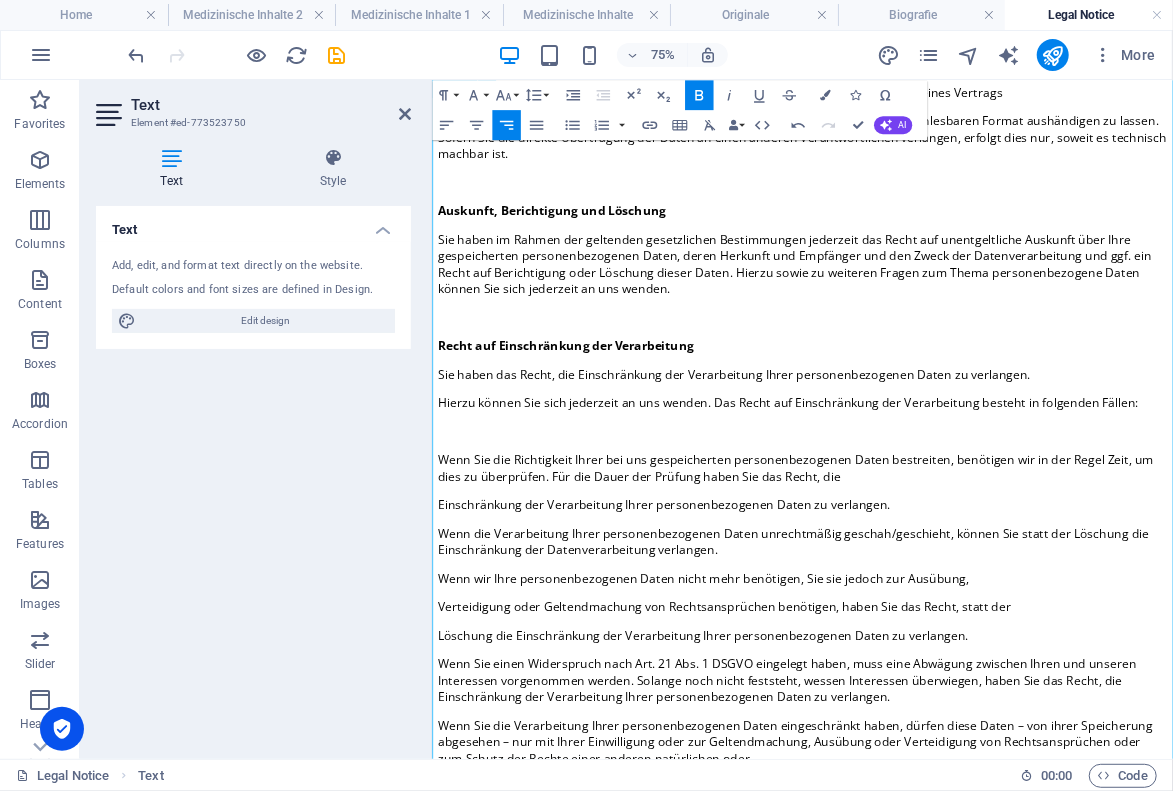 click on "Beschwerderecht bei der zuständigen Aufsichtsbehörde" at bounding box center [661, -137] 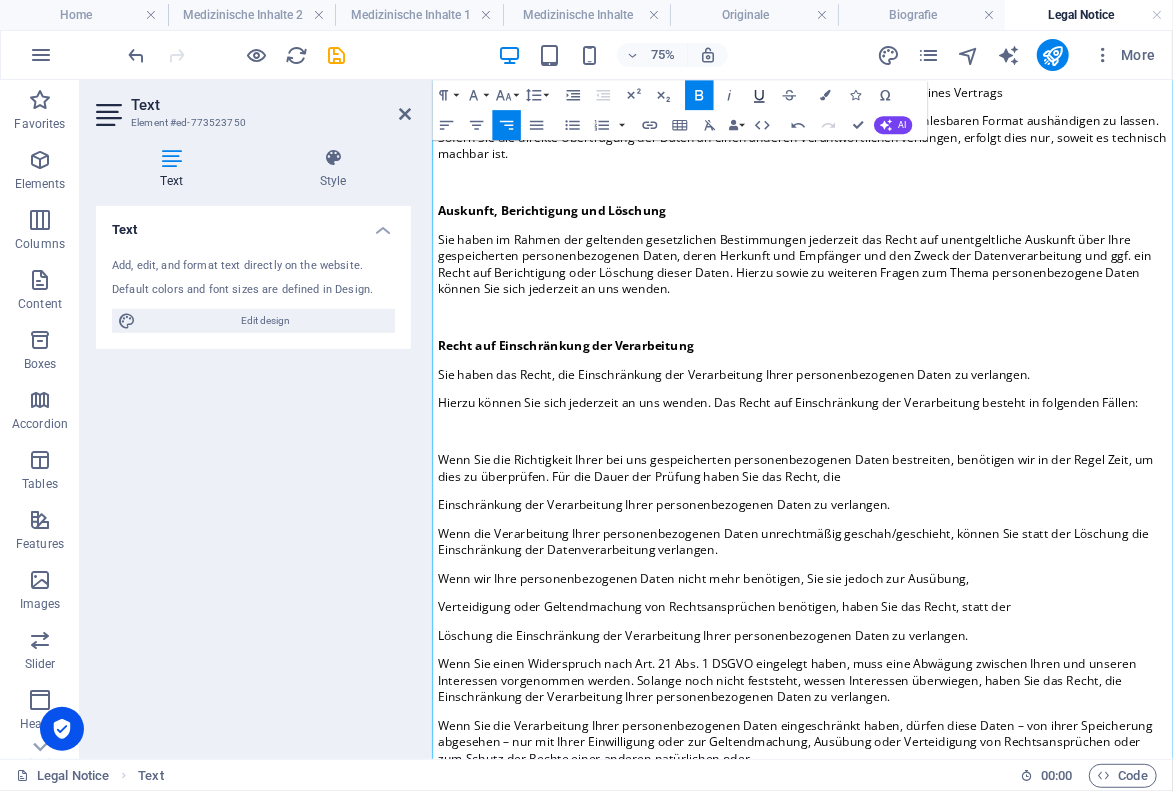 click 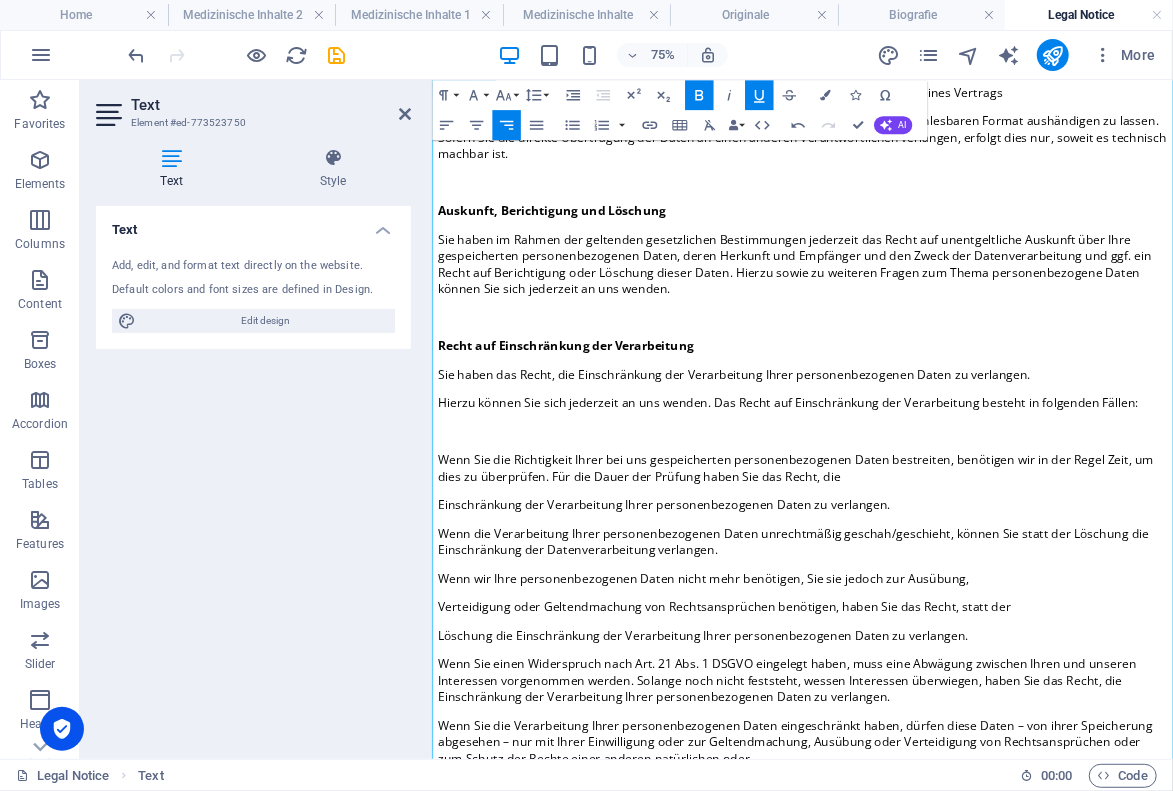 click on "Recht auf Datenübertragbarkeit" at bounding box center [568, 59] 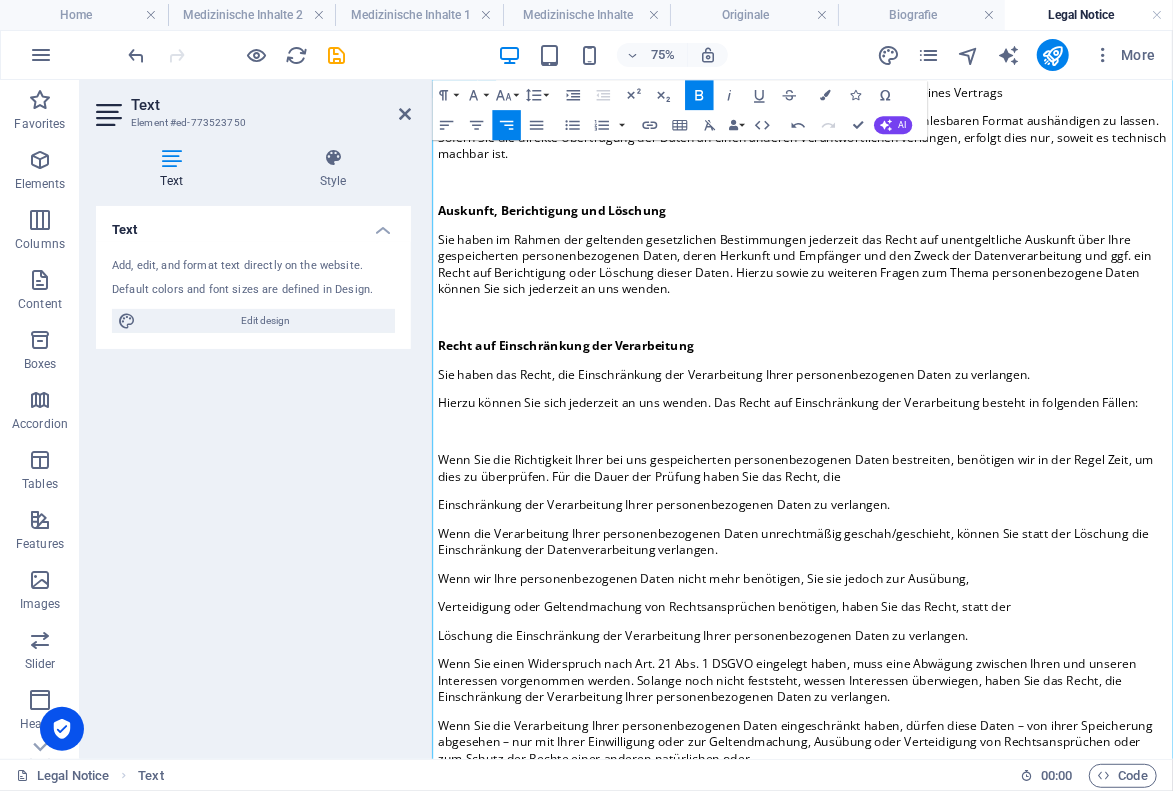 click on "Recht auf Datenübertragbarkeit" at bounding box center [568, 59] 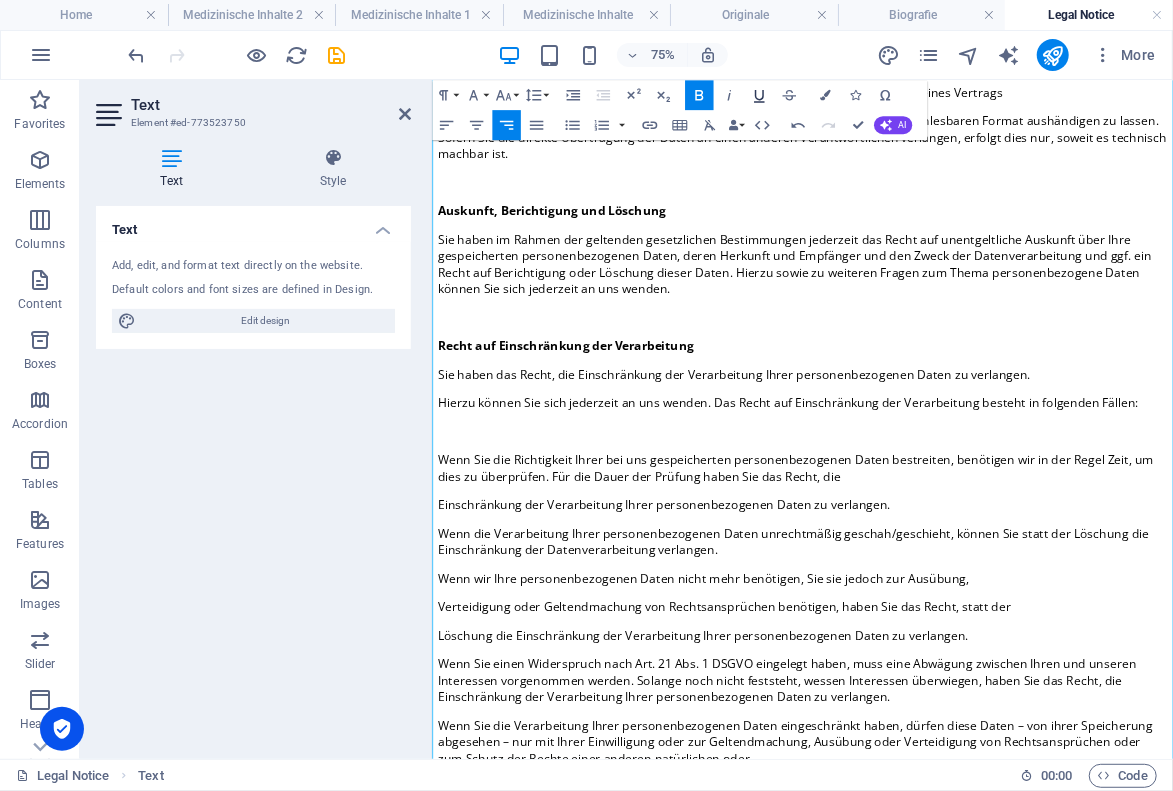 click 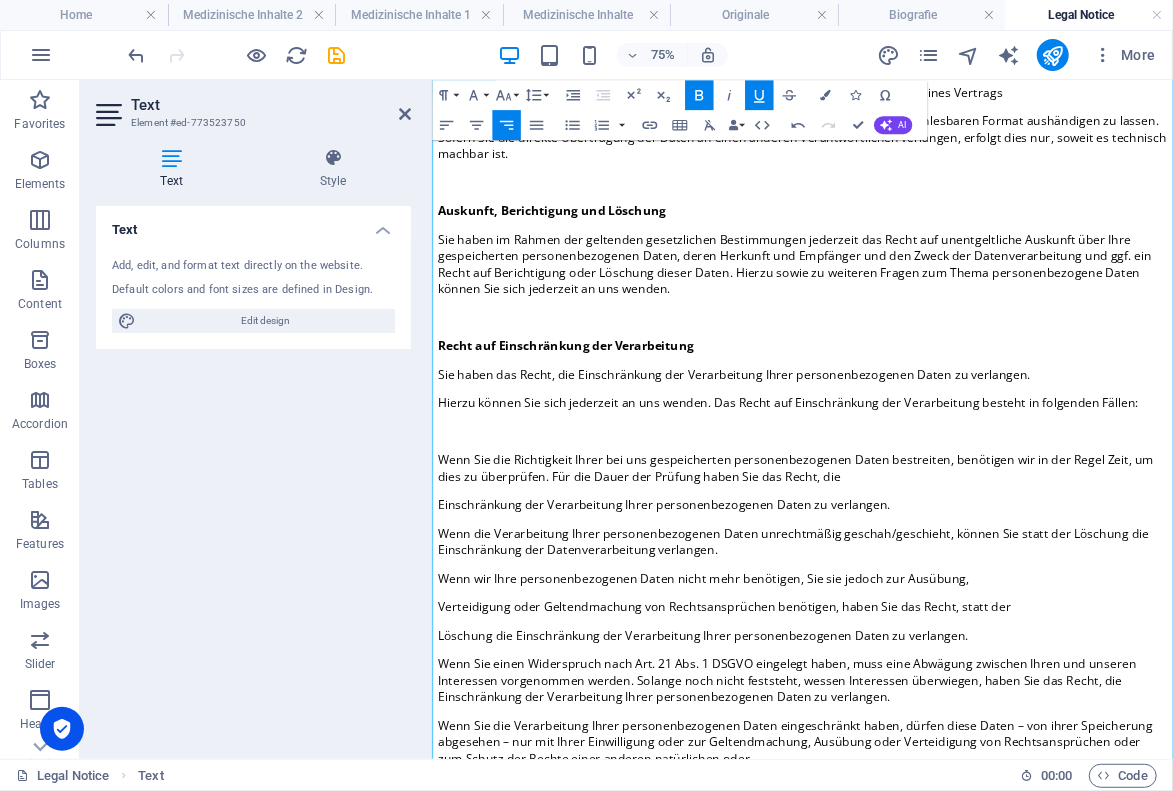 click on "Auskunft, Berichtigung und Löschung" at bounding box center (591, 255) 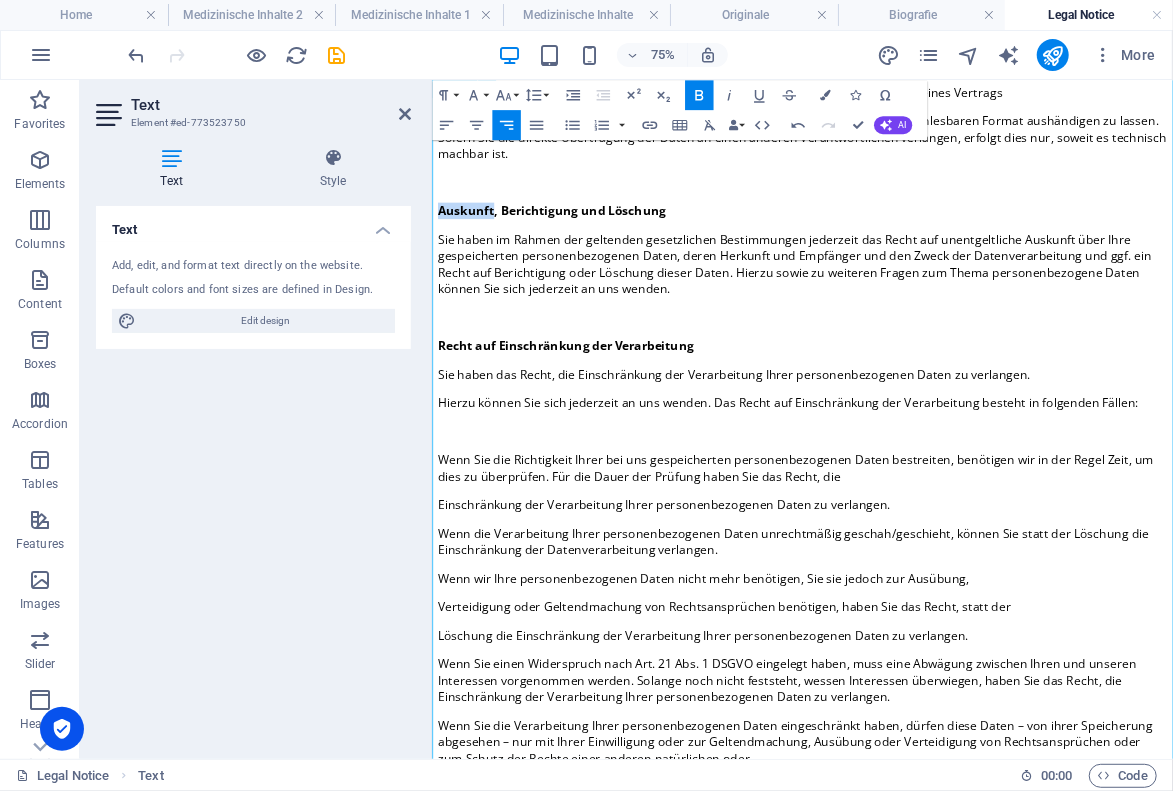 click on "Auskunft, Berichtigung und Löschung" at bounding box center [591, 255] 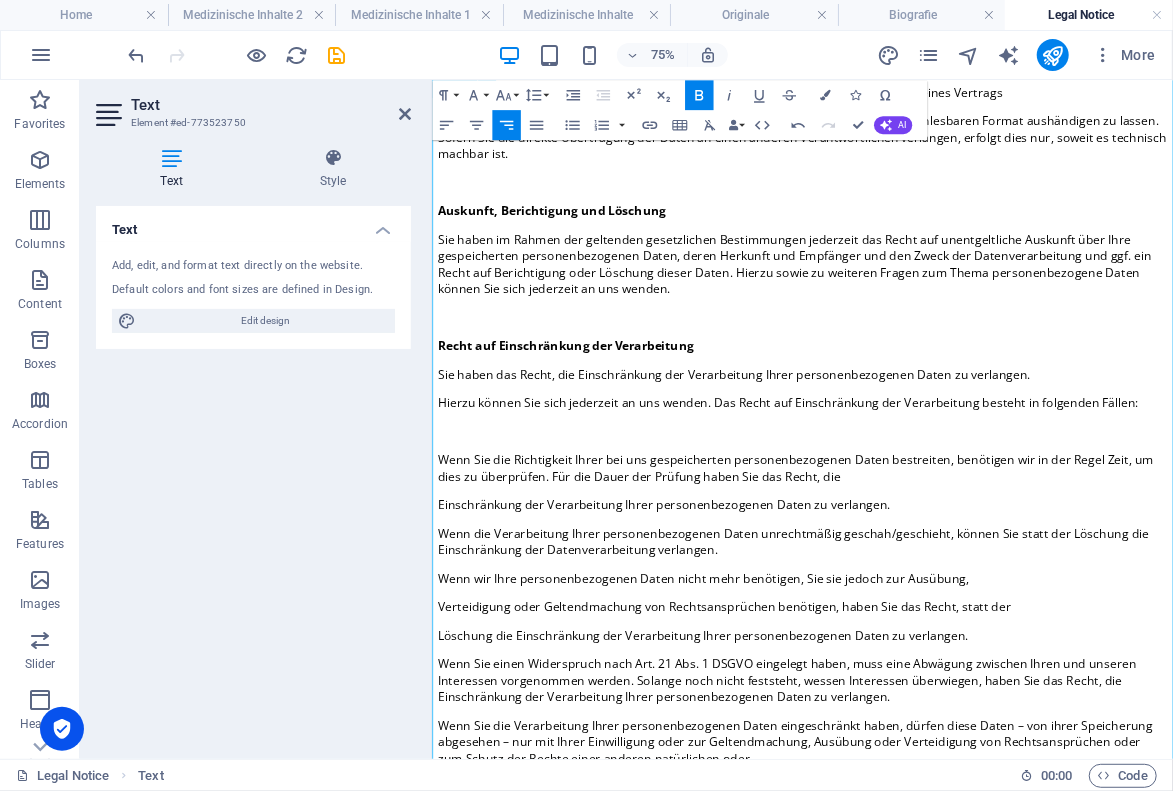 click on "Auskunft, Berichtigung und Löschung" at bounding box center [591, 255] 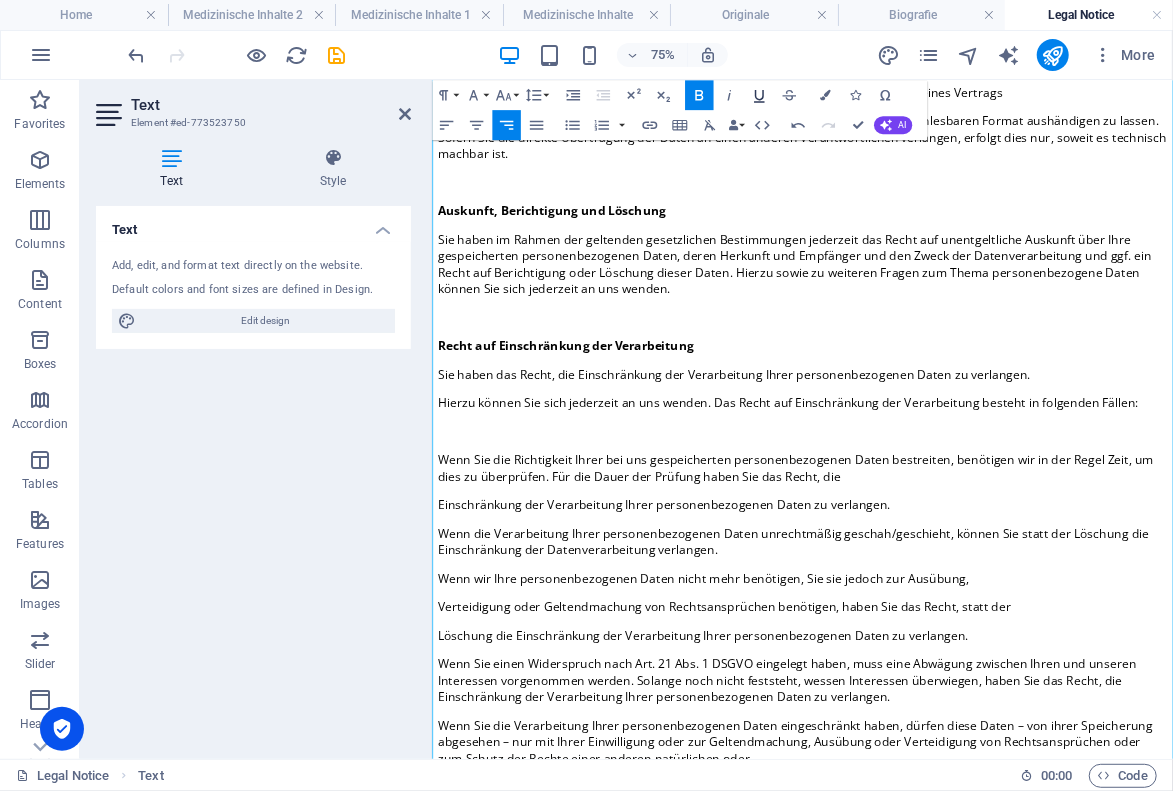 click 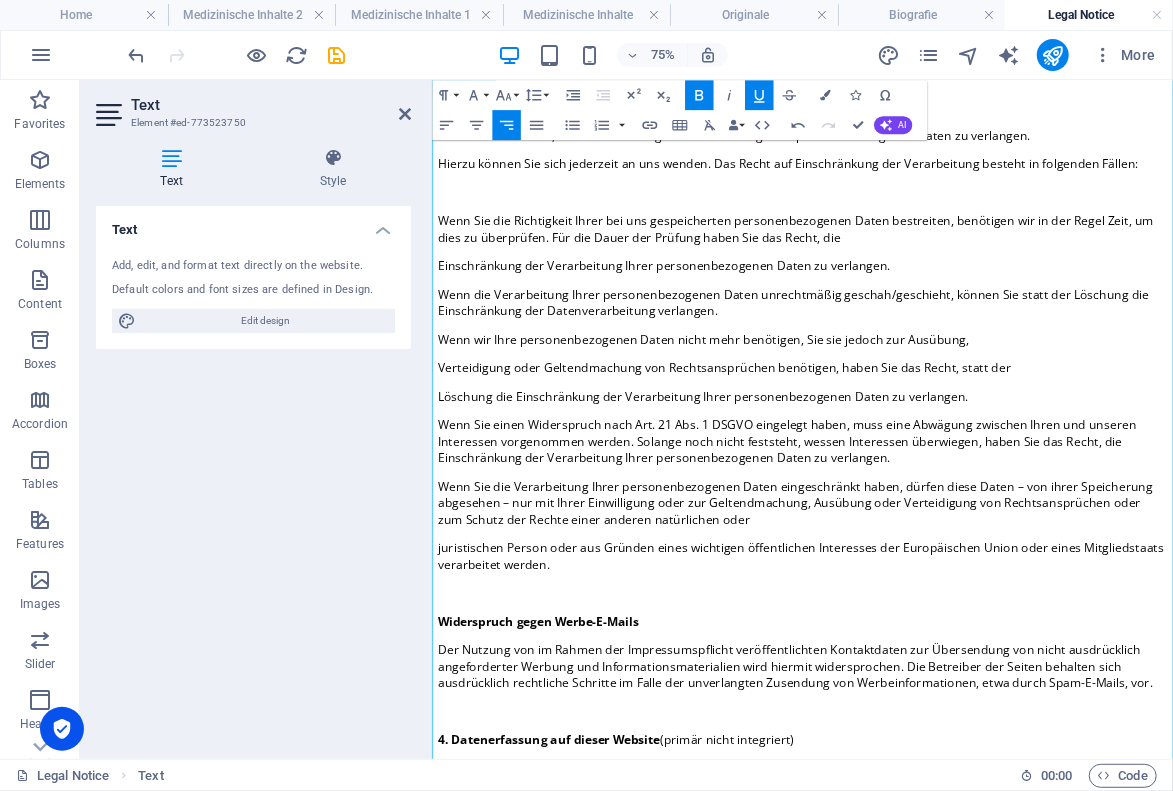 scroll, scrollTop: 6462, scrollLeft: 0, axis: vertical 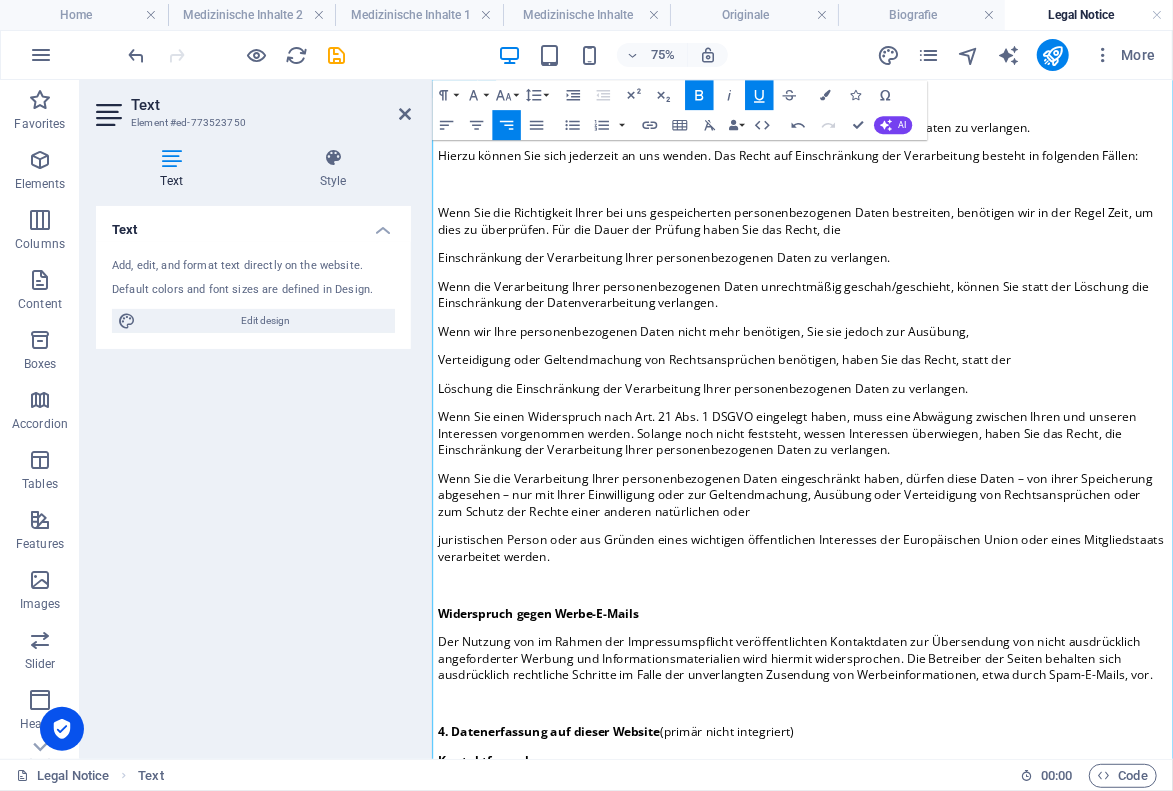 click on "Recht auf Einschränkung der Verarbeitung" at bounding box center [609, 105] 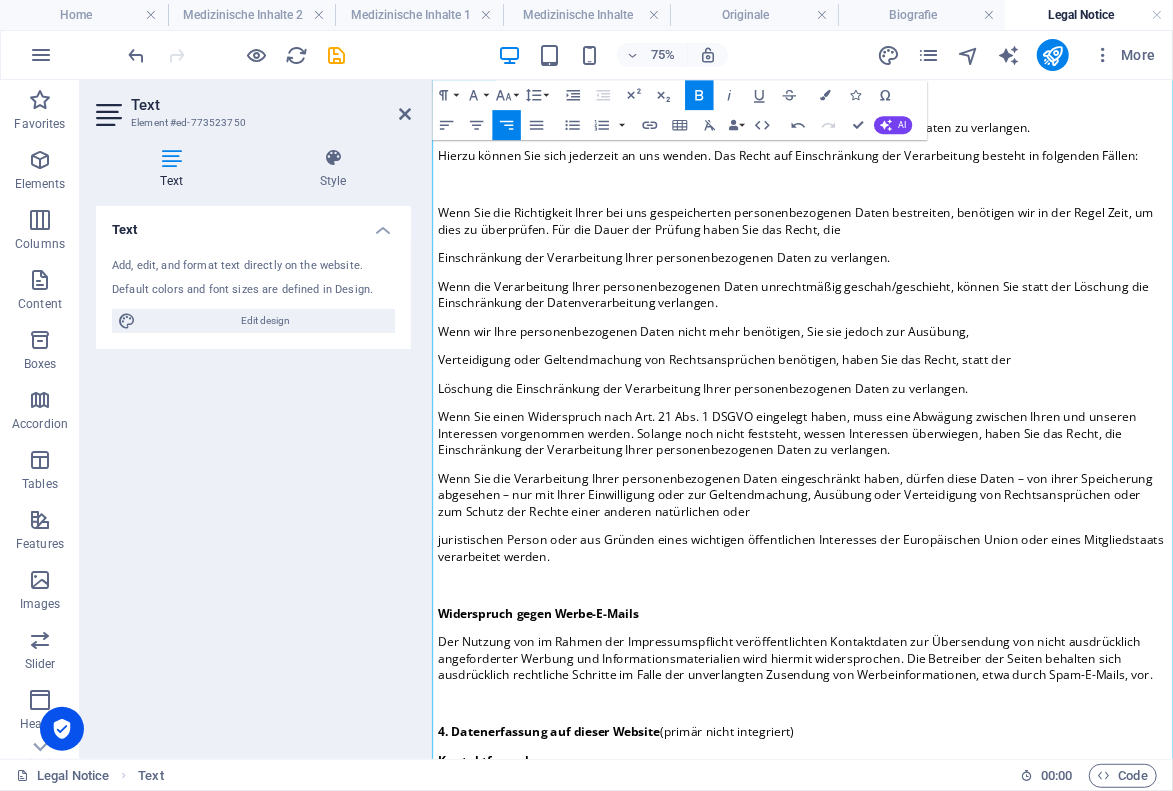 click on "Recht auf Einschränkung der Verarbeitung" at bounding box center [609, 105] 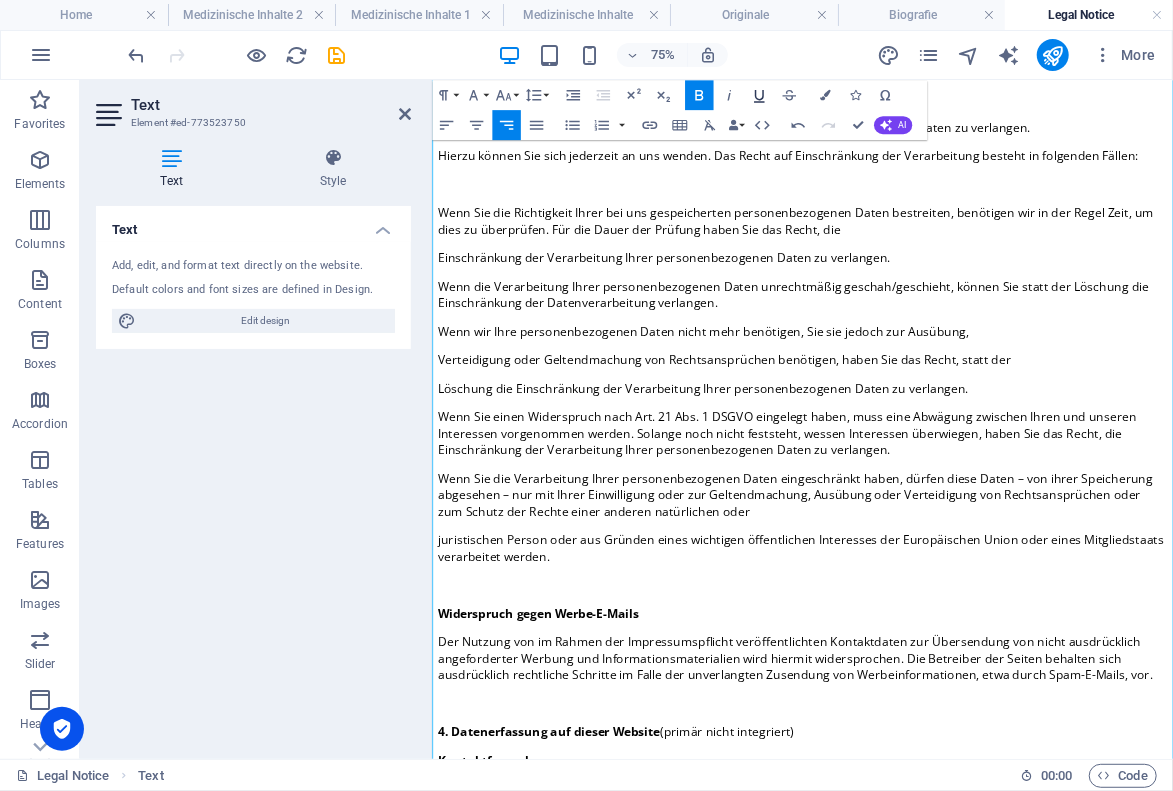 click 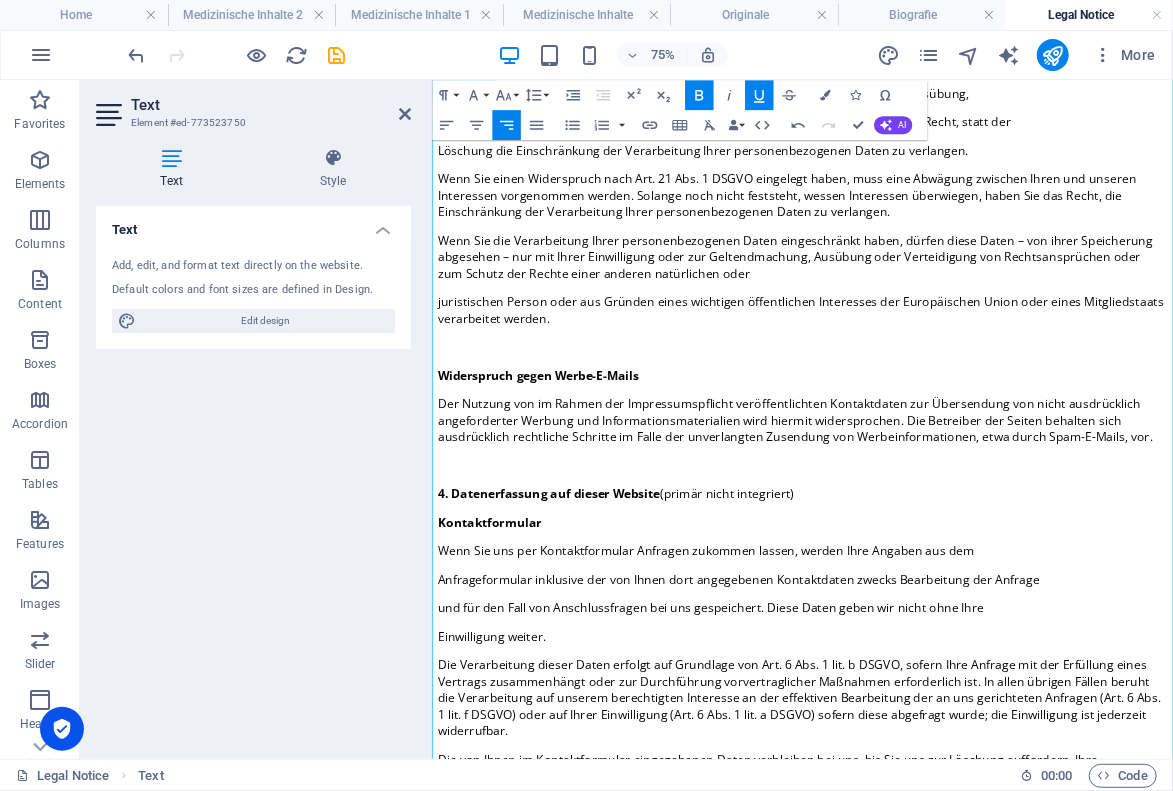 scroll, scrollTop: 6792, scrollLeft: 0, axis: vertical 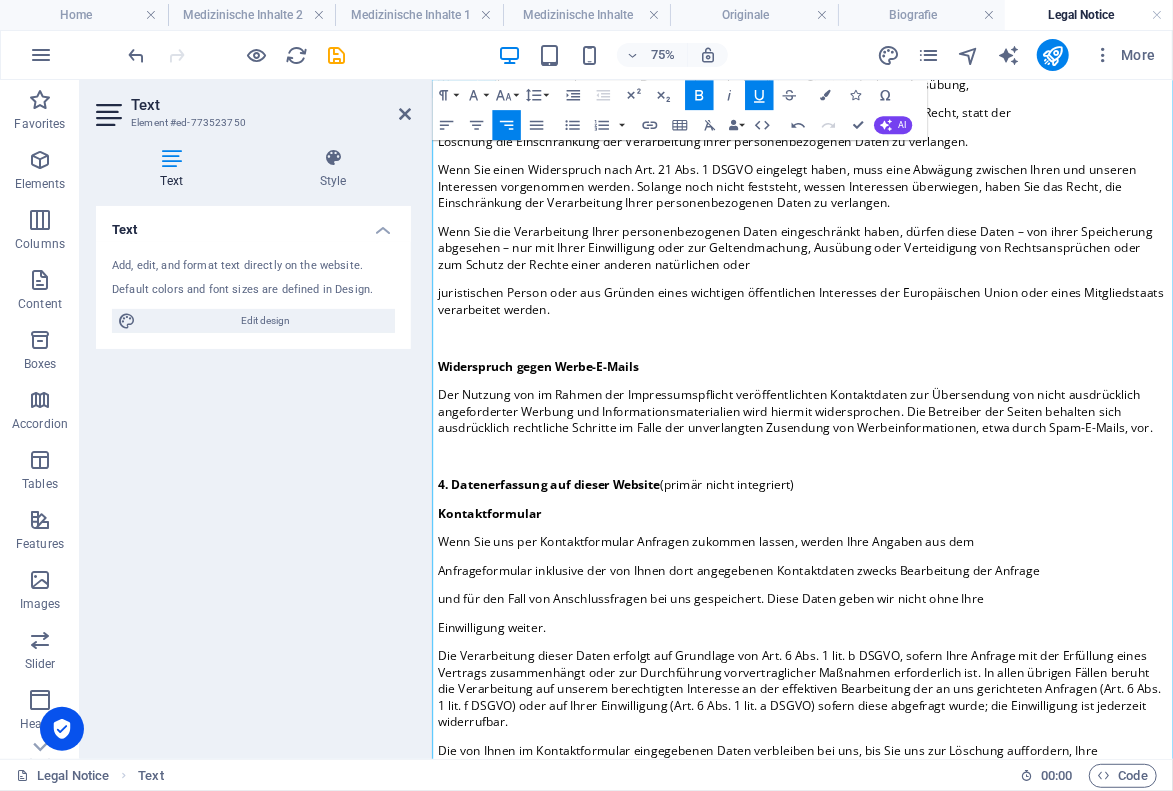 click on "Einschränkung der Verarbeitung Ihrer personenbezogenen Daten zu verlangen." at bounding box center (925, -13) 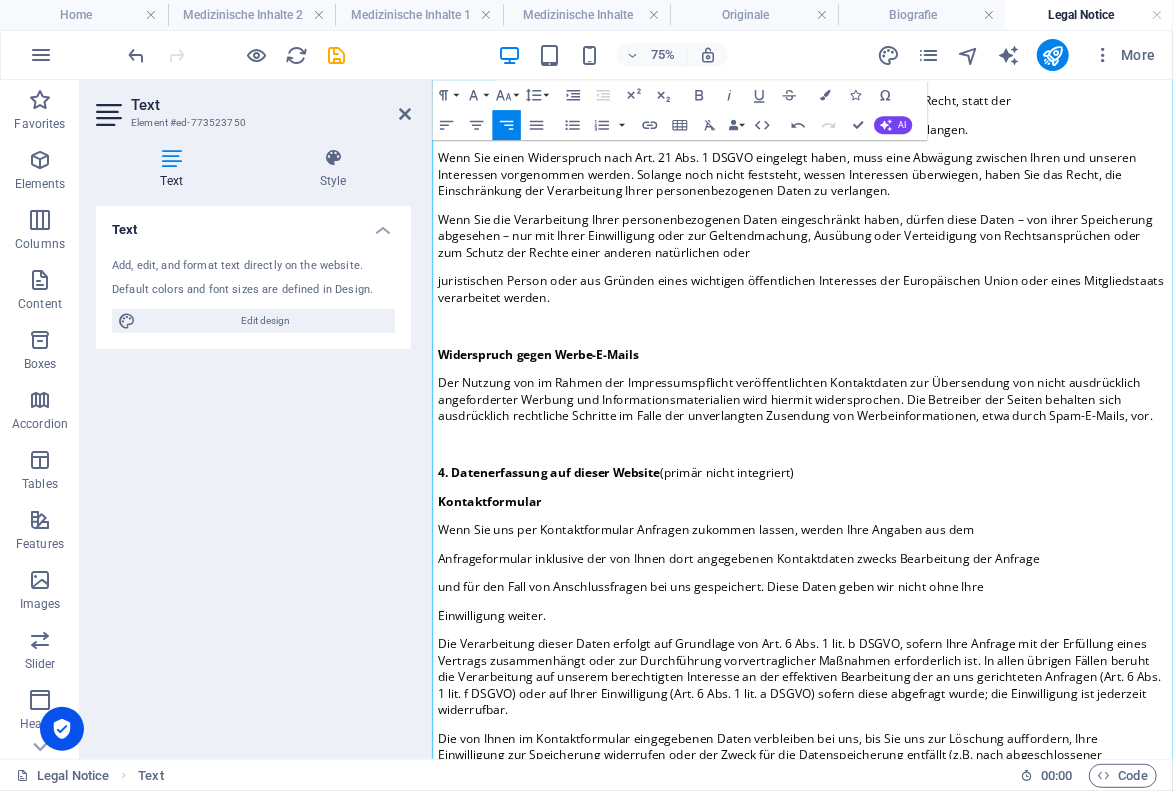 type 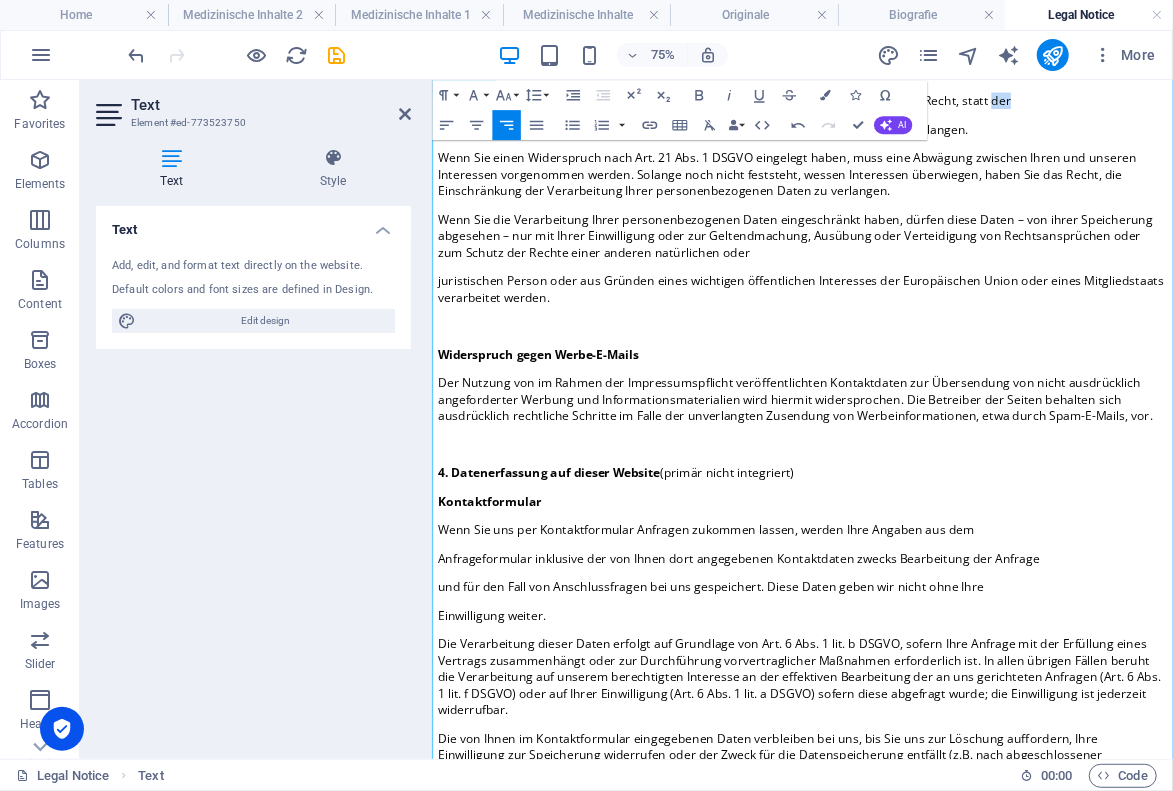 click on "Verteidigung oder Geltendmachung von Rechtsansprüchen benötigen, haben Sie das Recht, statt der" at bounding box center [821, 107] 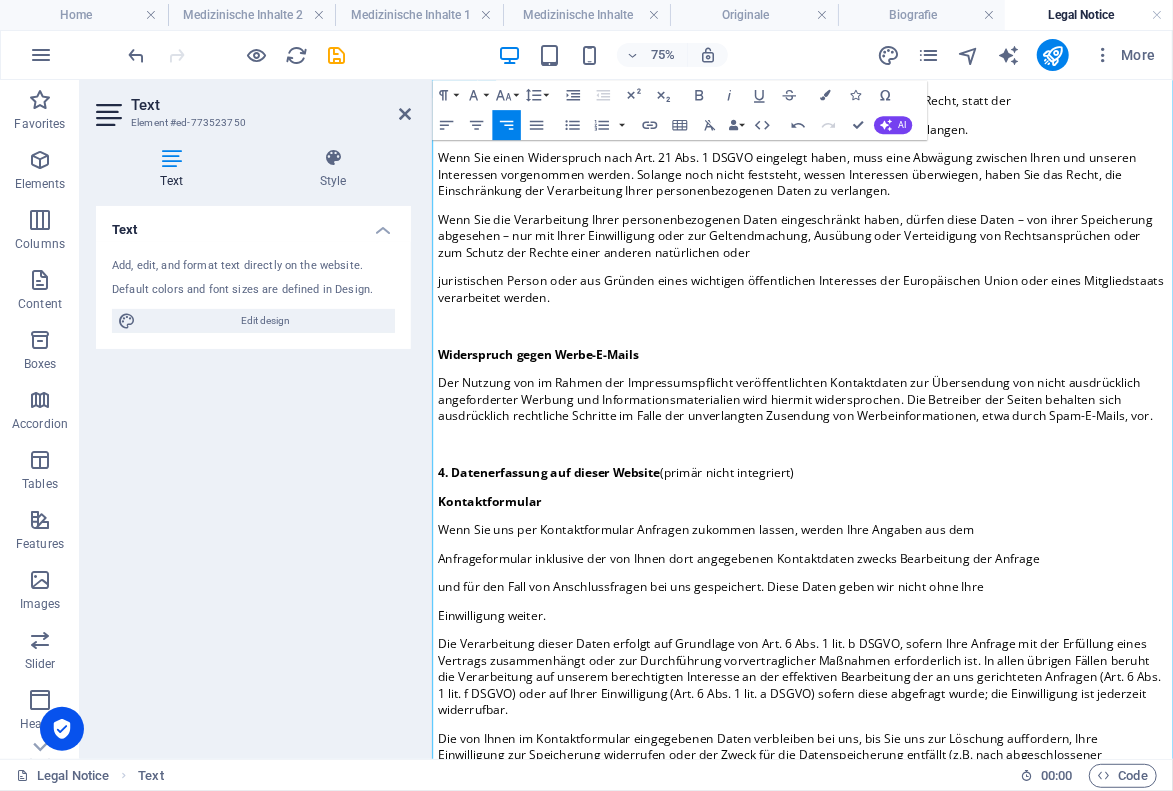 click on "Verteidigung oder Geltendmachung von Rechtsansprüchen benötigen, haben Sie das Recht, statt der" at bounding box center [821, 107] 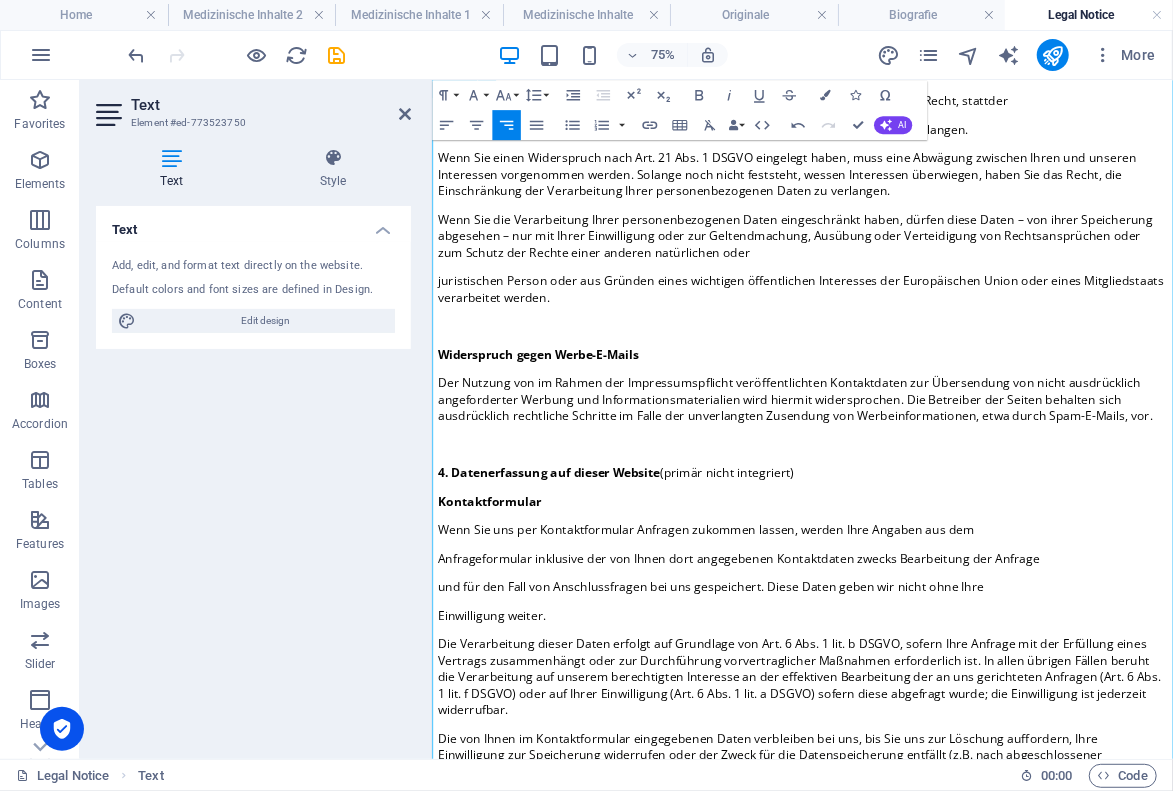 click on "Verteidigung oder Geltendmachung von Rechtsansprüchen benötigen, haben Sie das Recht, statt  der" at bounding box center [819, 107] 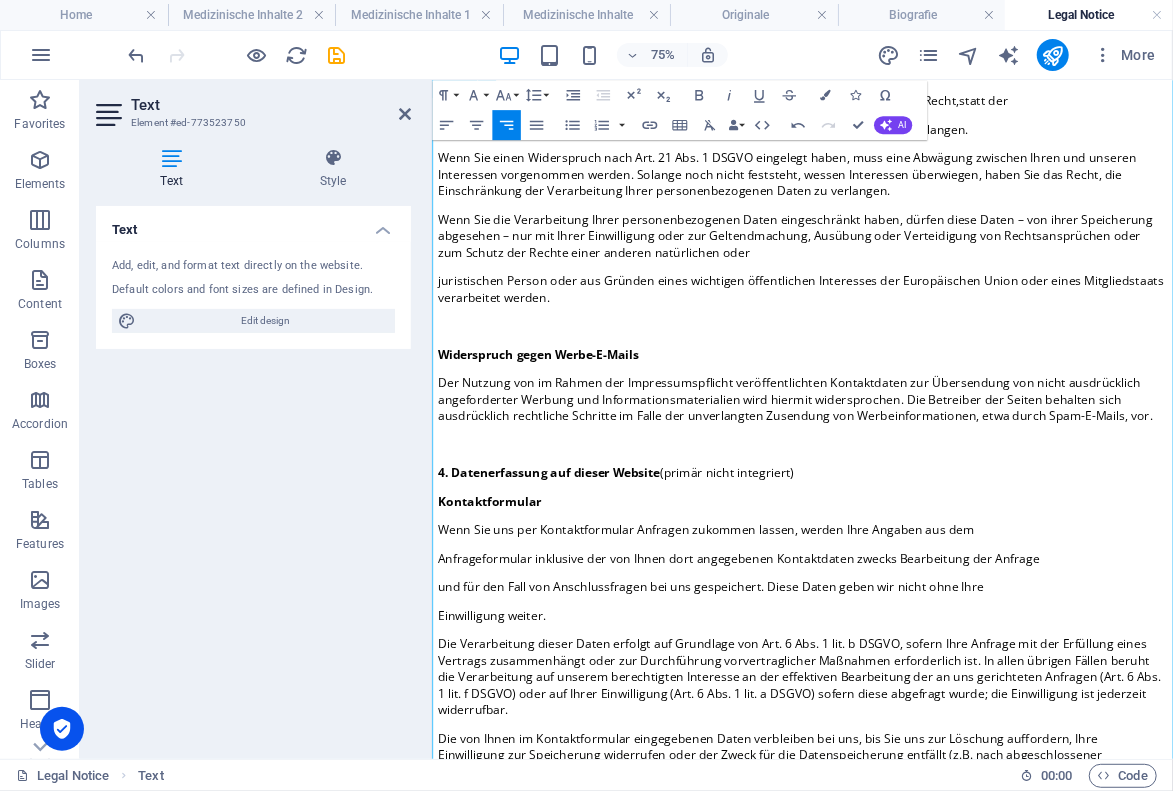 click on "Löschung die Einschränkung der Verarbeitung Ihrer personenbezogenen Daten zu verlangen." at bounding box center (792, 145) 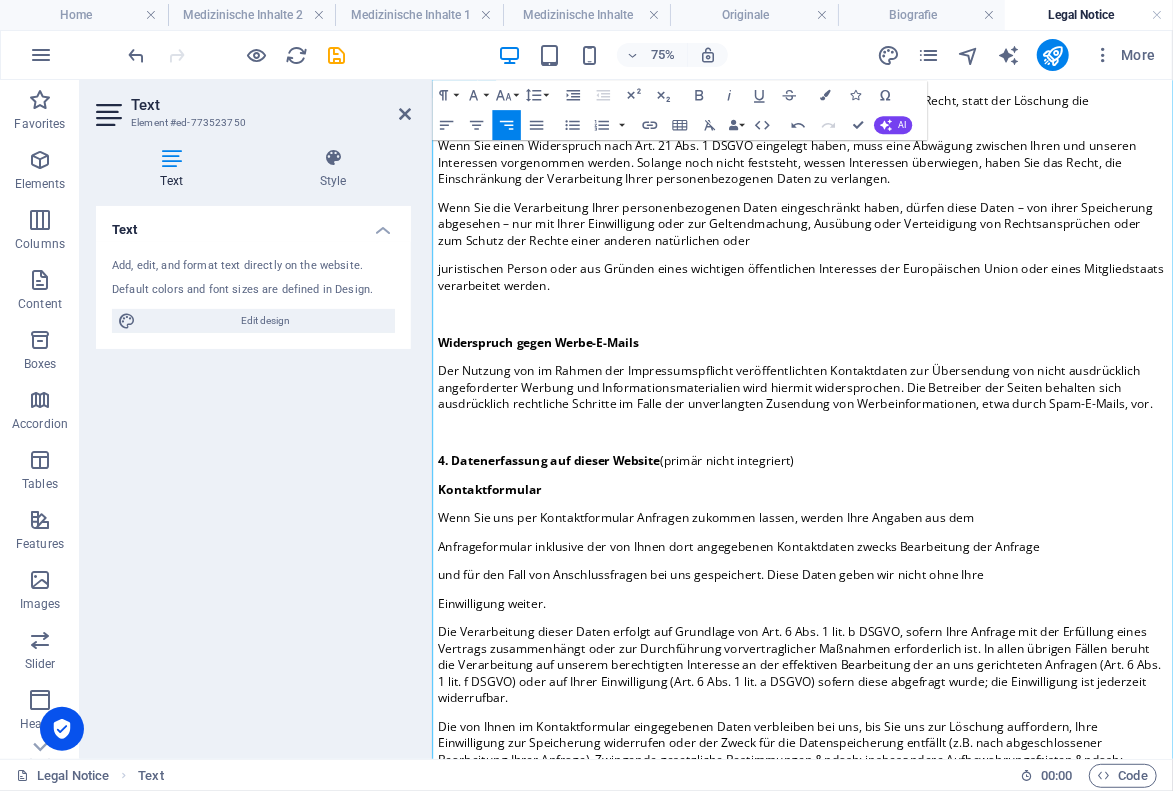 click on "Wenn Sie einen Widerspruch nach Art. 21 Abs. 1 DSGVO eingelegt haben, muss eine Abwägung zwischen Ihren und unseren Interessen vorgenommen werden. Solange noch nicht feststeht, wessen Interessen überwiegen, haben Sie das Recht, die Einschränkung der Verarbeitung Ihrer personenbezogenen Daten zu verlangen." at bounding box center [904, 189] 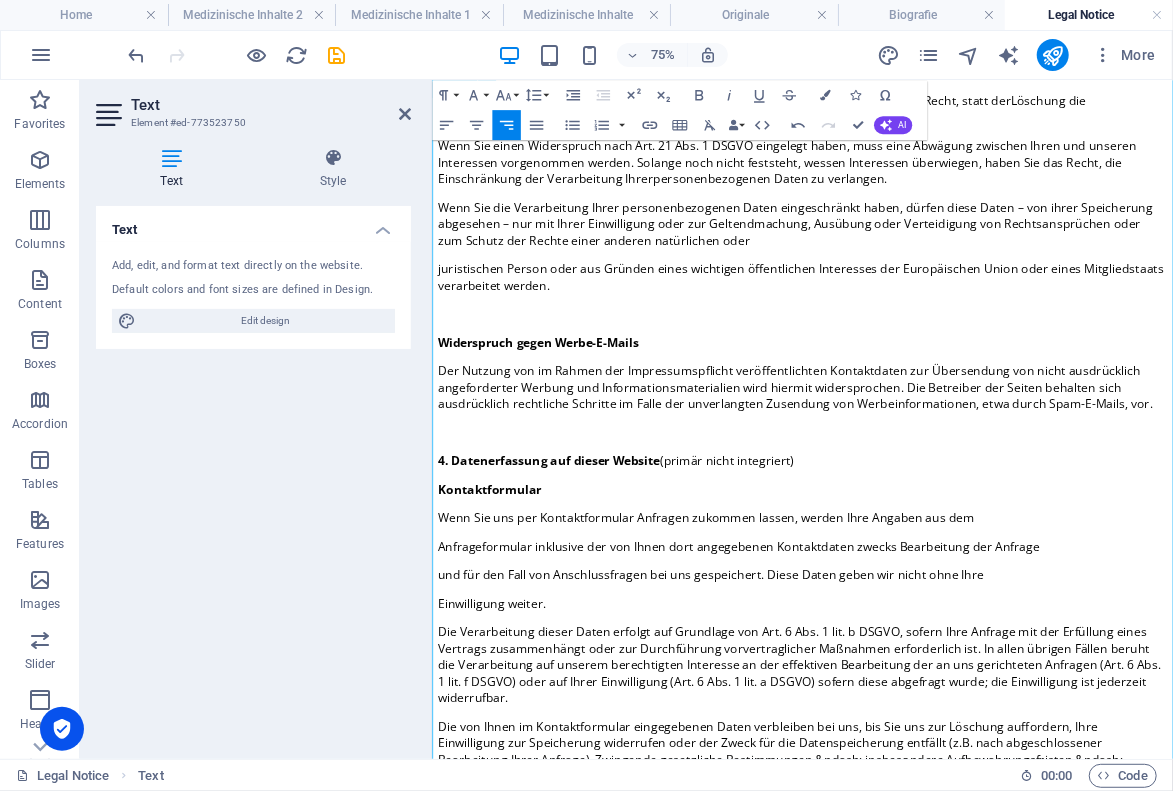 click on "Wenn Sie einen Widerspruch nach Art. 21 Abs. 1 DSGVO eingelegt haben, muss eine Abwägung zwischen Ihren und unseren Interessen vorgenommen werden. Solange noch nicht feststeht, wessen Interessen überwiegen, haben Sie das Recht, die Einschränkung der Verarbeitung Ihrer  personenbezogenen Daten zu verlangen." at bounding box center (904, 189) 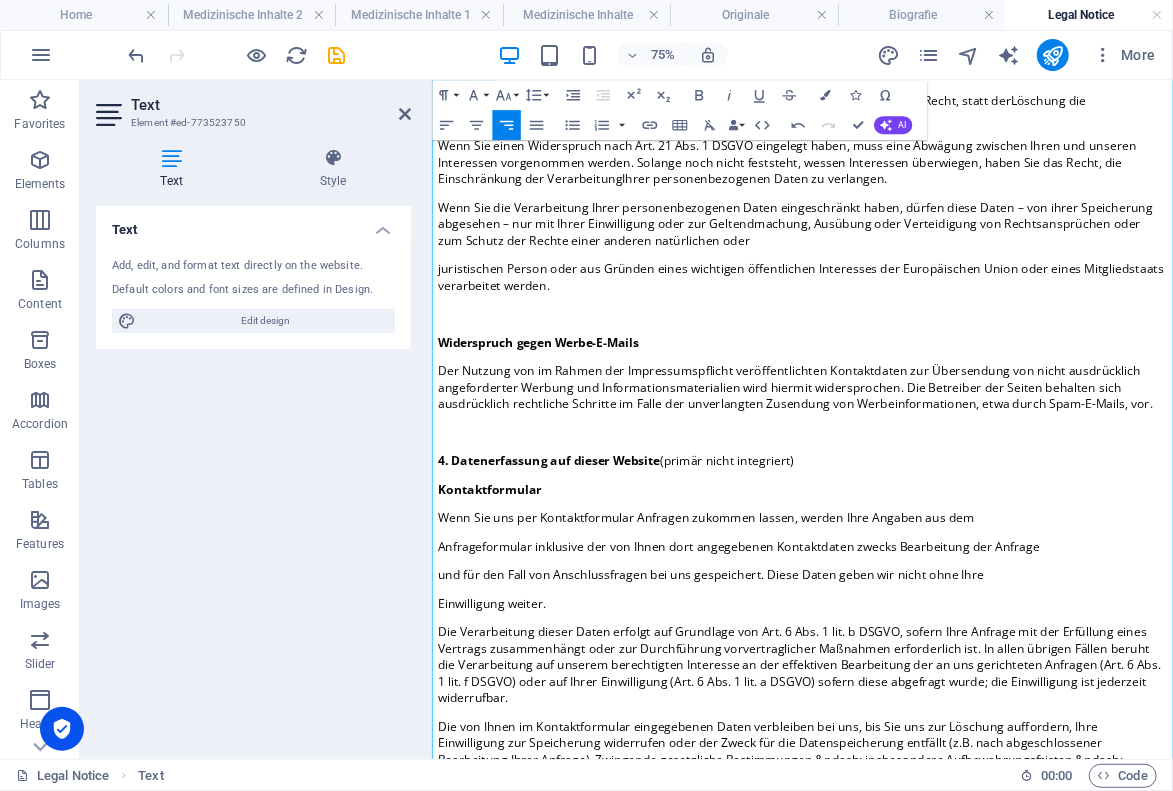 click on "Wenn Sie die Verarbeitung Ihrer personenbezogenen Daten eingeschränkt haben, dürfen diese Daten – von ihrer Speicherung abgesehen – nur mit Ihrer Einwilligung oder zur Geltendmachung, Ausübung oder Verteidigung von Rechtsansprüchen oder zum Schutz der Rechte einer anderen natürlichen oder" at bounding box center (925, 271) 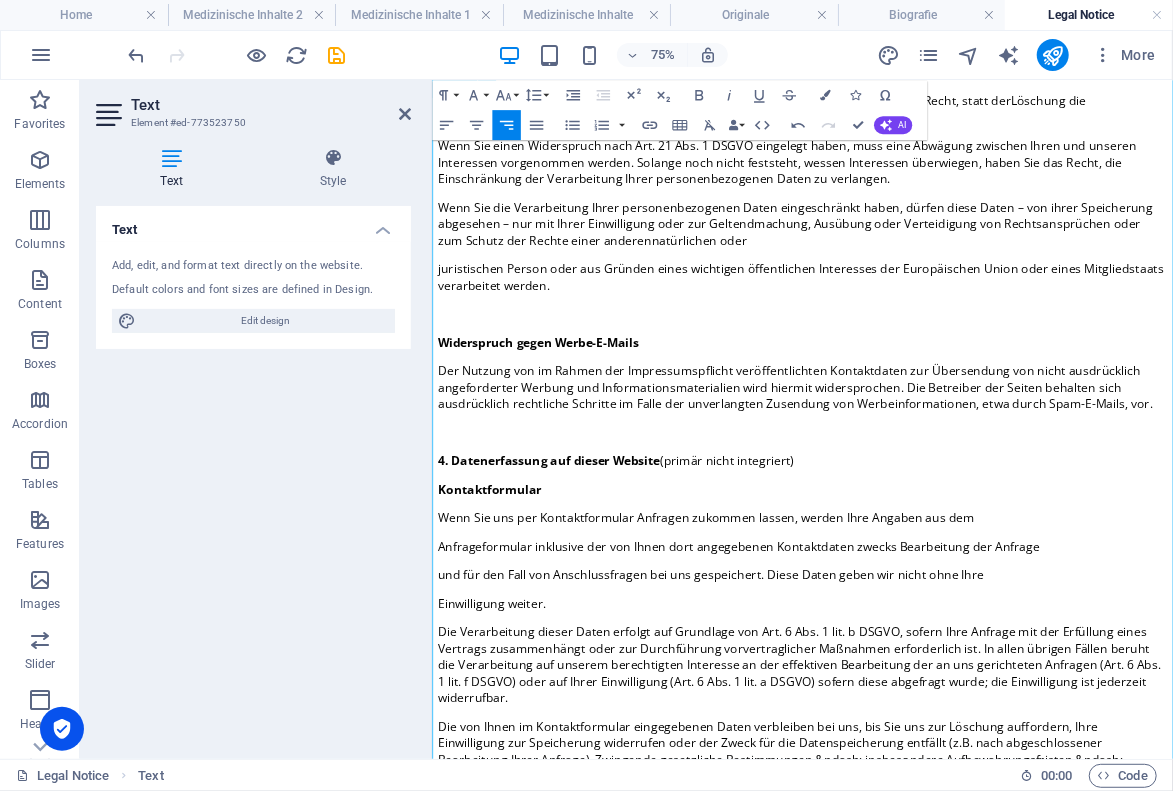 click on "juristischen Person oder aus Gründen eines wichtigen öffentlichen Interesses der Europäischen Union oder eines Mitgliedstaats verarbeitet werden." at bounding box center (923, 342) 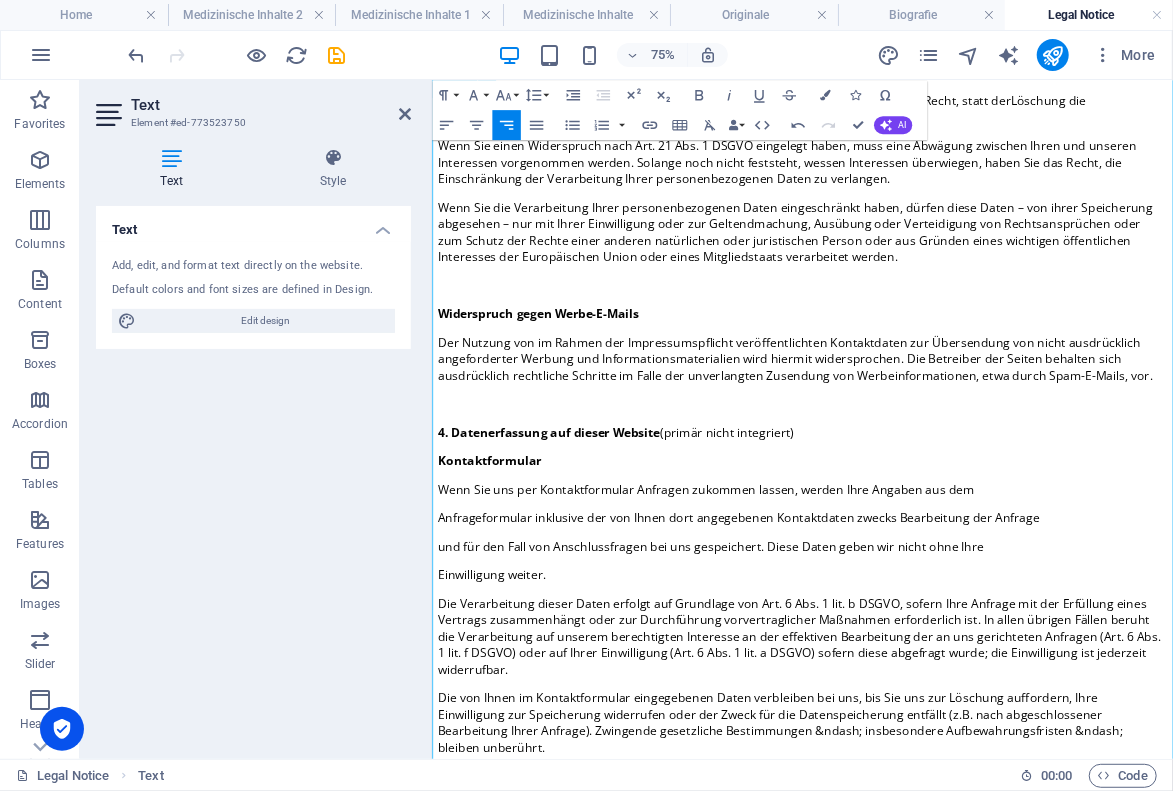 click on "Widerspruch gegen Werbe-E-Mails" at bounding box center [573, 391] 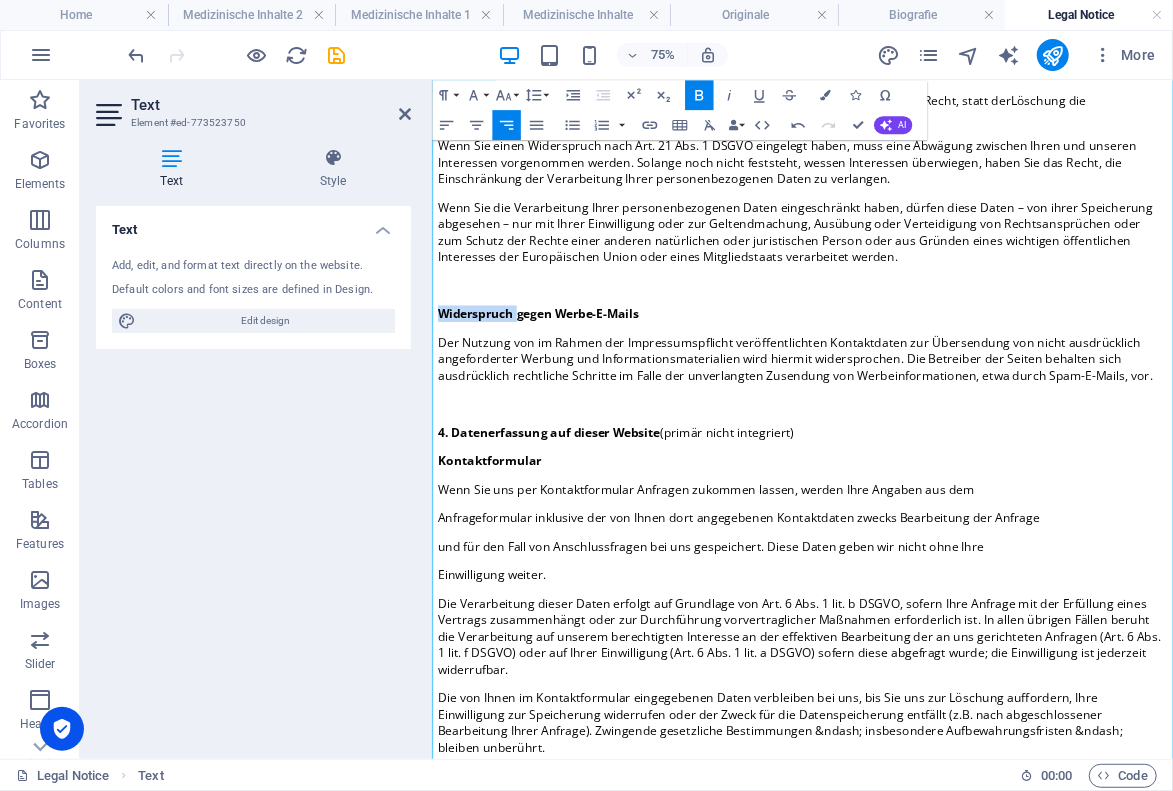 click on "Widerspruch gegen Werbe-E-Mails" at bounding box center [573, 391] 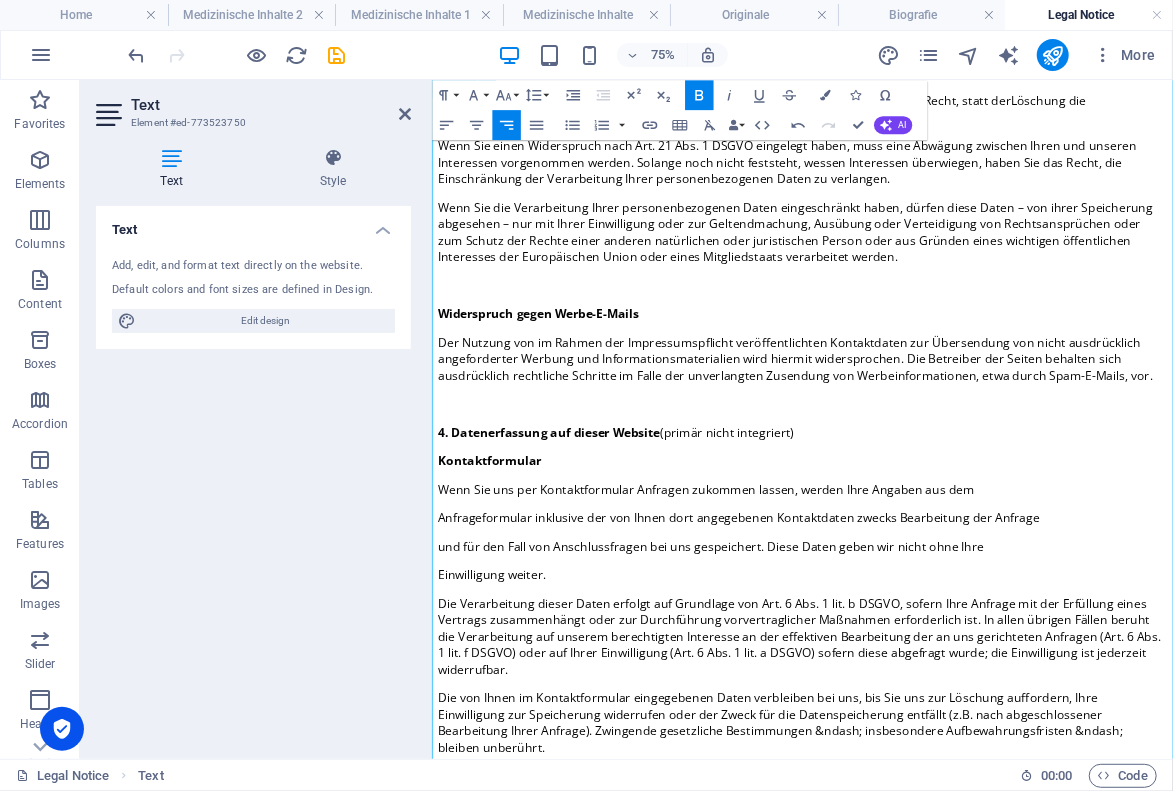 click on "Widerspruch gegen Werbe-E-Mails" at bounding box center [573, 391] 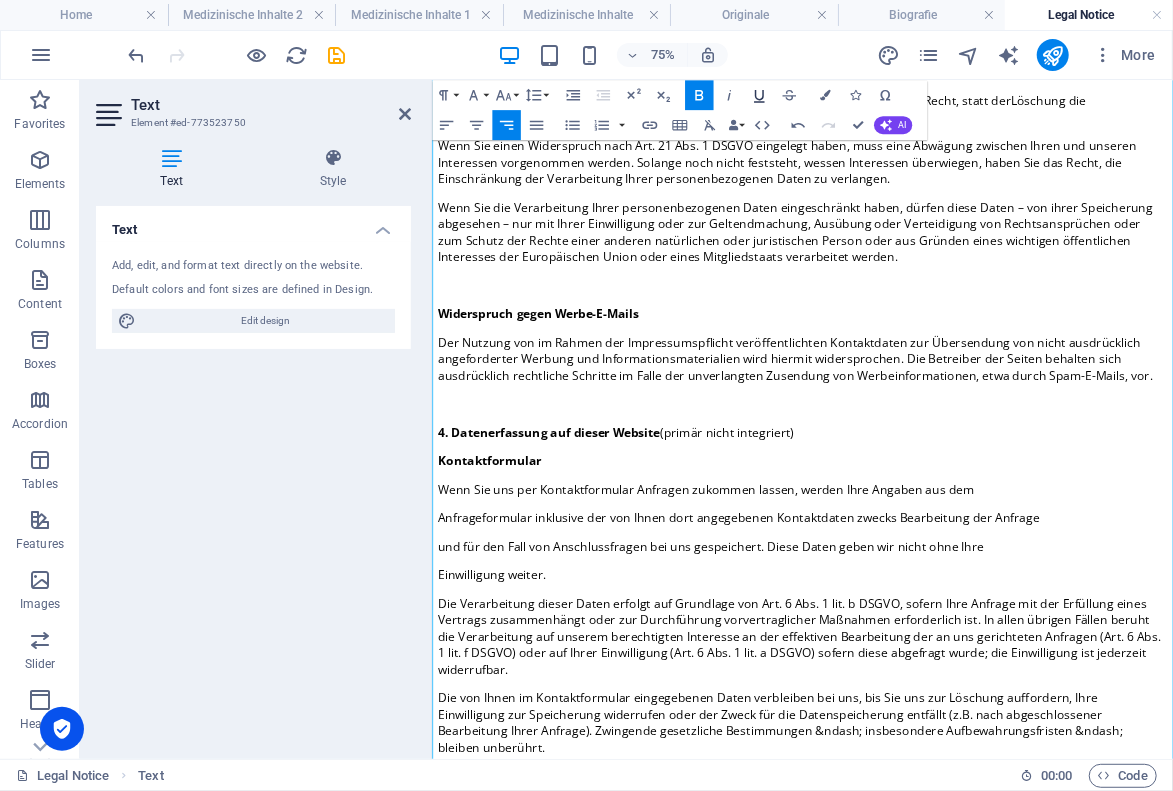 click 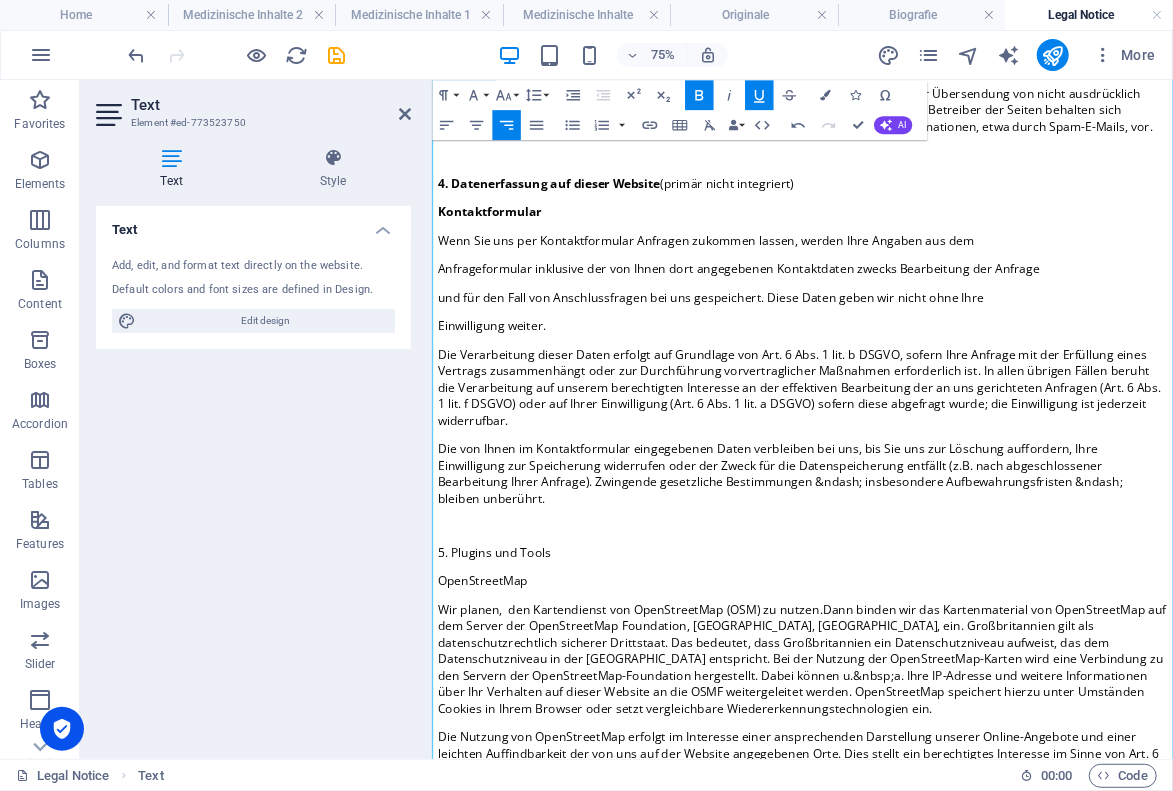 scroll, scrollTop: 7232, scrollLeft: 0, axis: vertical 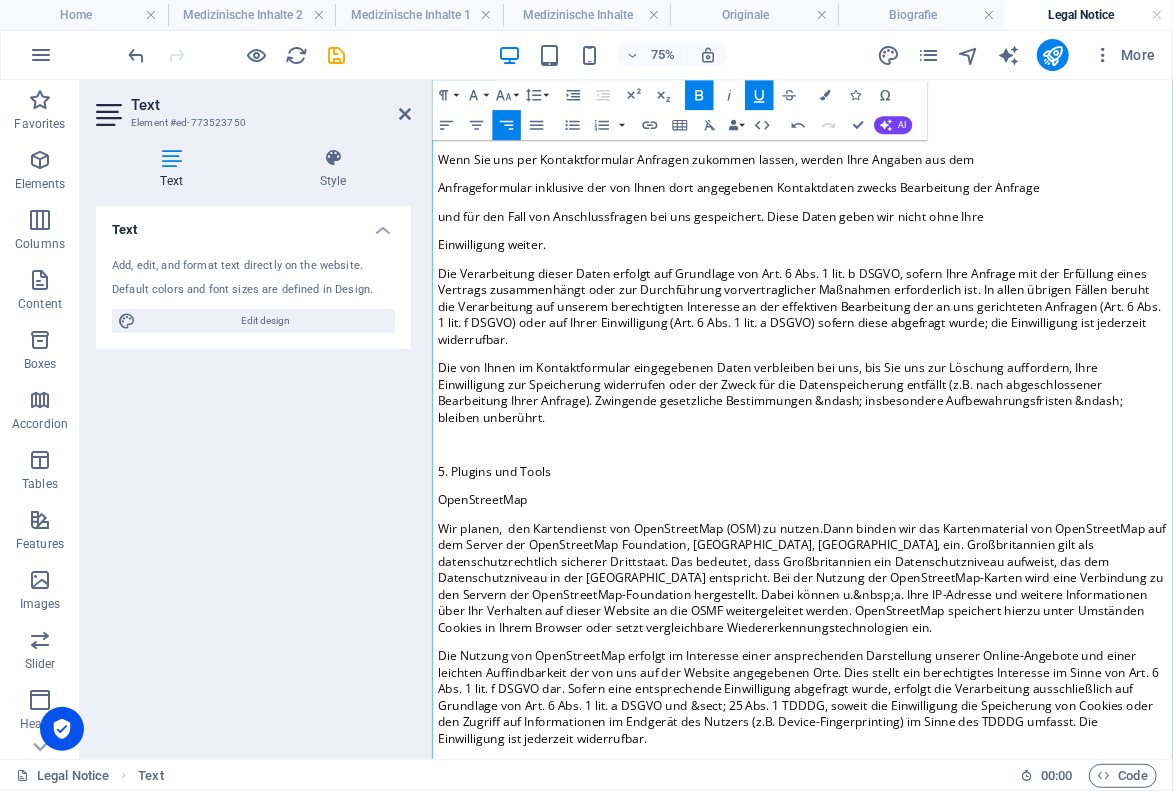 click on "4. Datenerfassung auf dieser Website" at bounding box center (587, 109) 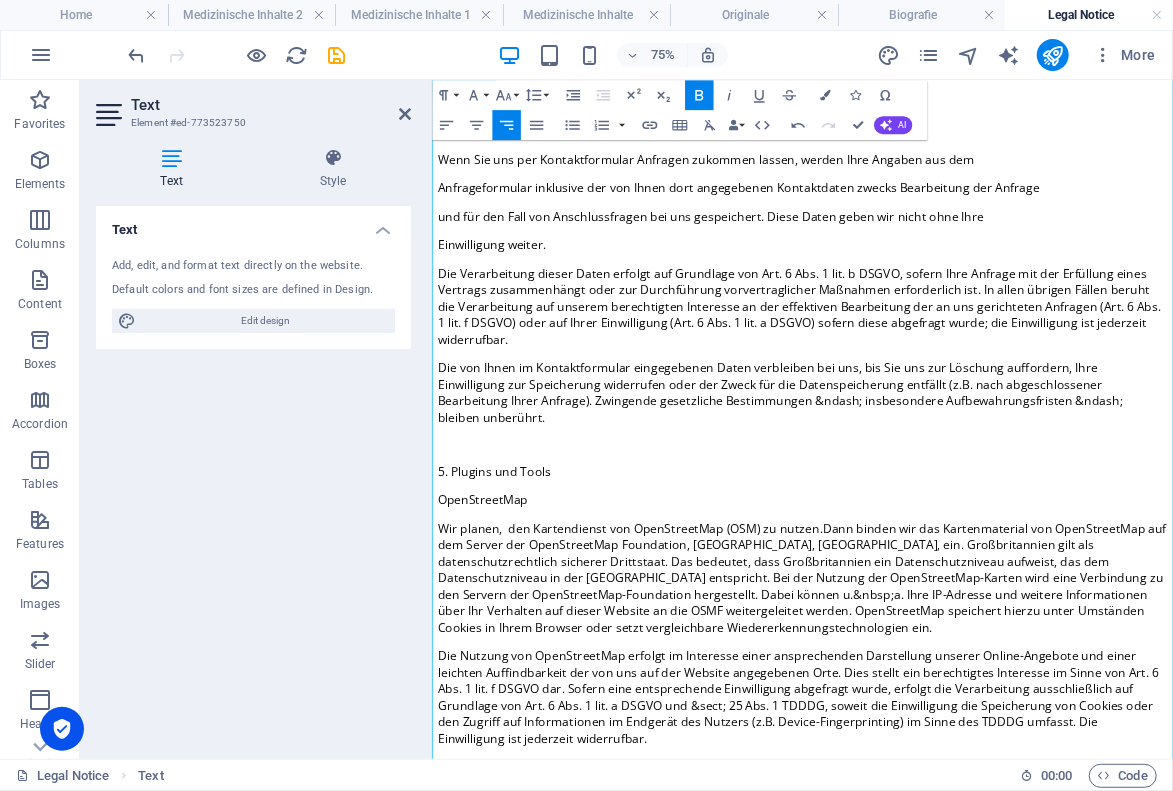 click on "4. Datenerfassung auf dieser Website" at bounding box center [587, 109] 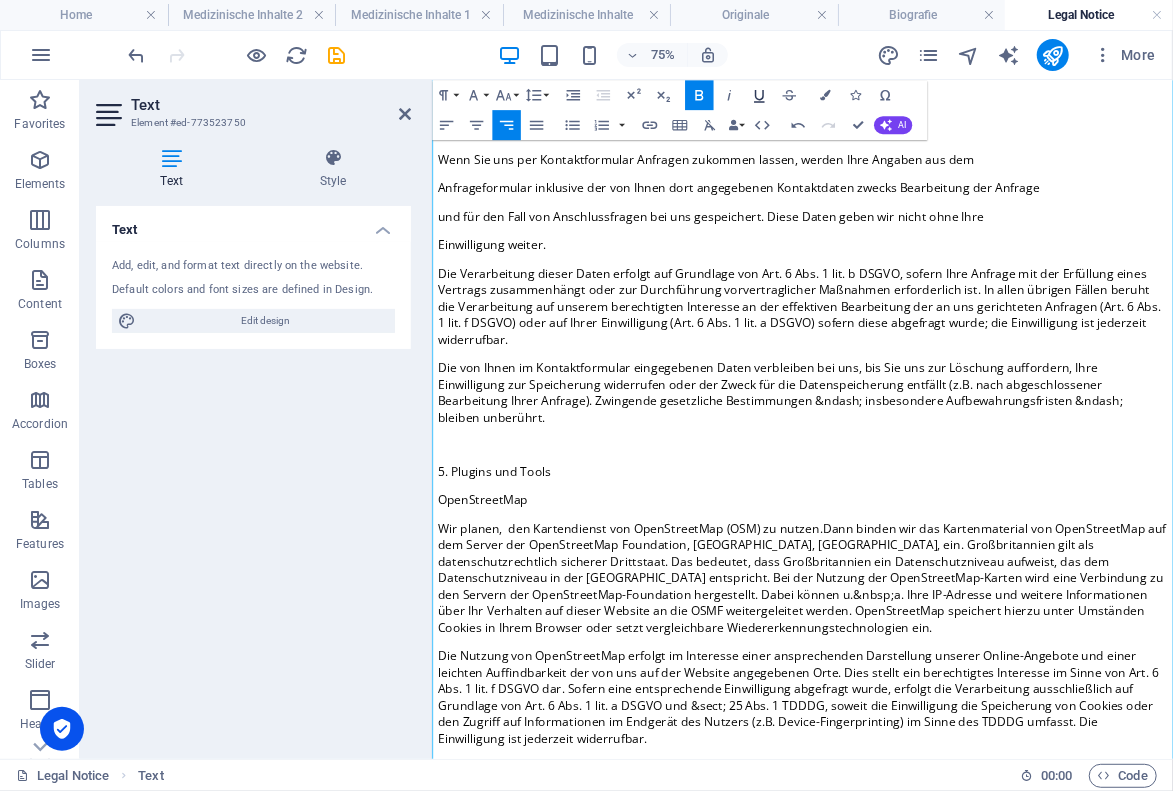 click 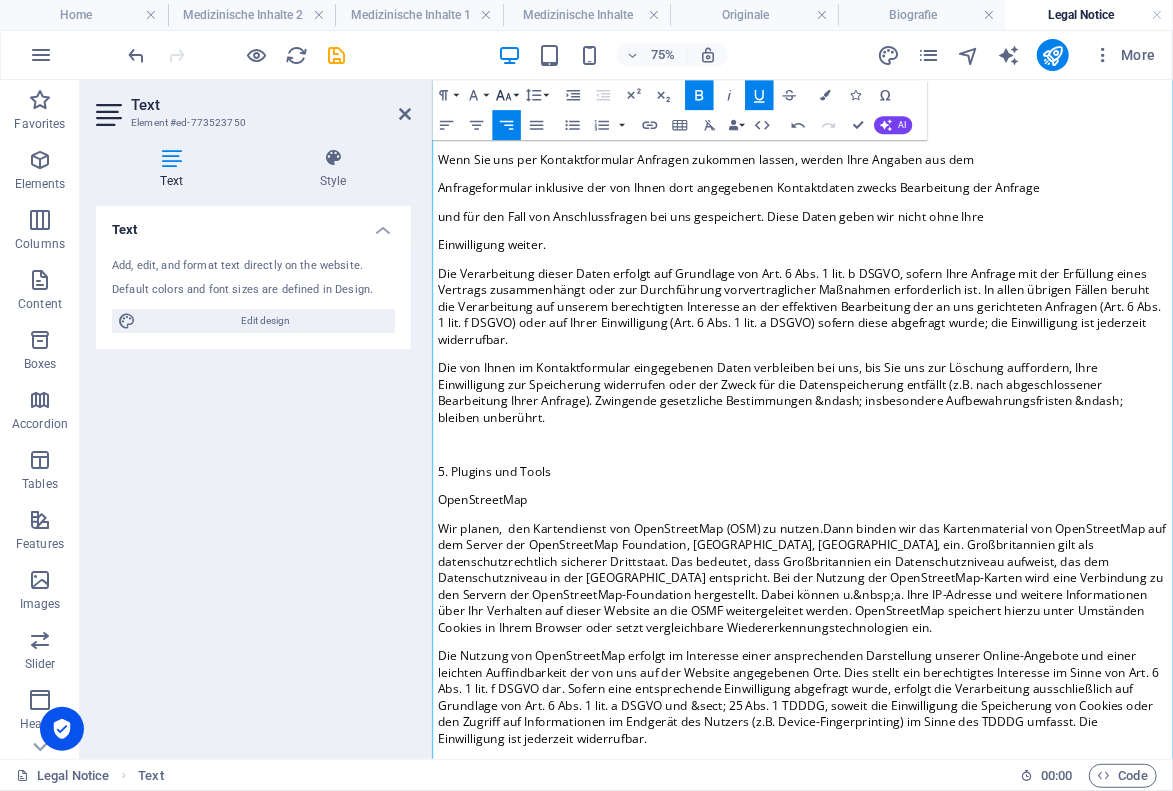 click 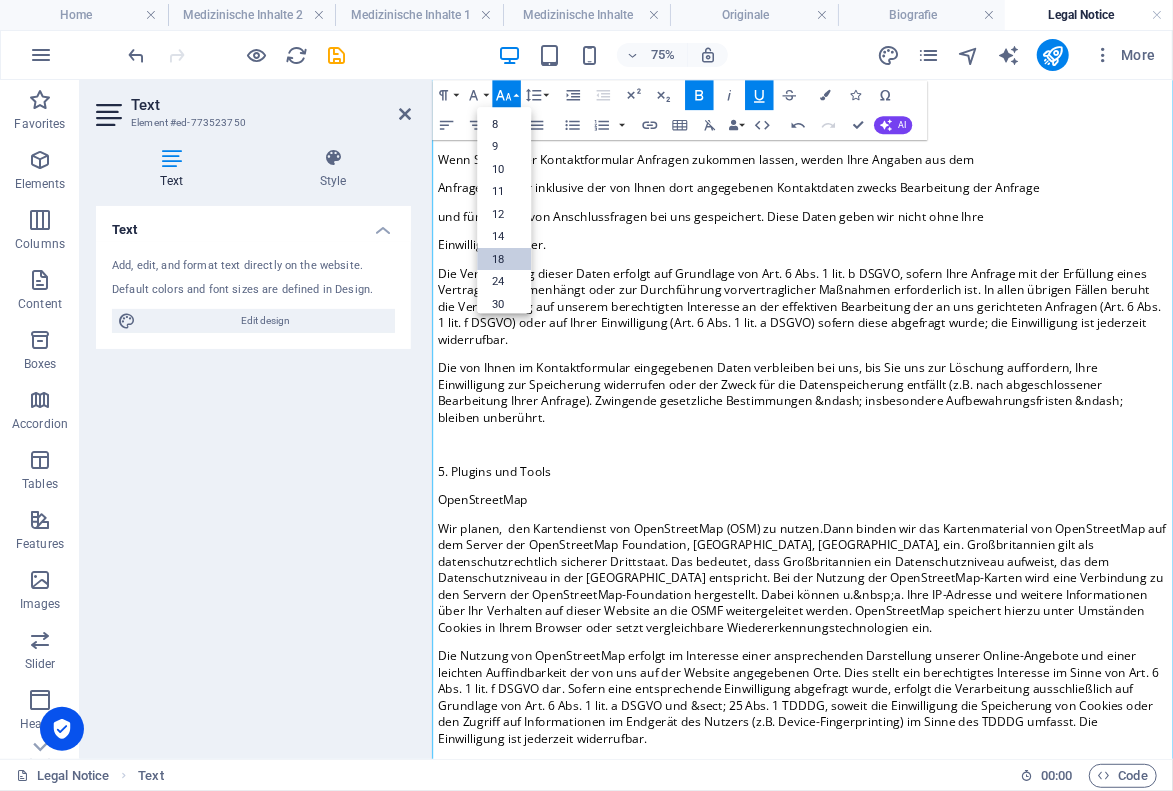click on "18" at bounding box center (504, 259) 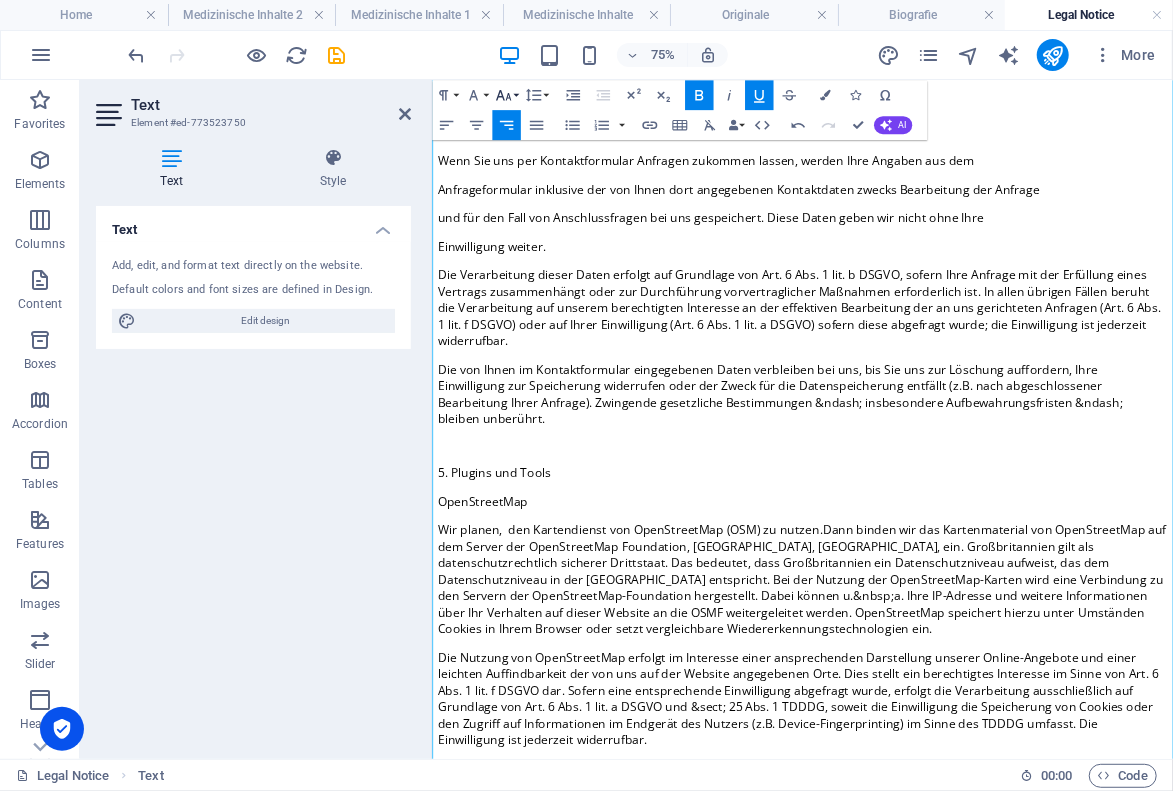 click on "Font Size" at bounding box center [506, 95] 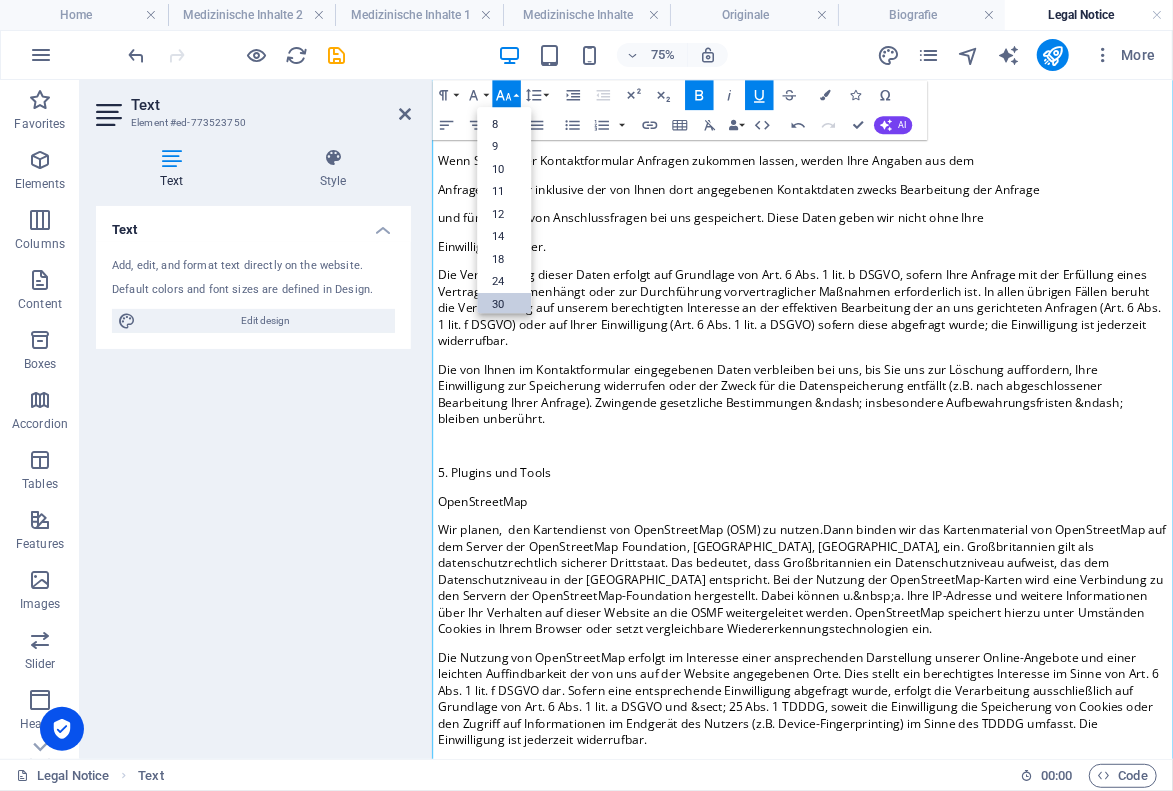 click on "30" at bounding box center [504, 304] 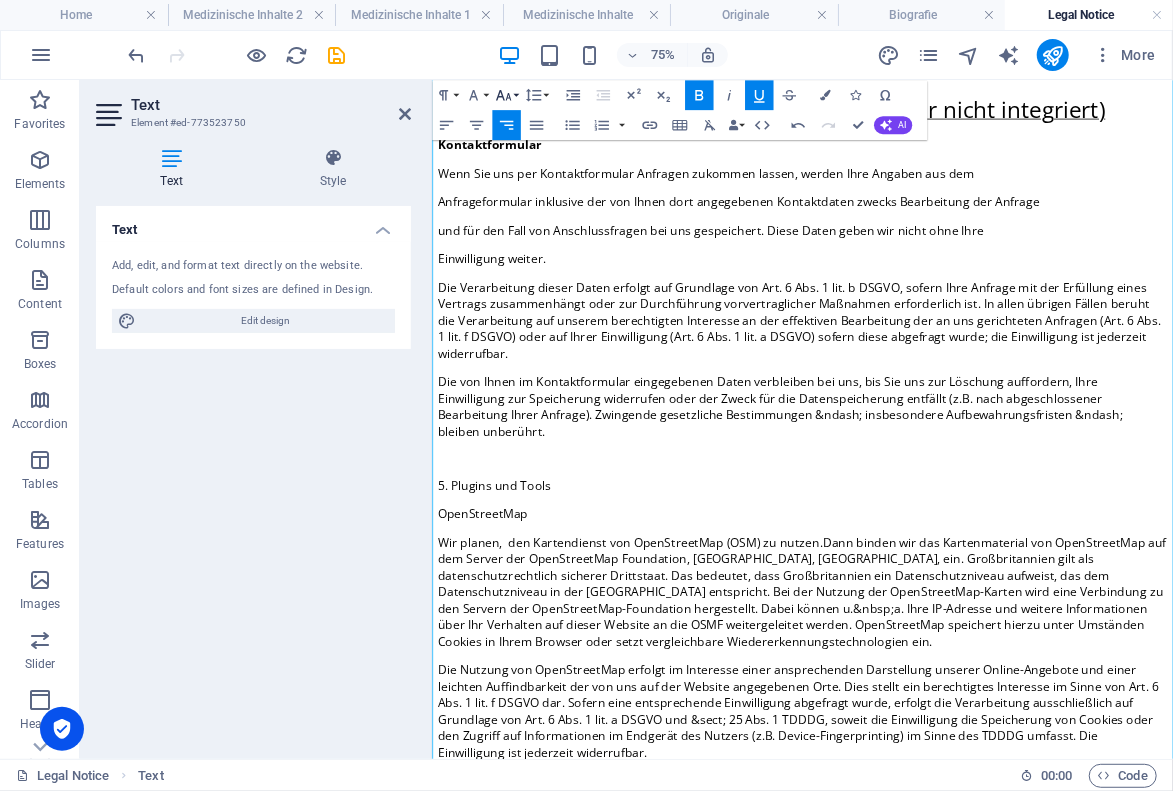 click on "Font Size" at bounding box center (506, 95) 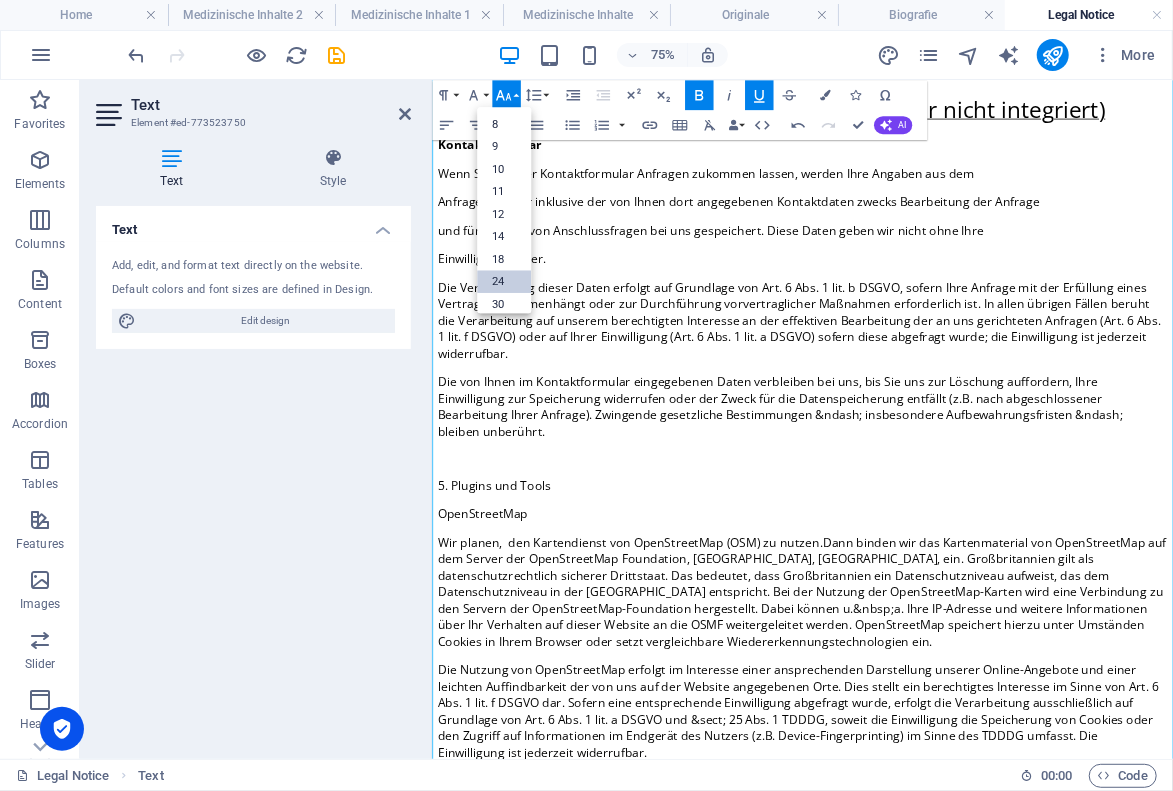 click on "24" at bounding box center [504, 282] 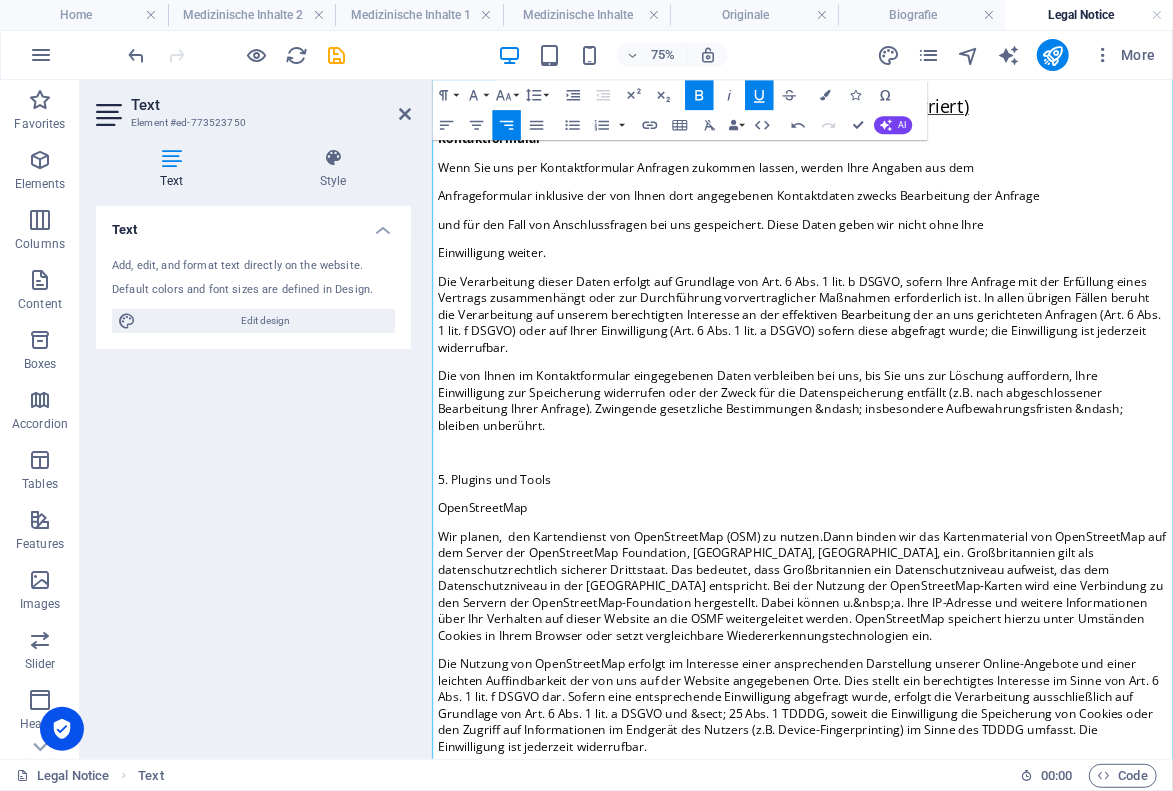 click on "Wenn Sie uns per Kontaktformular Anfragen zukommen lassen, werden Ihre Angaben aus dem" at bounding box center [796, 196] 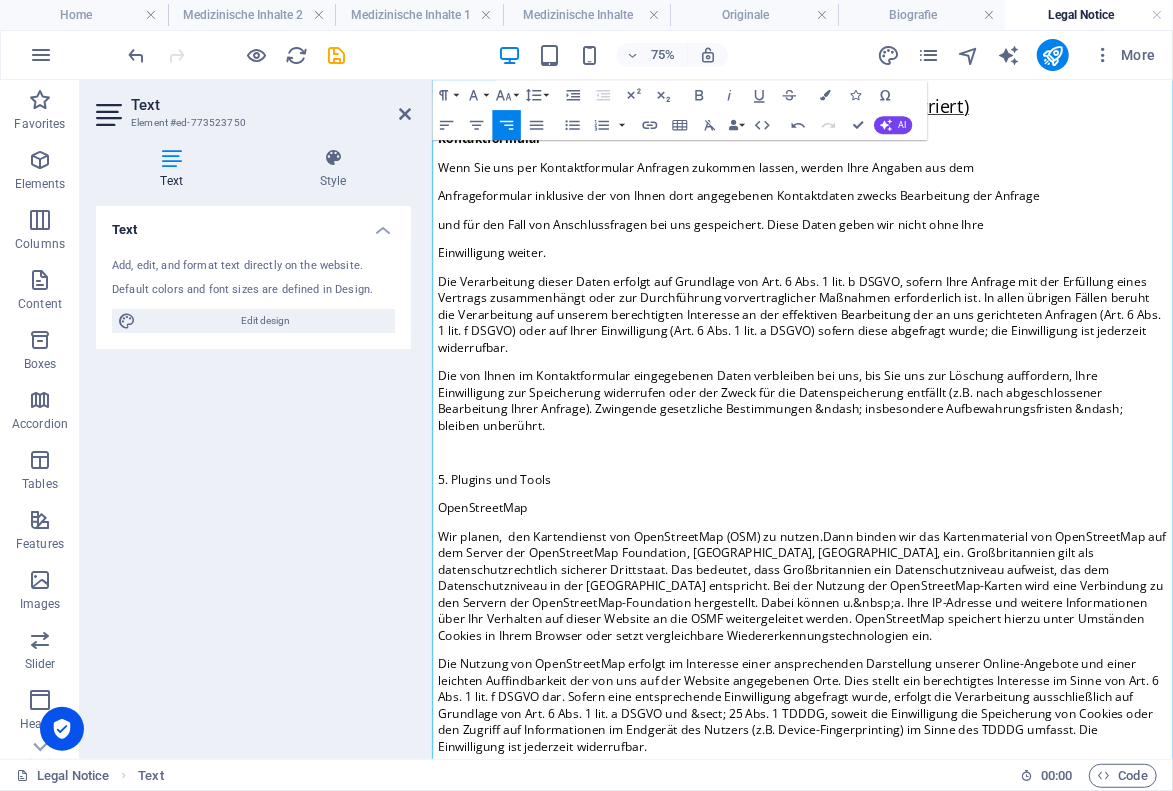 click on "4. Datenerfassung auf dieser Website" at bounding box center (661, 114) 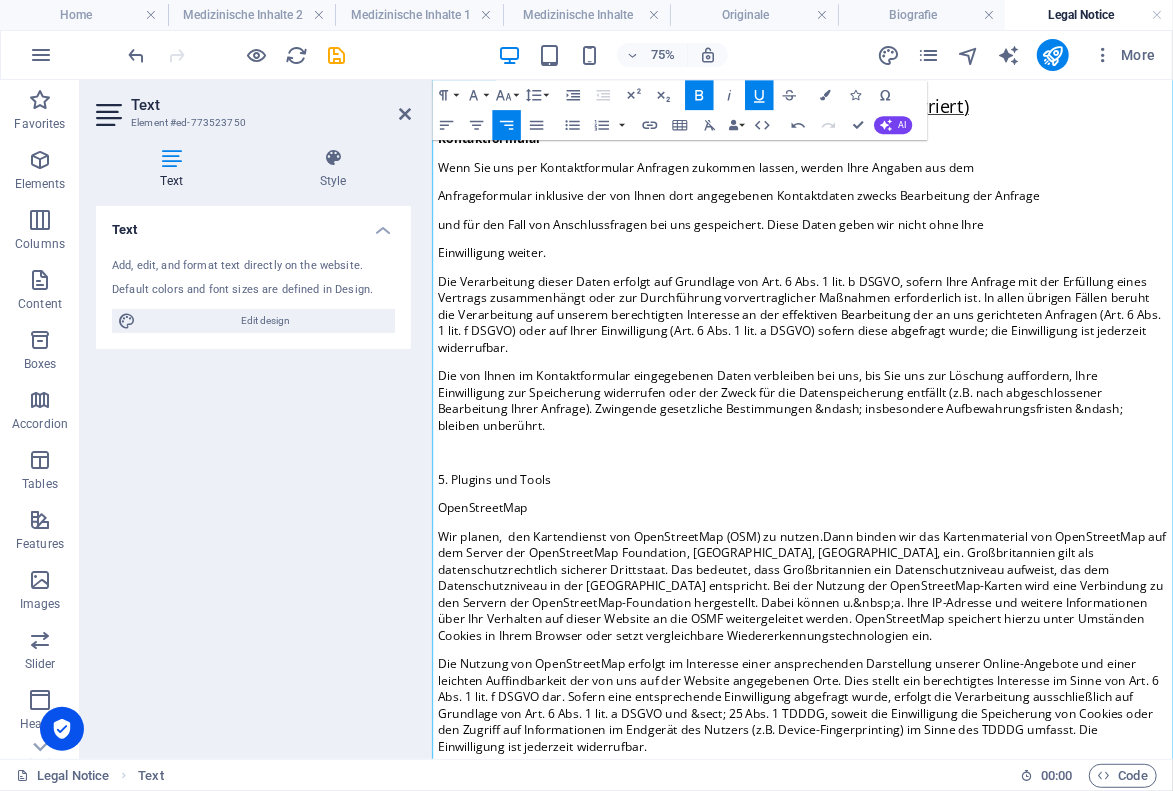 click on "4. Datenerfassung auf dieser Website" at bounding box center [661, 114] 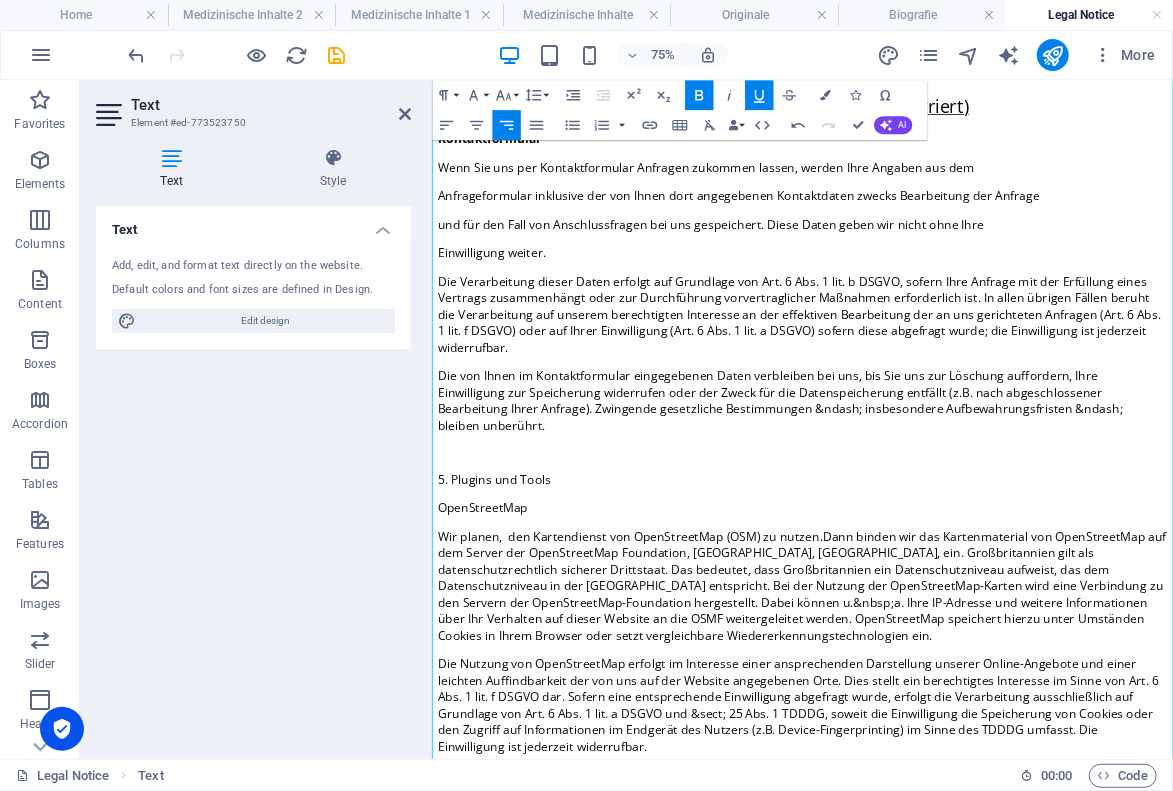 click 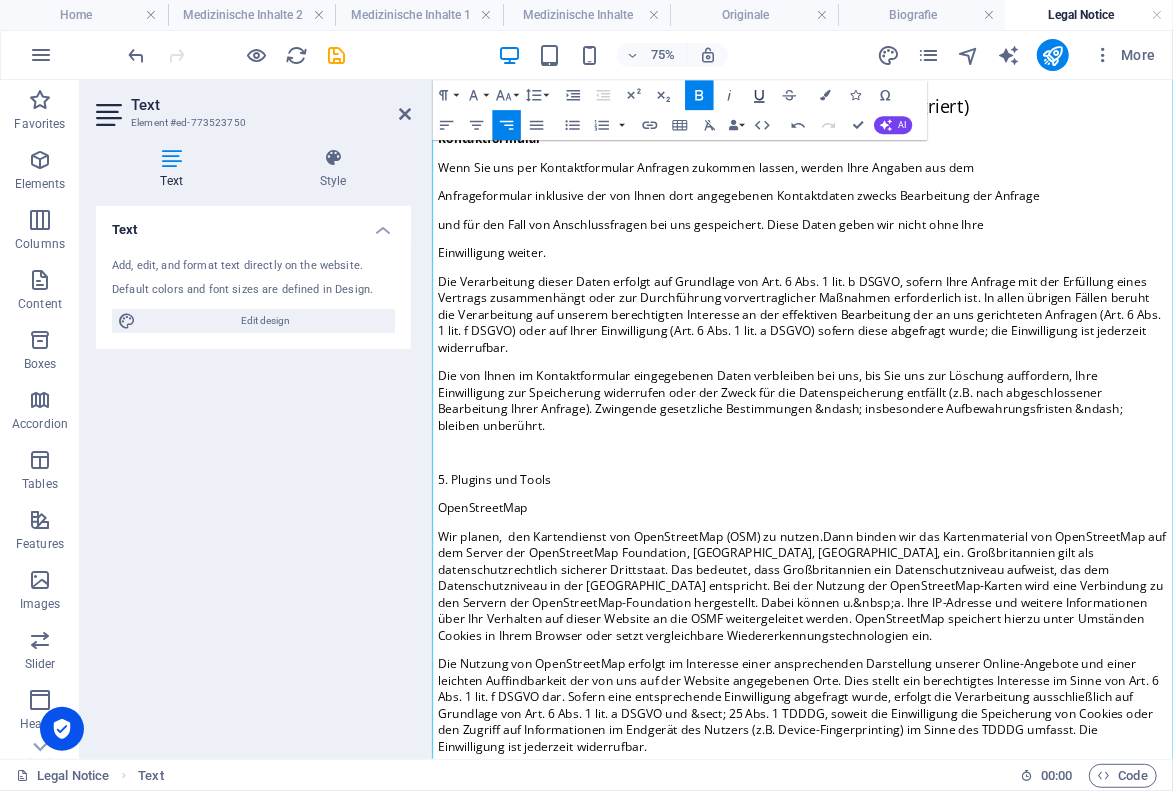 click 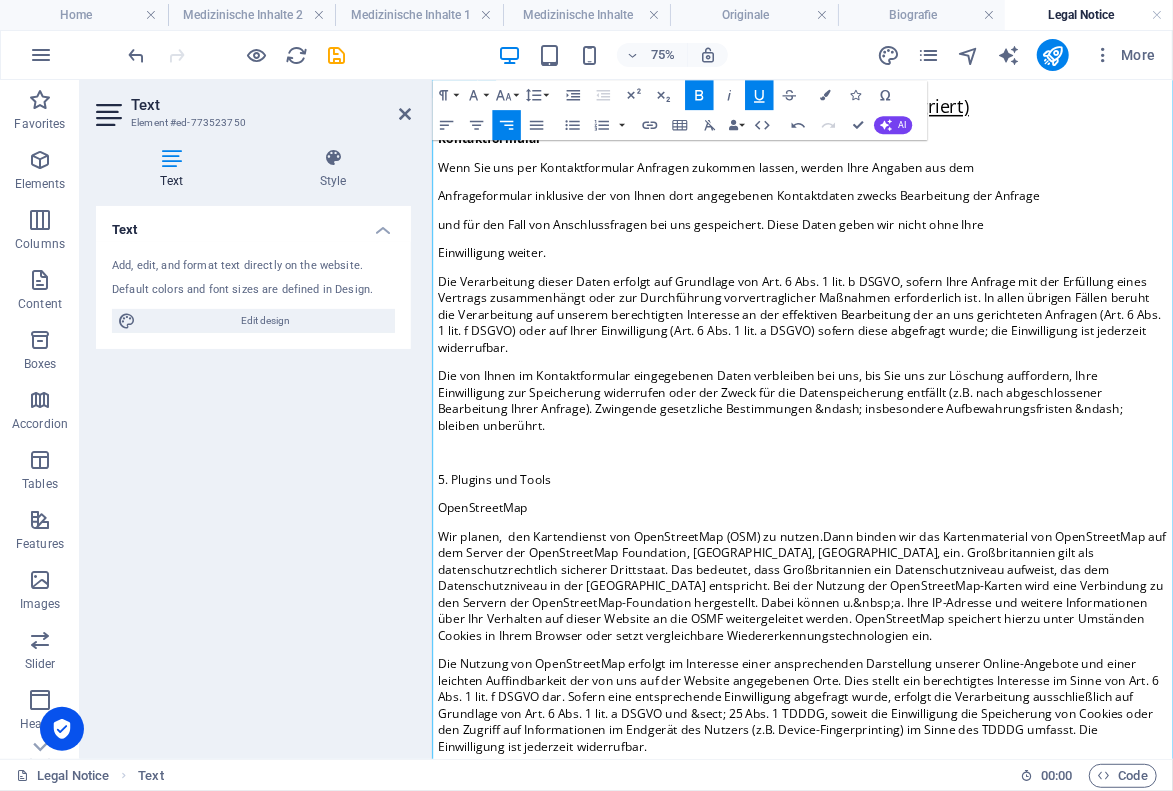 click on "Wenn Sie uns per Kontaktformular Anfragen zukommen lassen, werden Ihre Angaben aus dem" at bounding box center (796, 196) 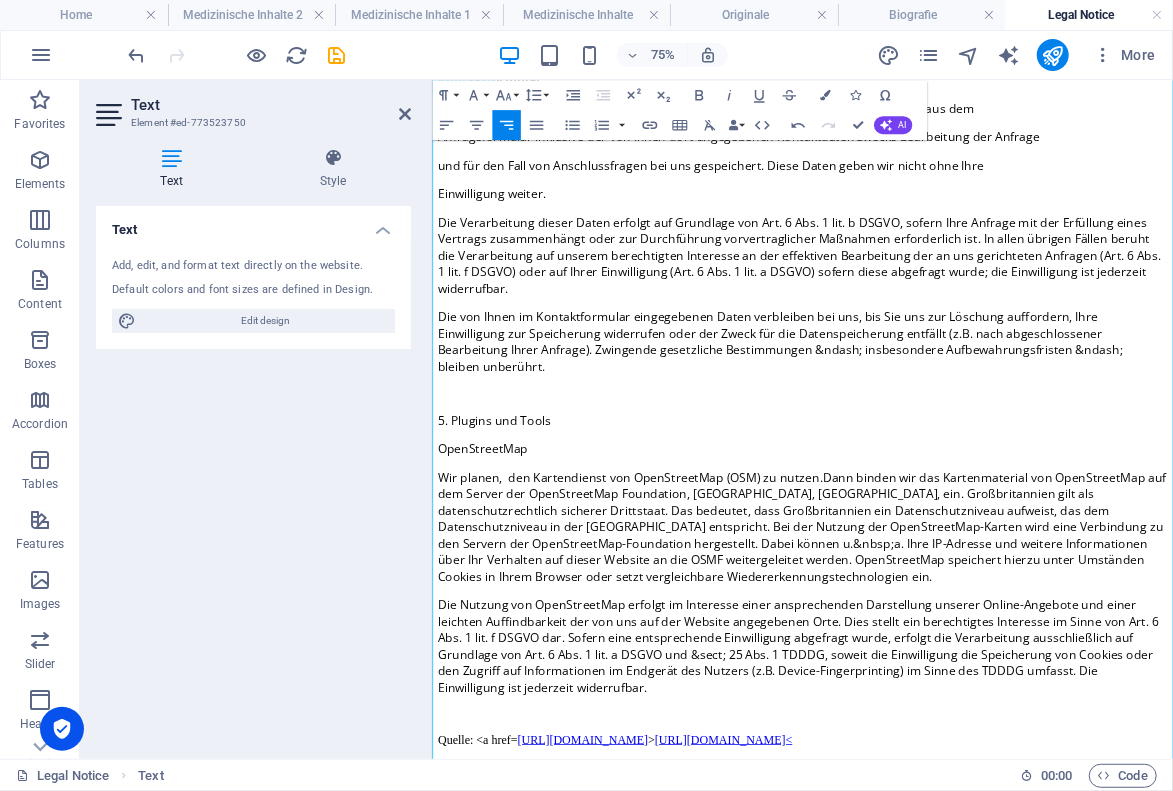 scroll, scrollTop: 7562, scrollLeft: 0, axis: vertical 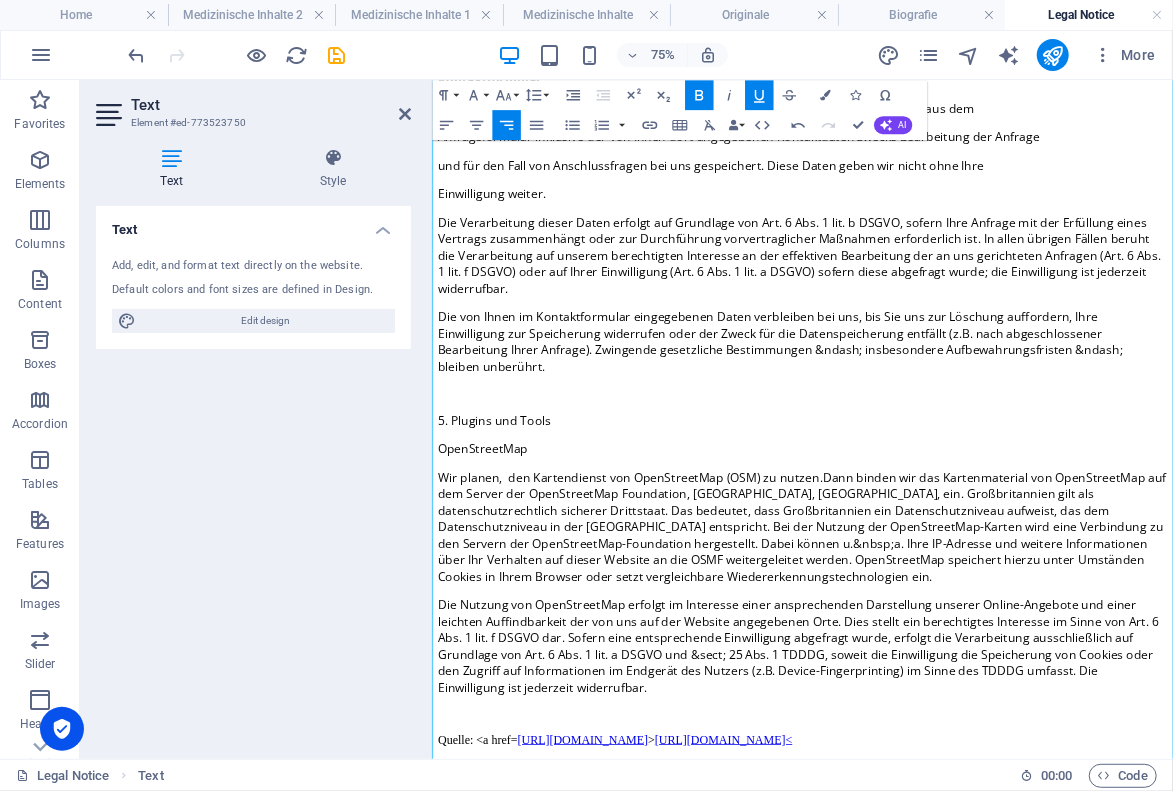 click 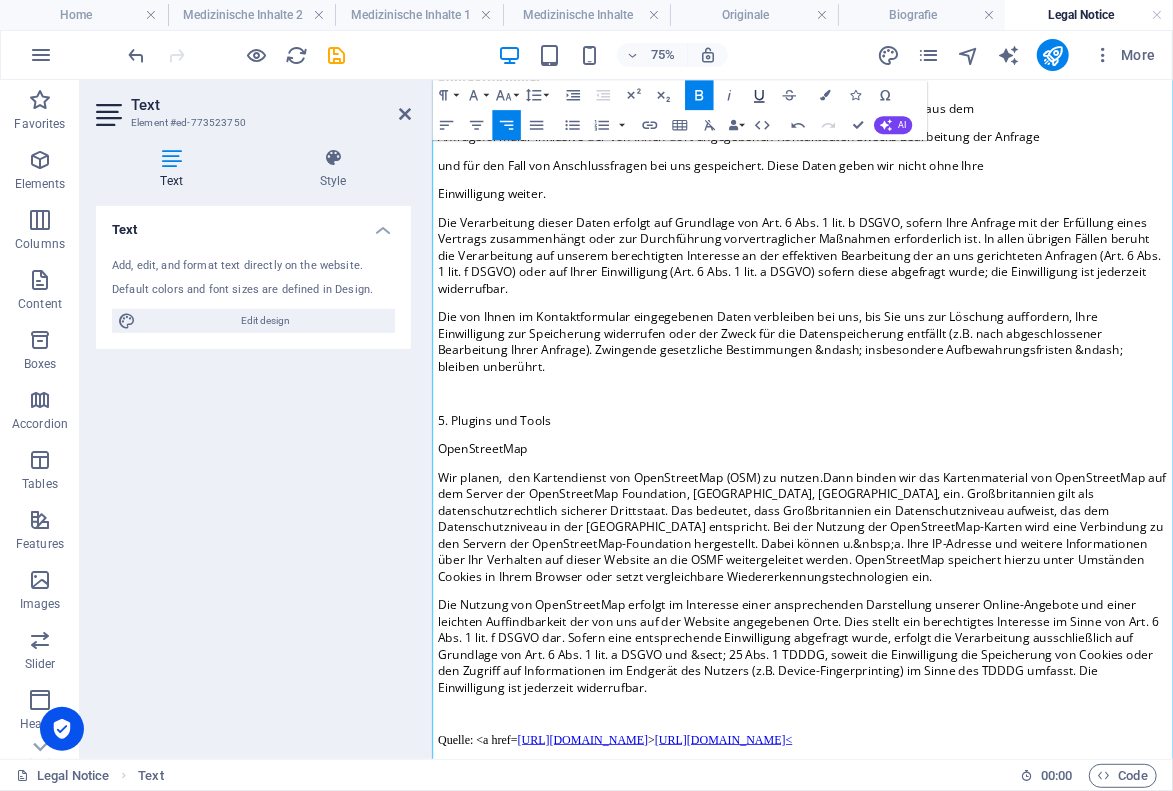click 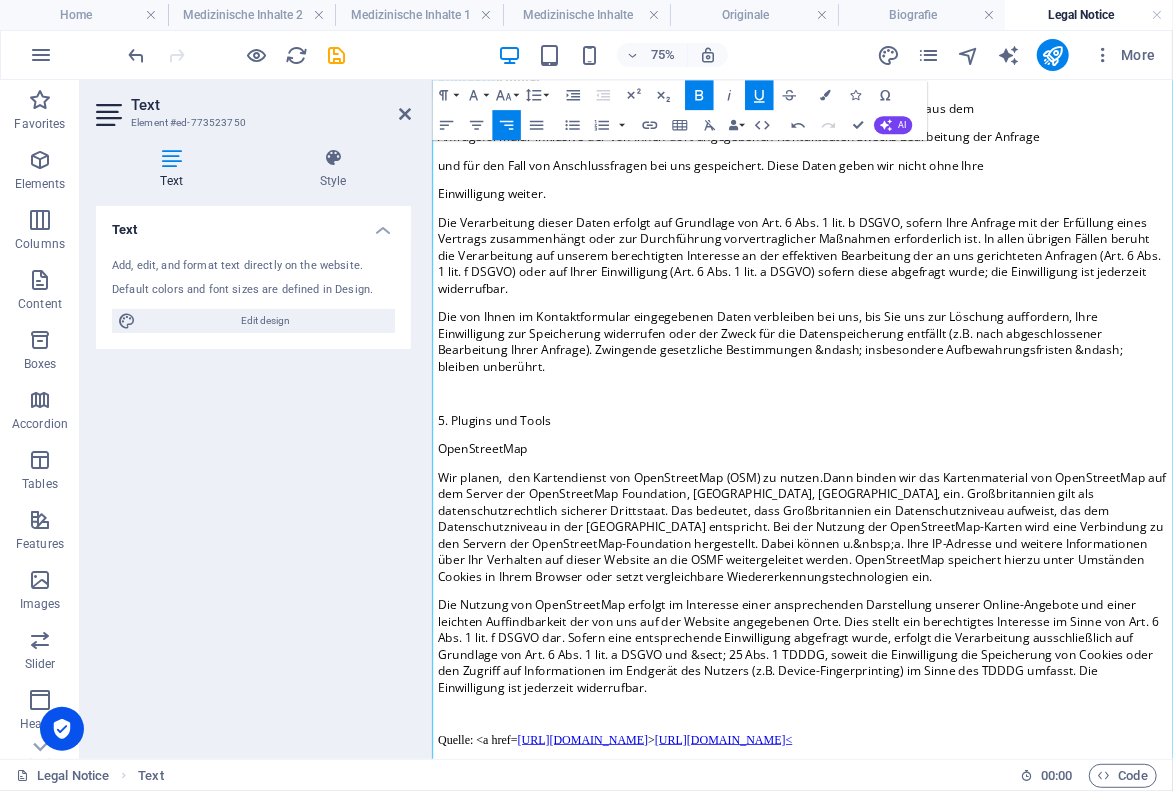 click on "Anfrageformular inklusive der von Ihnen dort angegebenen Kontaktdaten zwecks Bearbeitung der Anfrage" at bounding box center [925, 156] 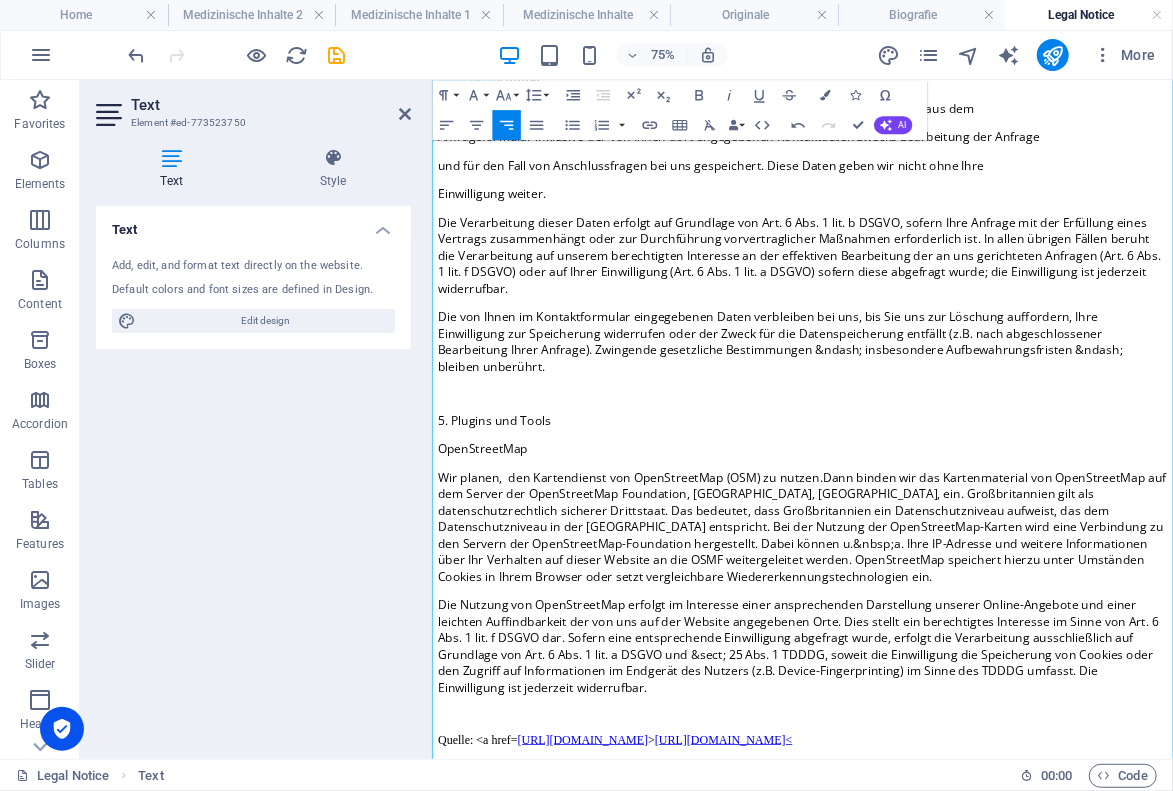 click on "(primär nicht integriert)" at bounding box center (1015, 36) 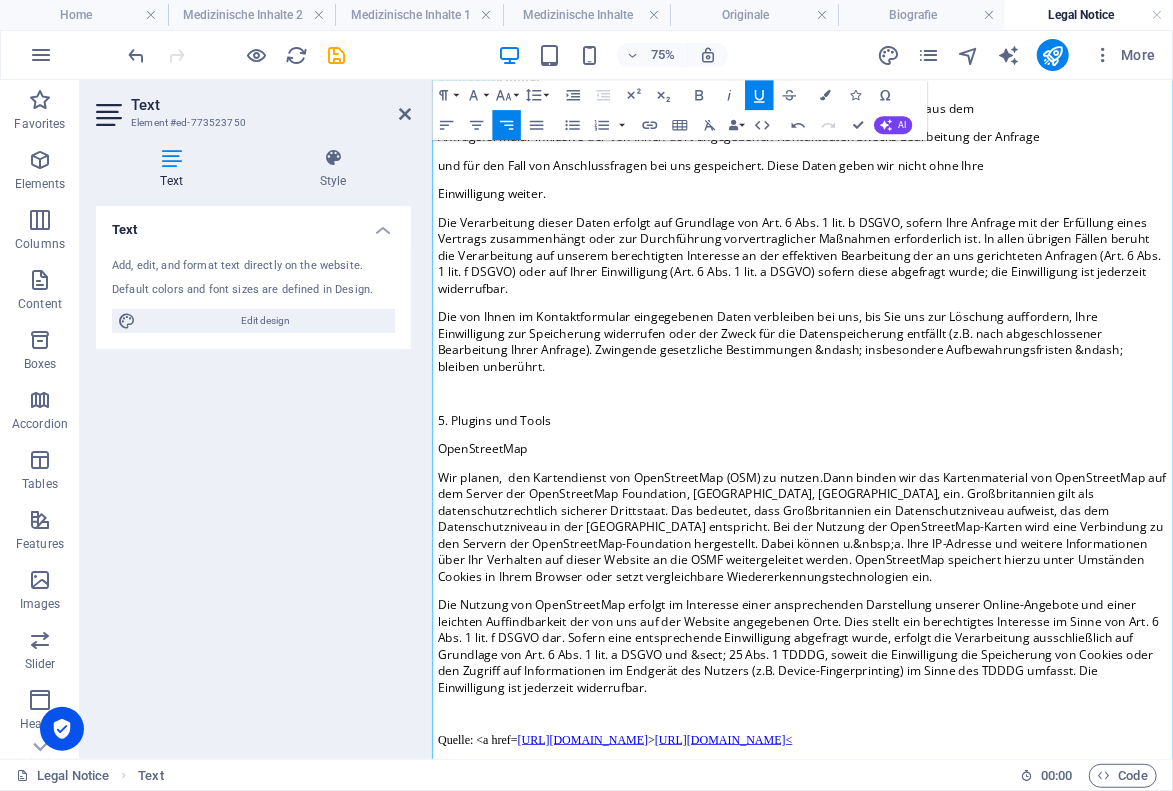 click on "(primär nicht integriert)" at bounding box center [1015, 36] 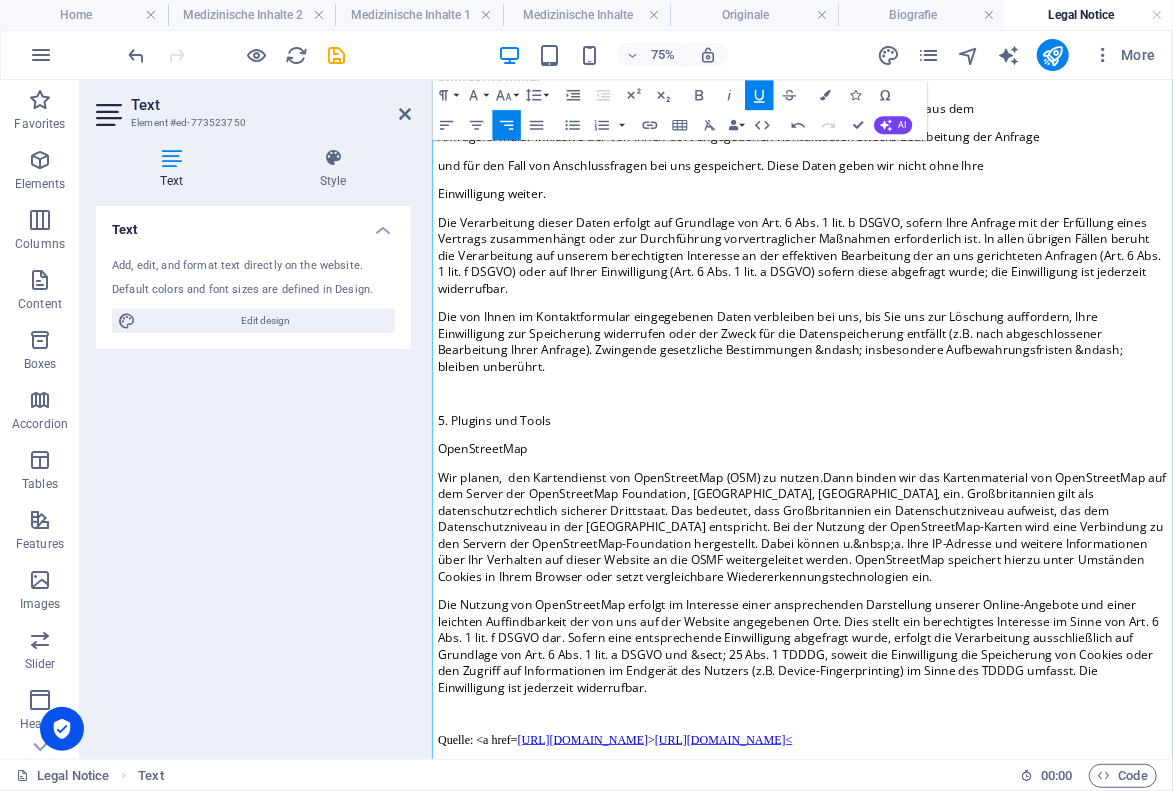click 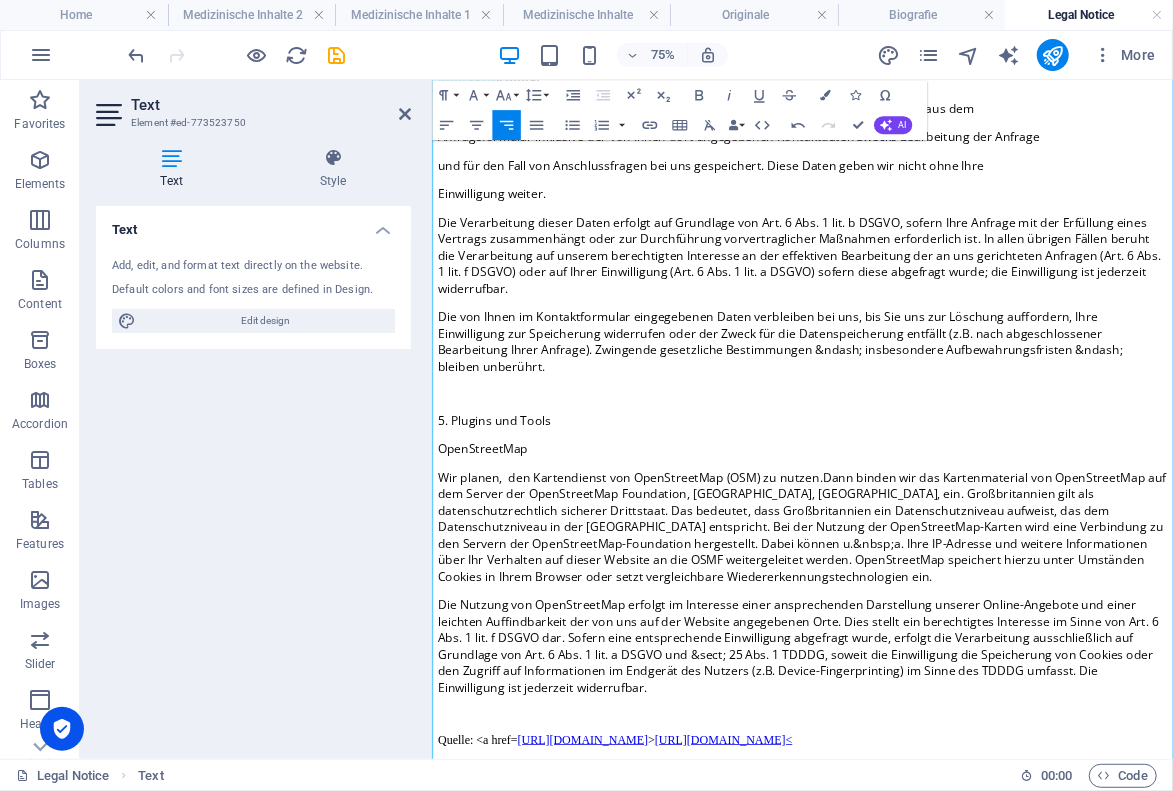 drag, startPoint x: 1258, startPoint y: 346, endPoint x: 1400, endPoint y: 347, distance: 142.00352 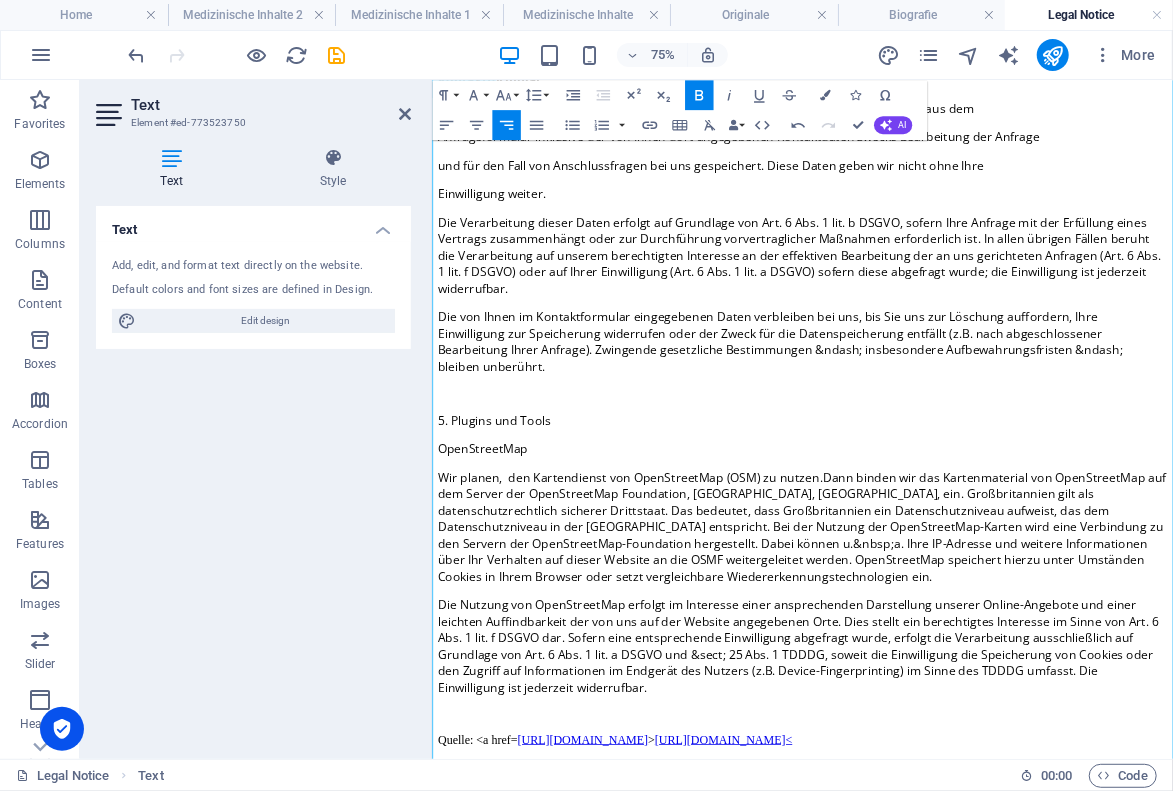 click on "Kontaktformular" at bounding box center [508, 80] 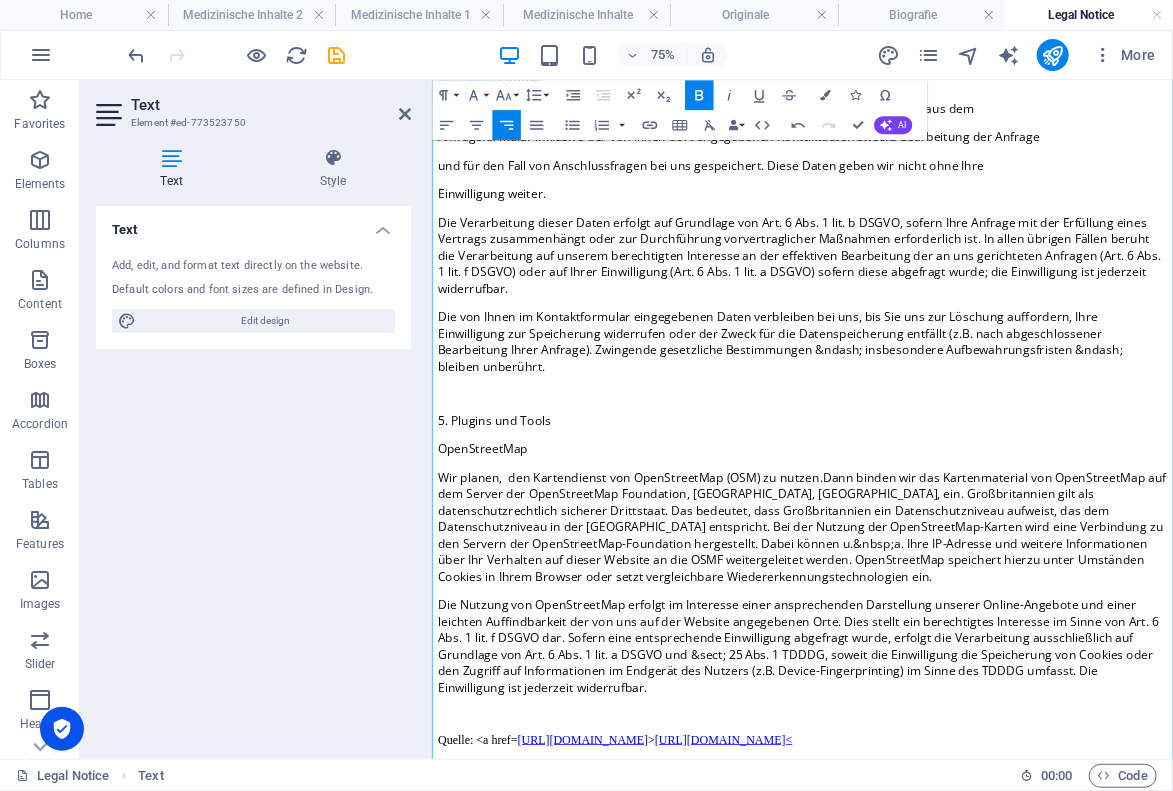 click on "Kontaktformular" at bounding box center (508, 80) 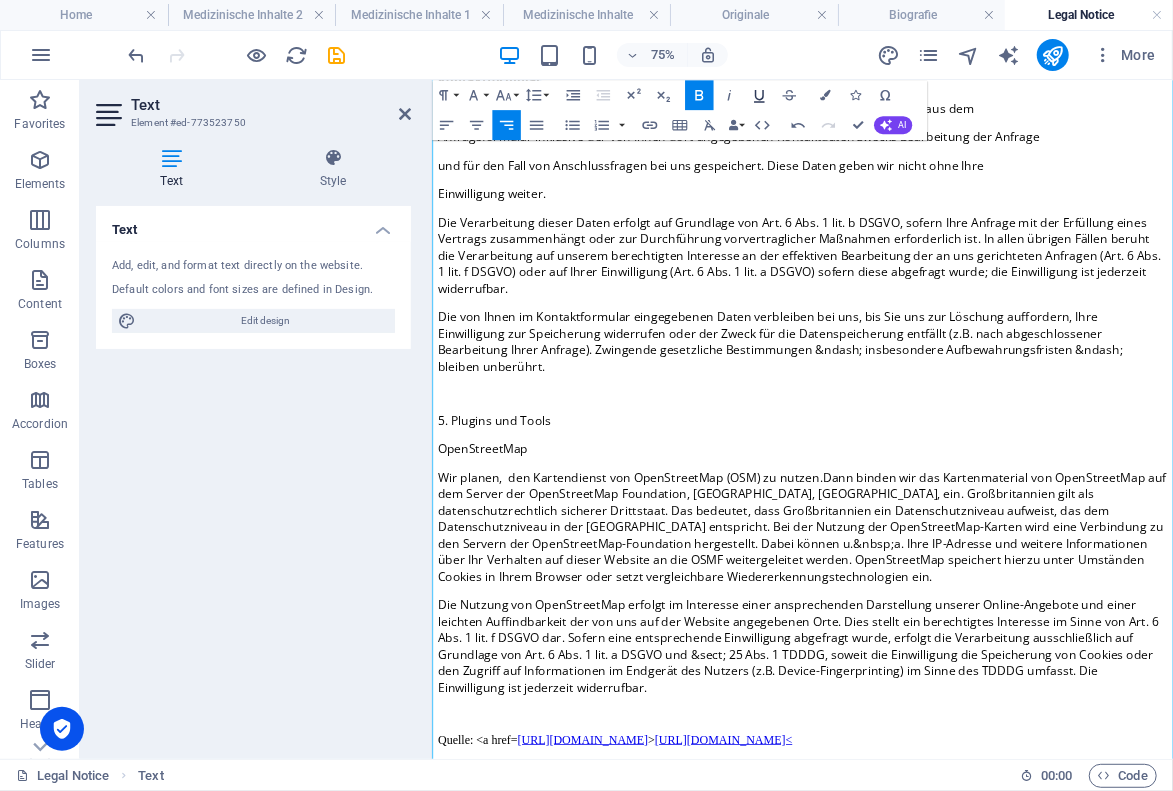 click 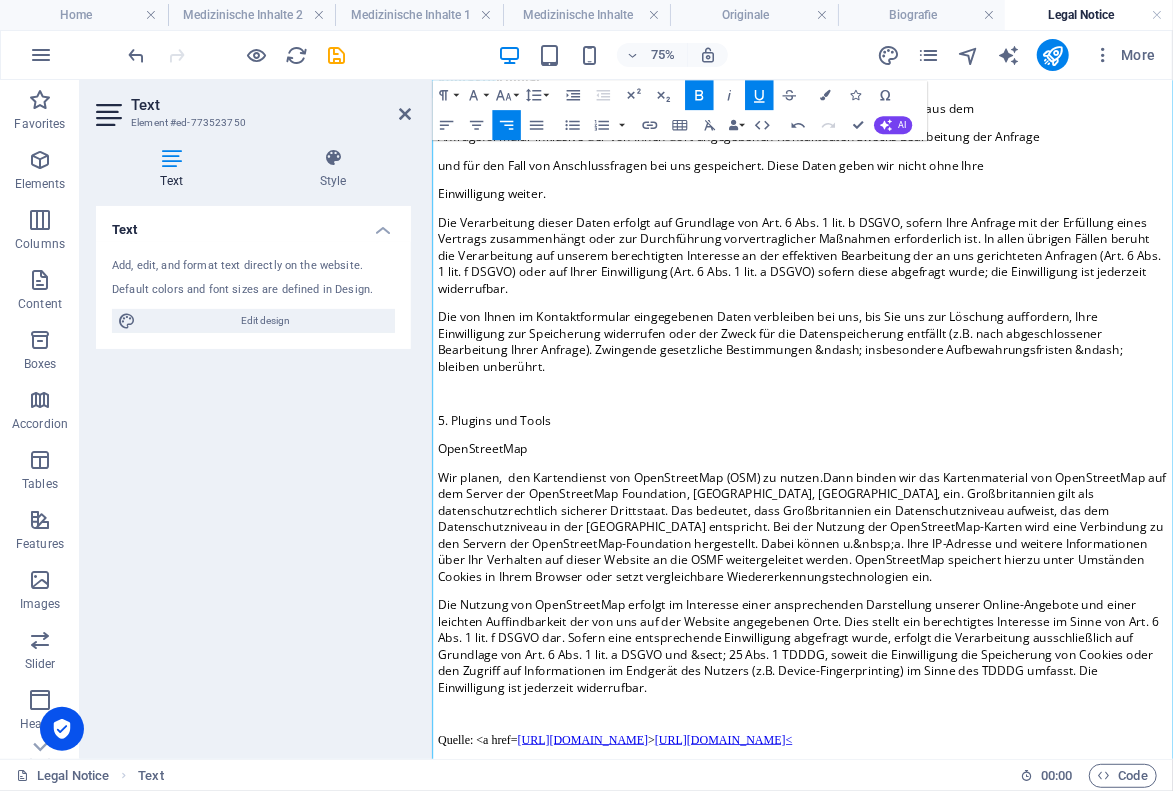 click on "Anfrageformular inklusive der von Ihnen dort angegebenen Kontaktdaten zwecks Bearbeitung der Anfrage" at bounding box center [925, 156] 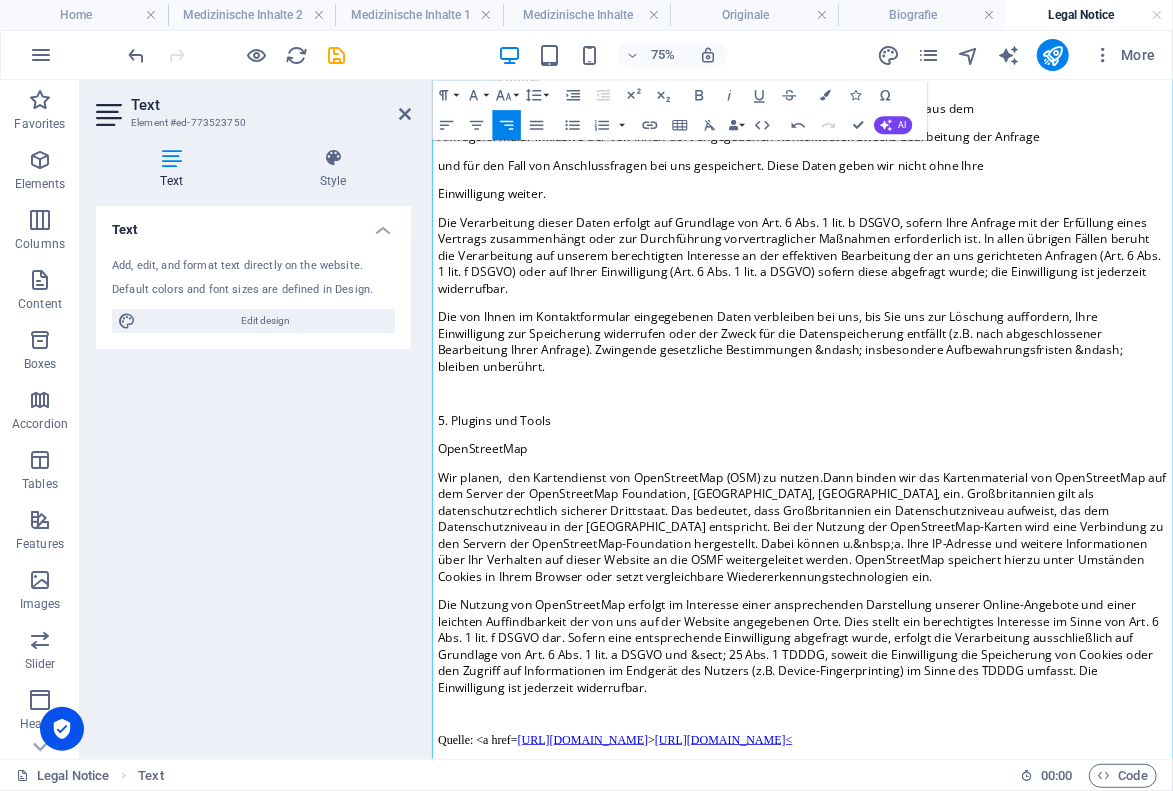 click on "Anfrageformular inklusive der von Ihnen dort angegebenen Kontaktdaten zwecks Bearbeitung der Anfrage" at bounding box center [840, 156] 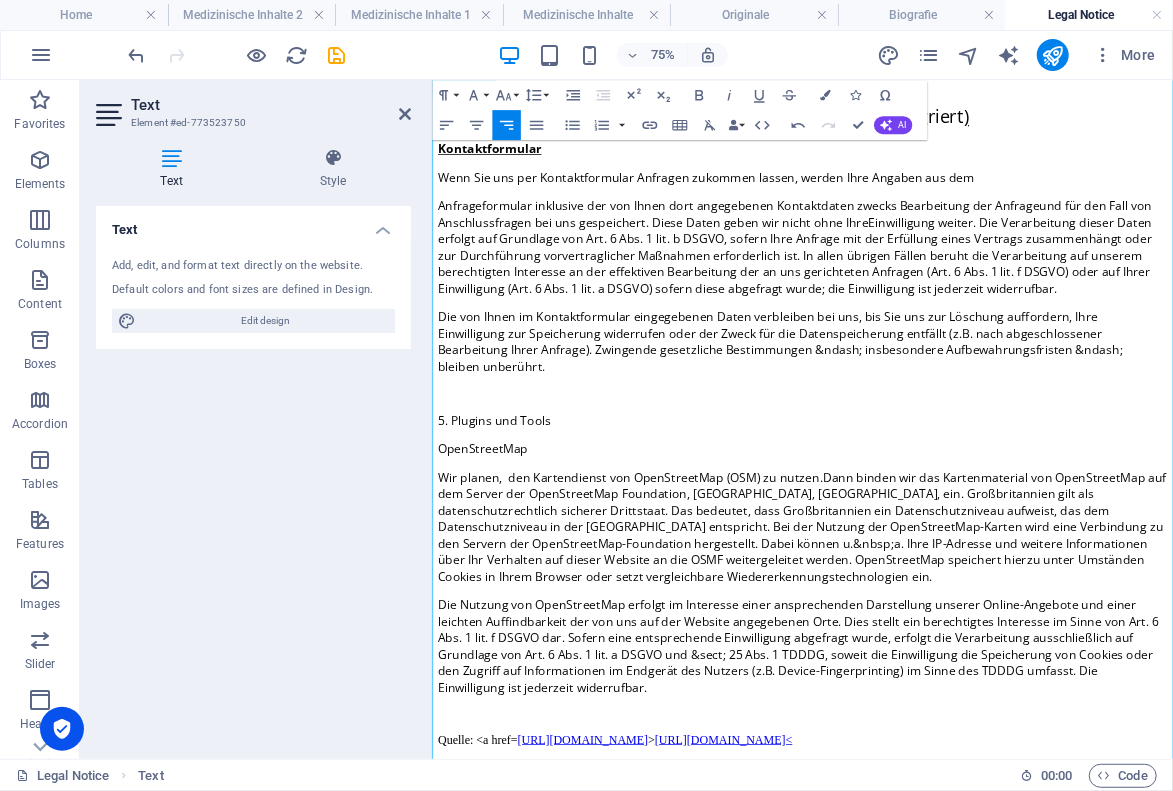click on "Die Verarbeitung dieser Daten erfolgt auf Grundlage von Art. 6 Abs. 1 lit. b DSGVO, sofern Ihre Anfrage mit der Erfüllung eines Vertrags zusammenhängt oder zur Durchführung vorvertraglicher Maßnahmen erforderlich ist. In allen übrigen Fällen beruht die Verarbeitung auf unserem berechtigten Interesse an der effektiven Bearbeitung der an uns gerichteten Anfragen (Art. 6 Abs. 1 lit. f DSGVO) oder auf Ihrer Einwilligung (Art. 6 Abs. 1 lit. a DSGVO) sofern diese abgefragt wurde; die Einwilligung ist jederzeit widerrufbar." at bounding box center (915, 314) 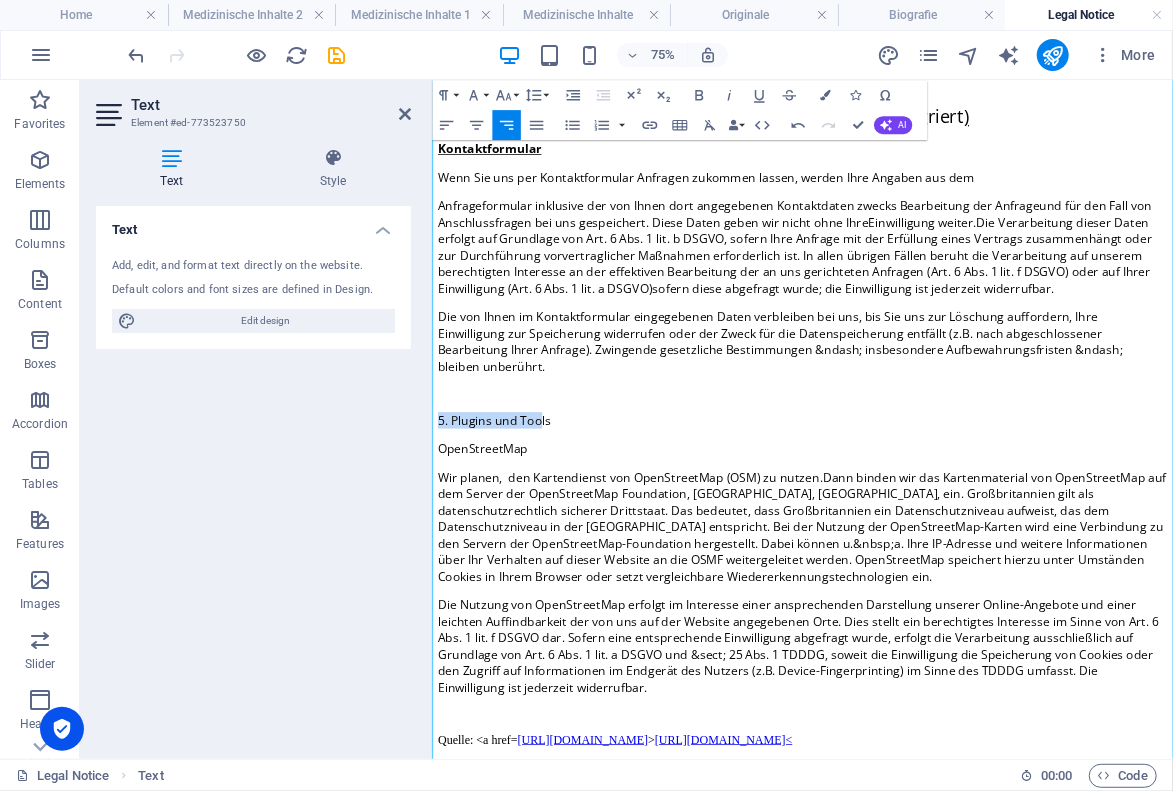 drag, startPoint x: 1210, startPoint y: 814, endPoint x: 1418, endPoint y: 793, distance: 209.0574 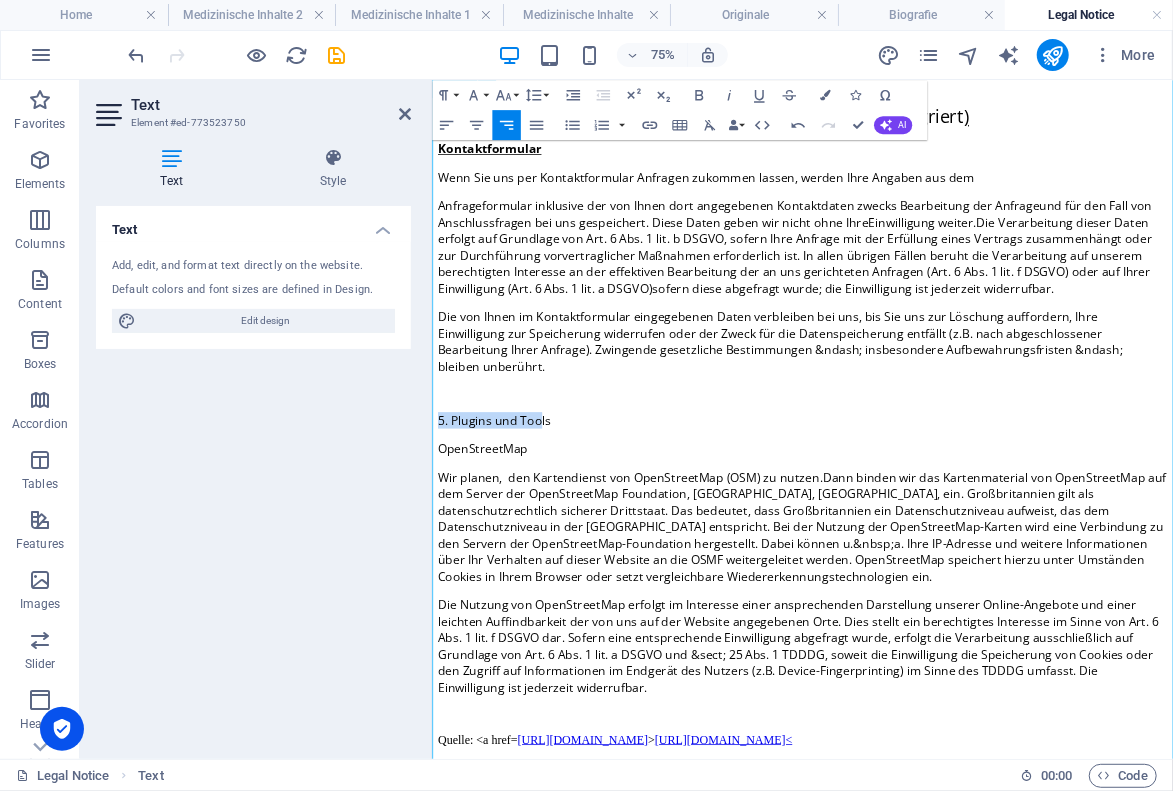 click on "5. Plugins und Tools" at bounding box center (514, 534) 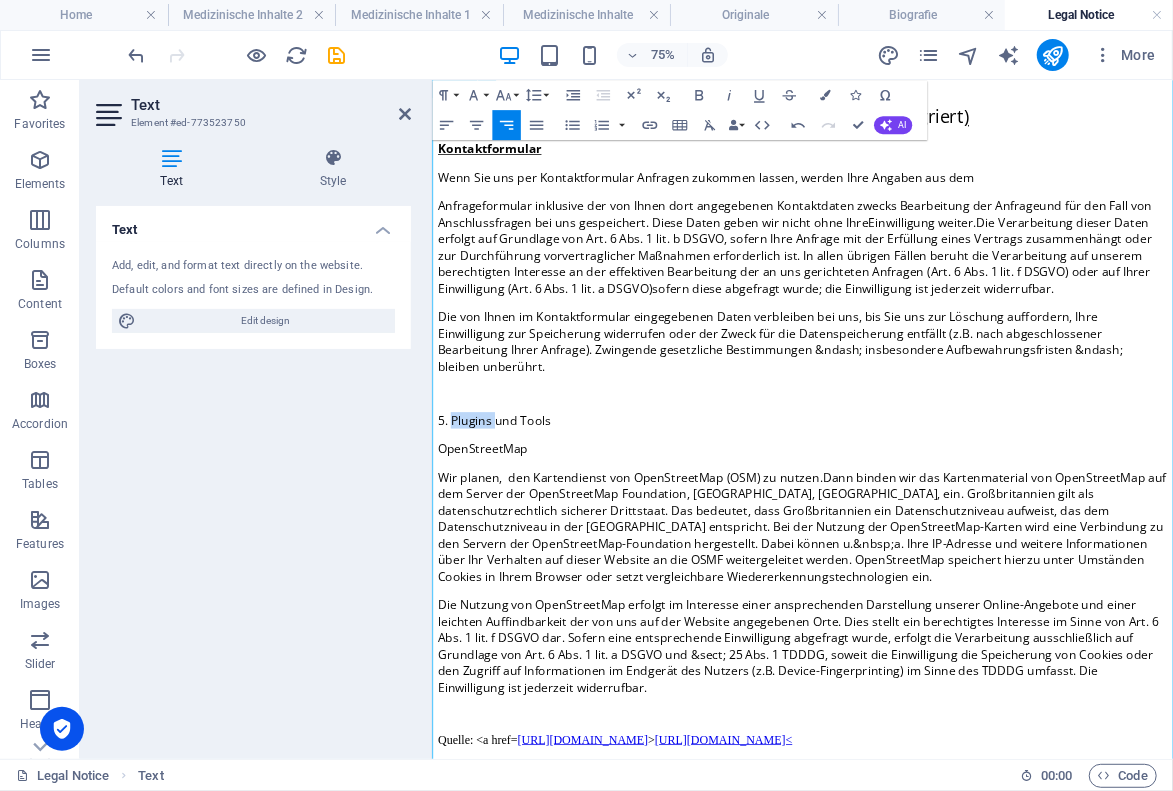 click on "5. Plugins und Tools" at bounding box center (514, 534) 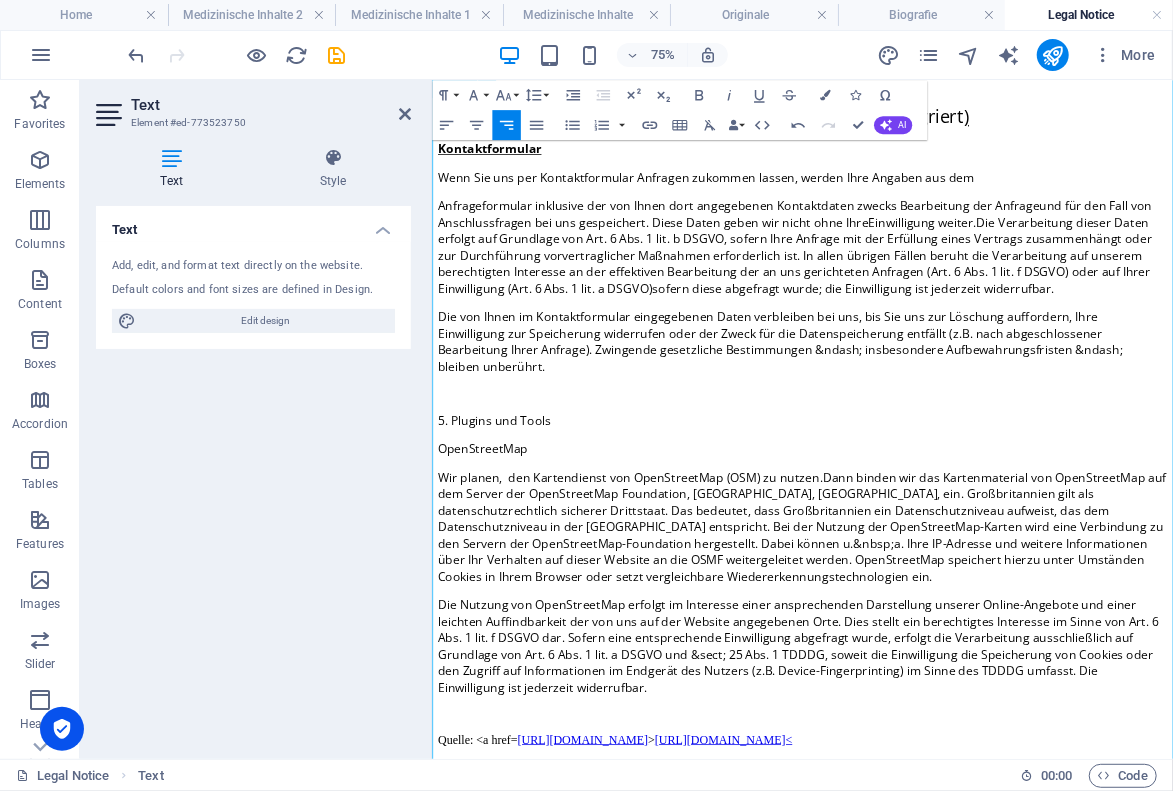 click on "5. Plugins und Tools" at bounding box center (514, 534) 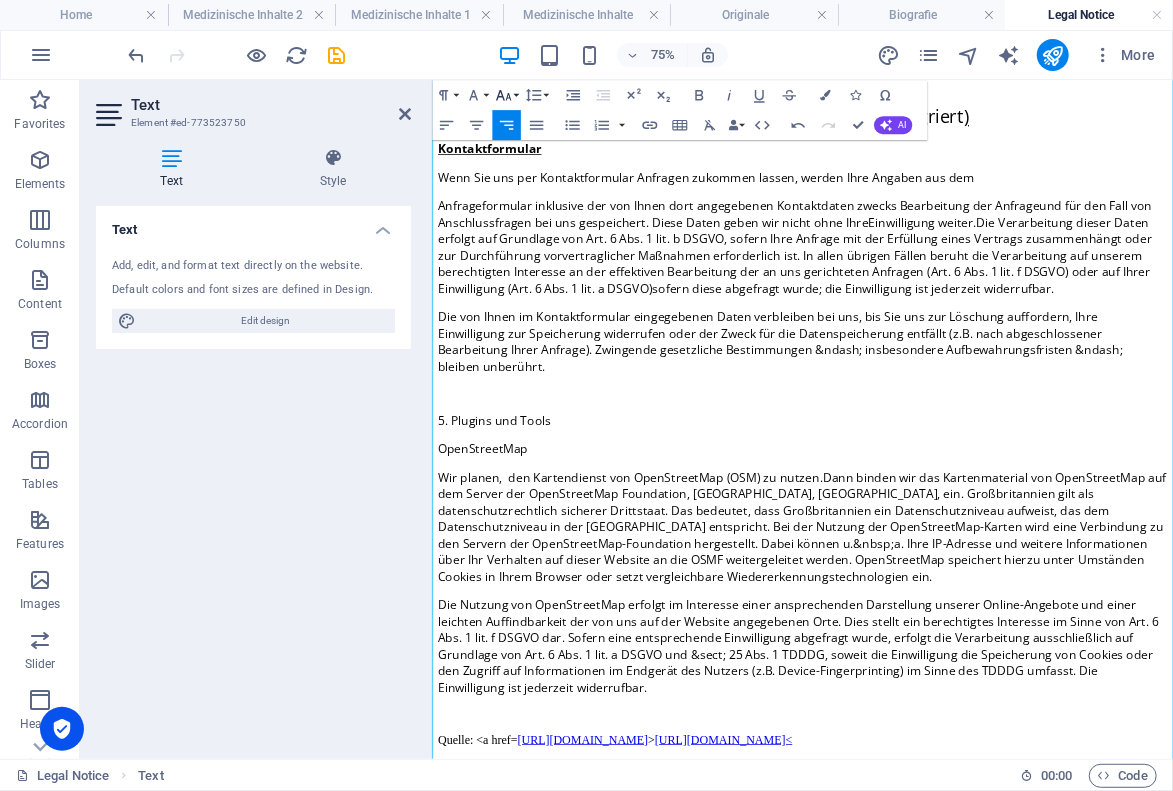 click on "Font Size" at bounding box center (506, 95) 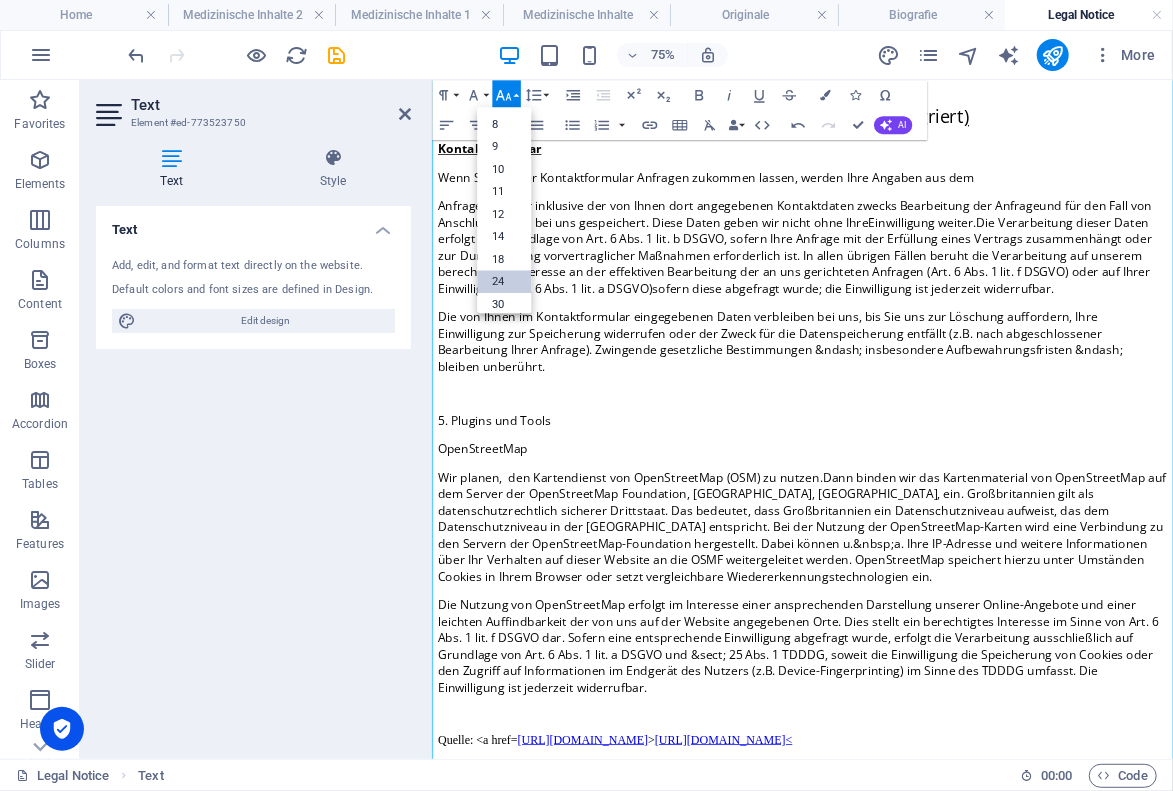 click on "24" at bounding box center [504, 282] 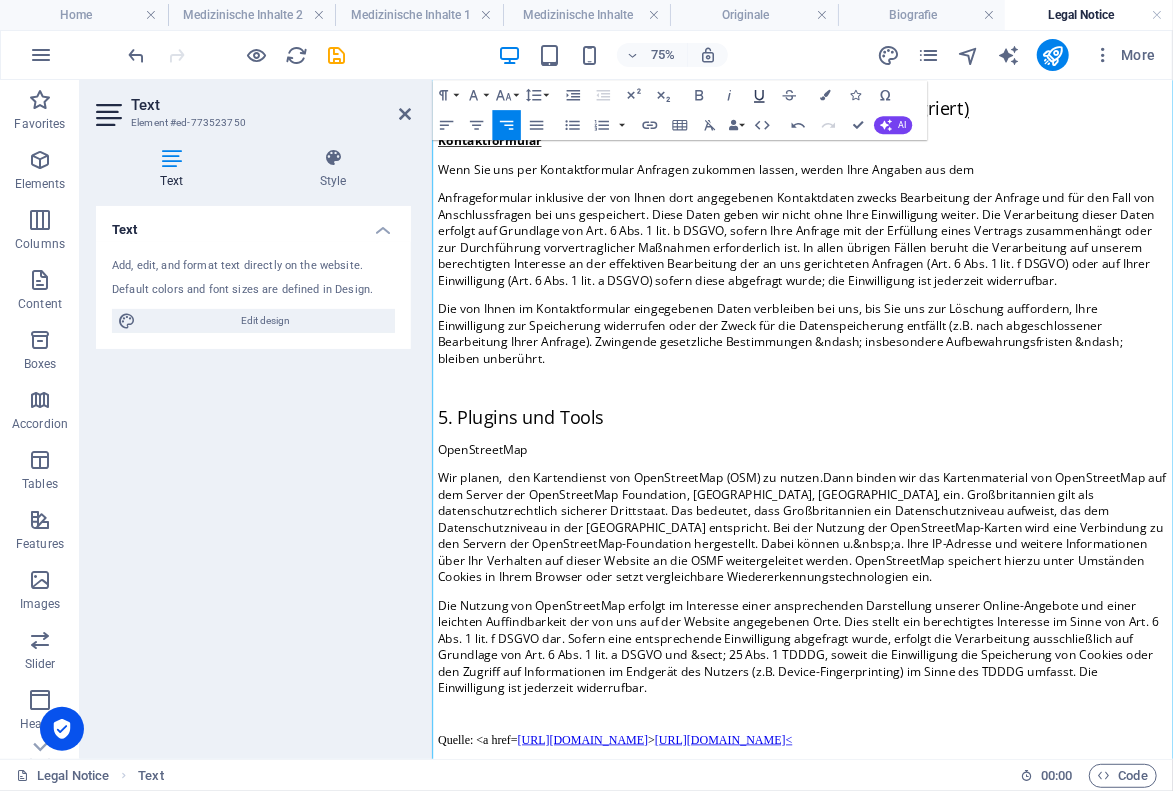 click 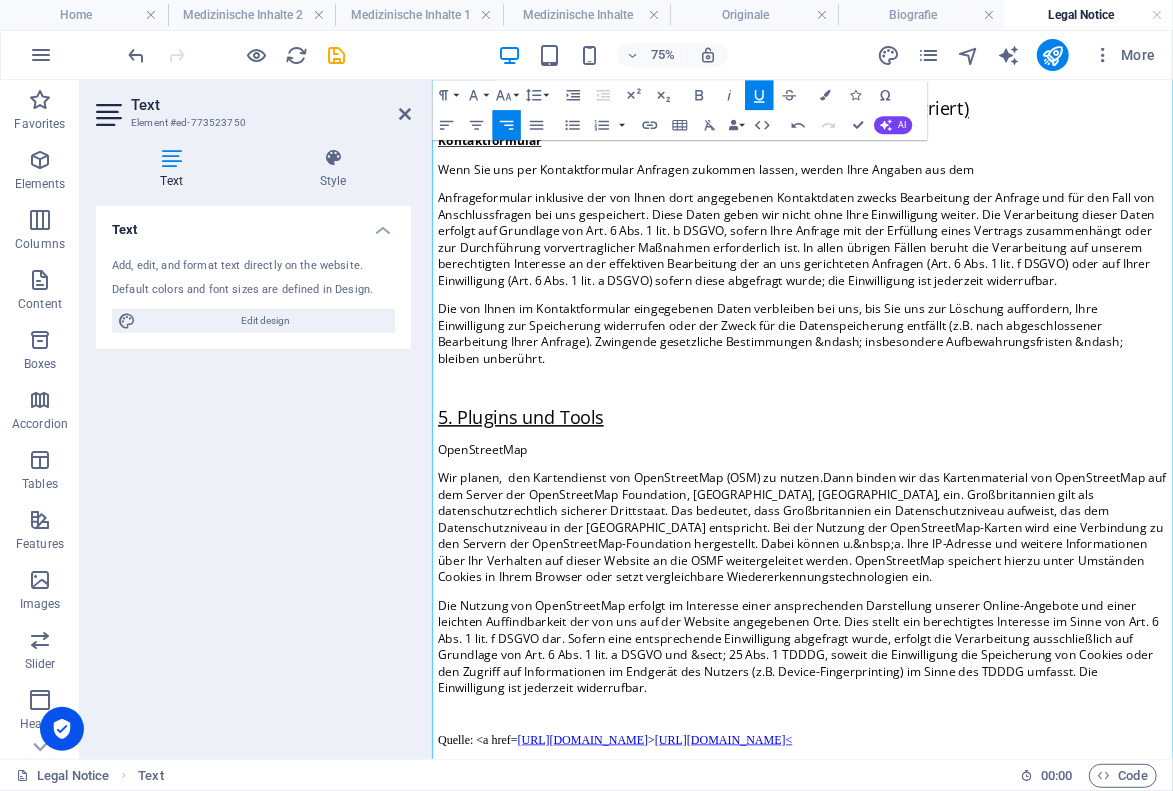 click on "OpenStreetMap" at bounding box center (499, 572) 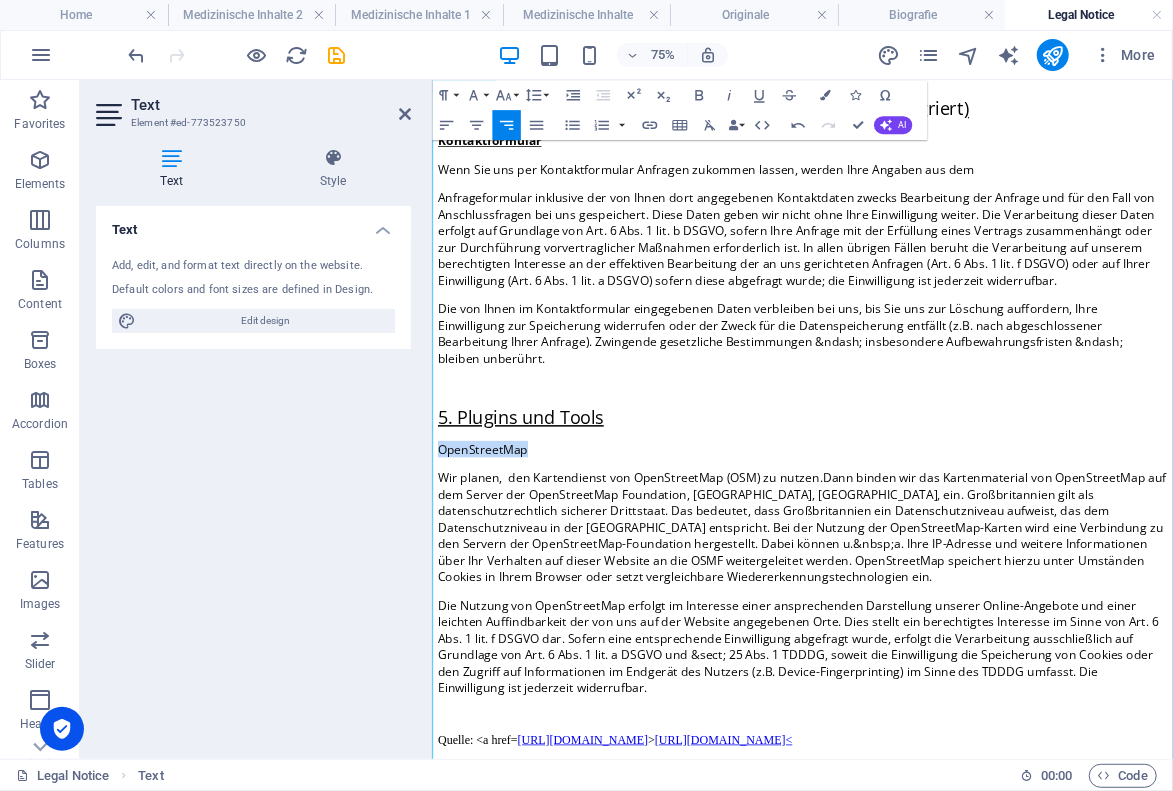 click on "OpenStreetMap" at bounding box center (499, 572) 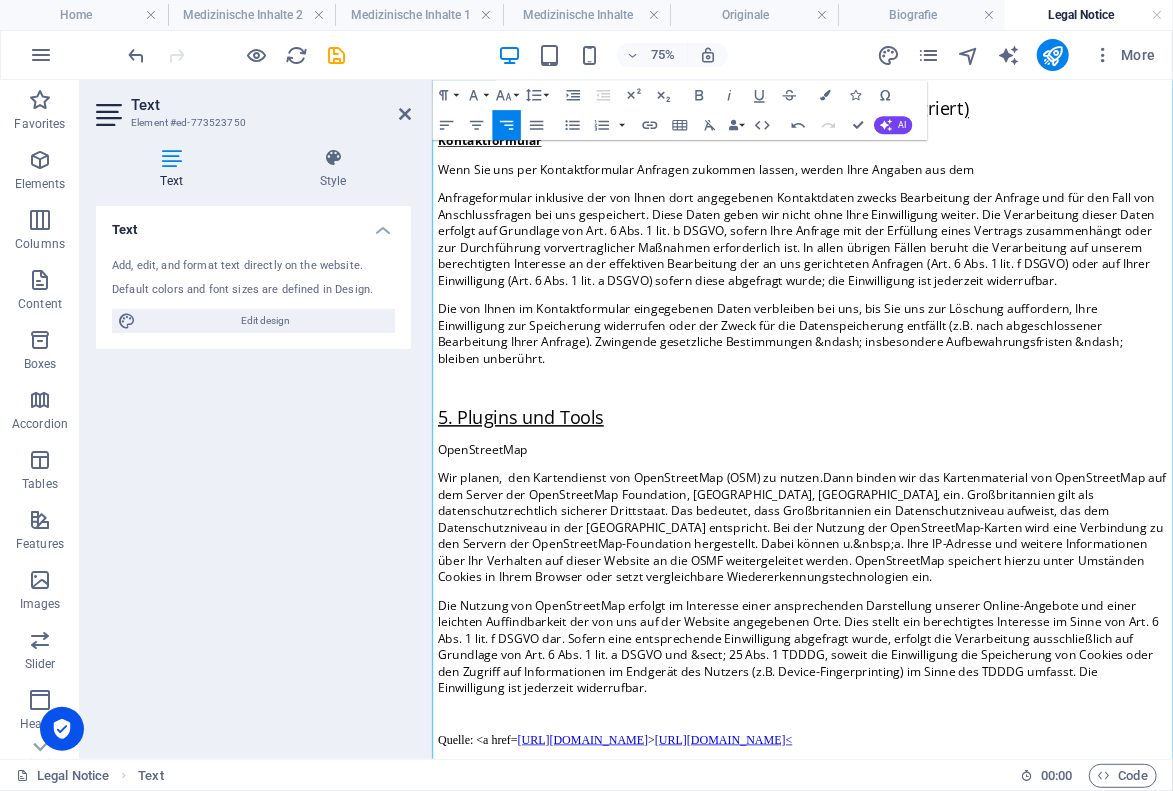 click on "OpenStreetMap" at bounding box center (499, 572) 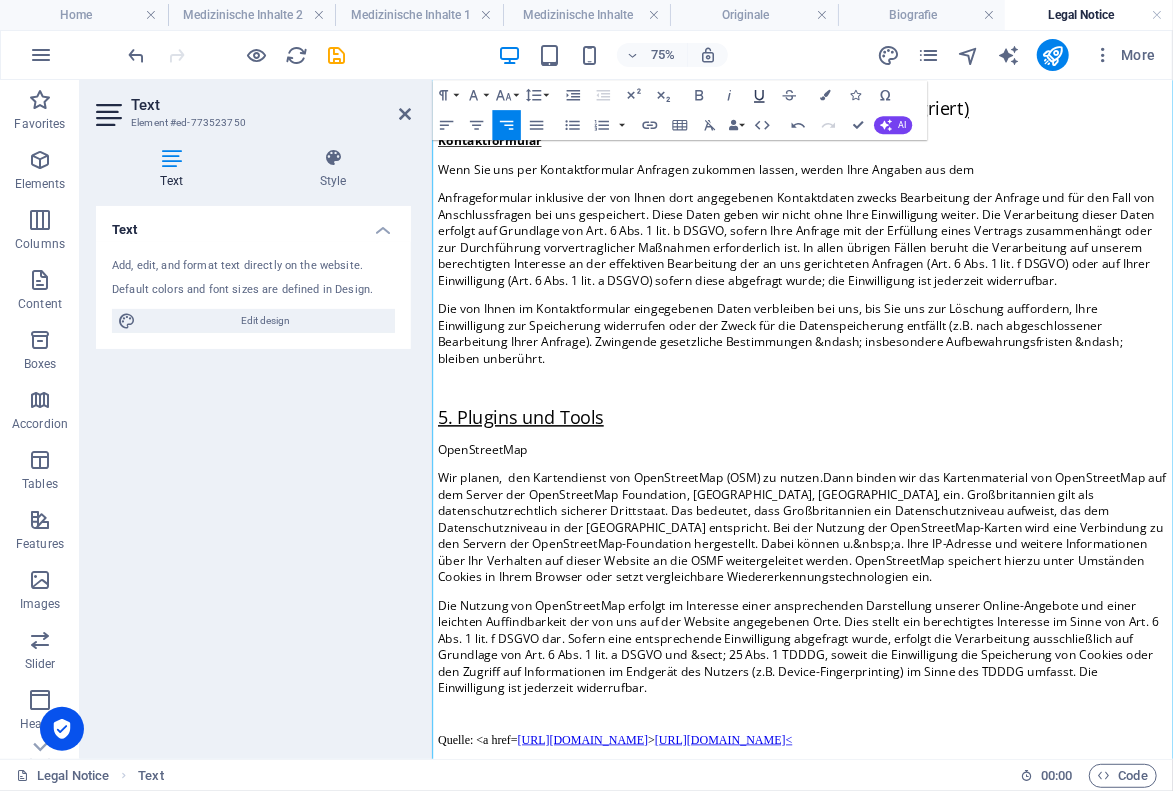 click 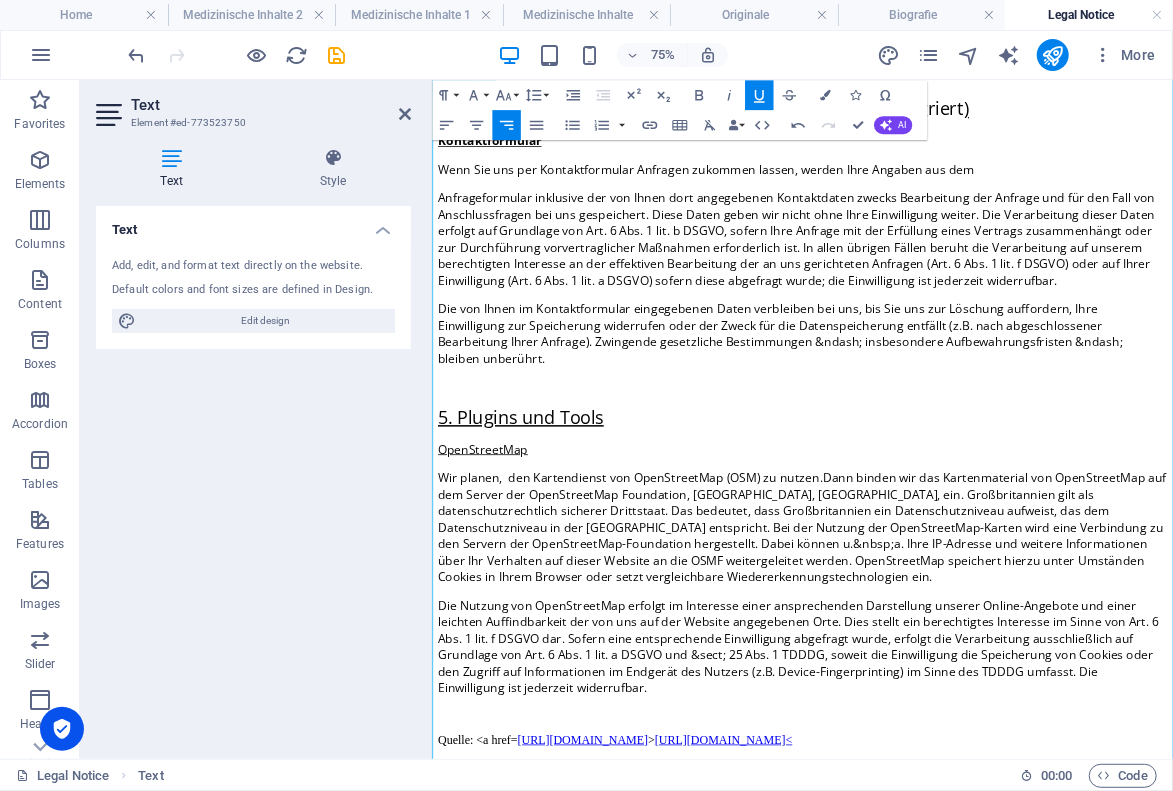 scroll, scrollTop: 8046, scrollLeft: 0, axis: vertical 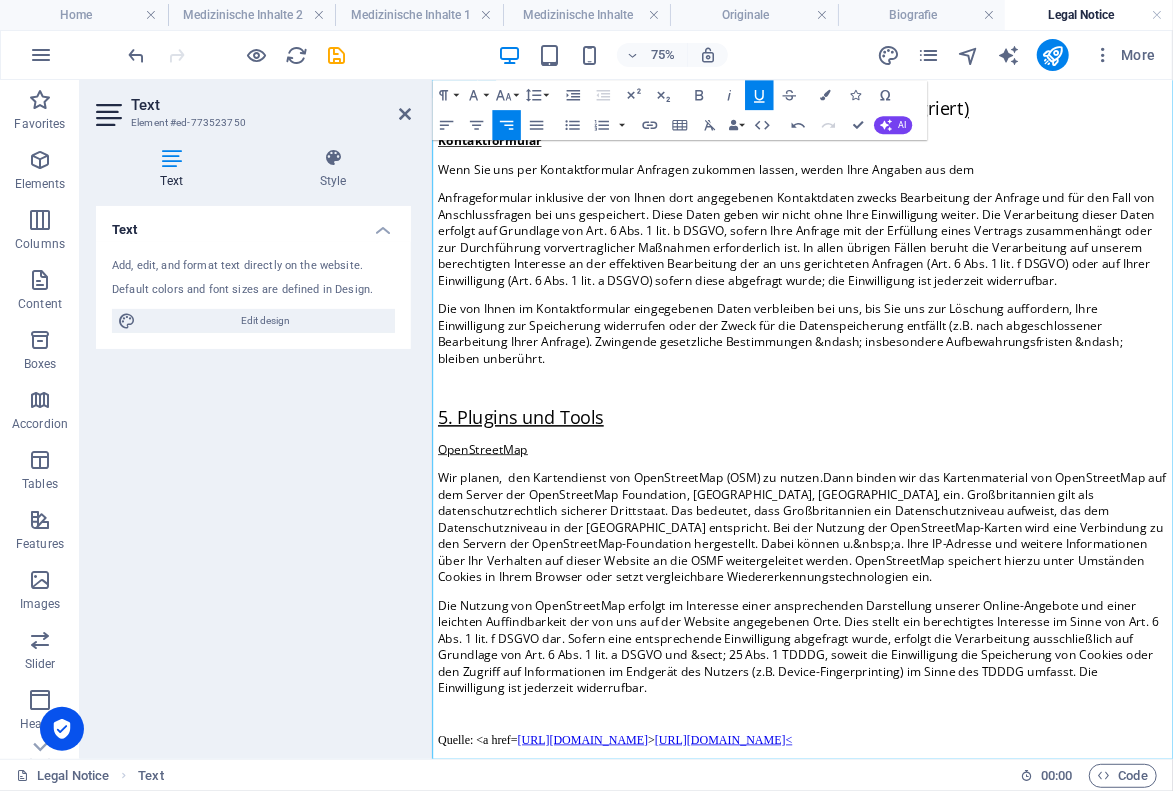 click on "Quelle: <a href=  [URL][DOMAIN_NAME]   > [URL][DOMAIN_NAME]<" at bounding box center [925, 960] 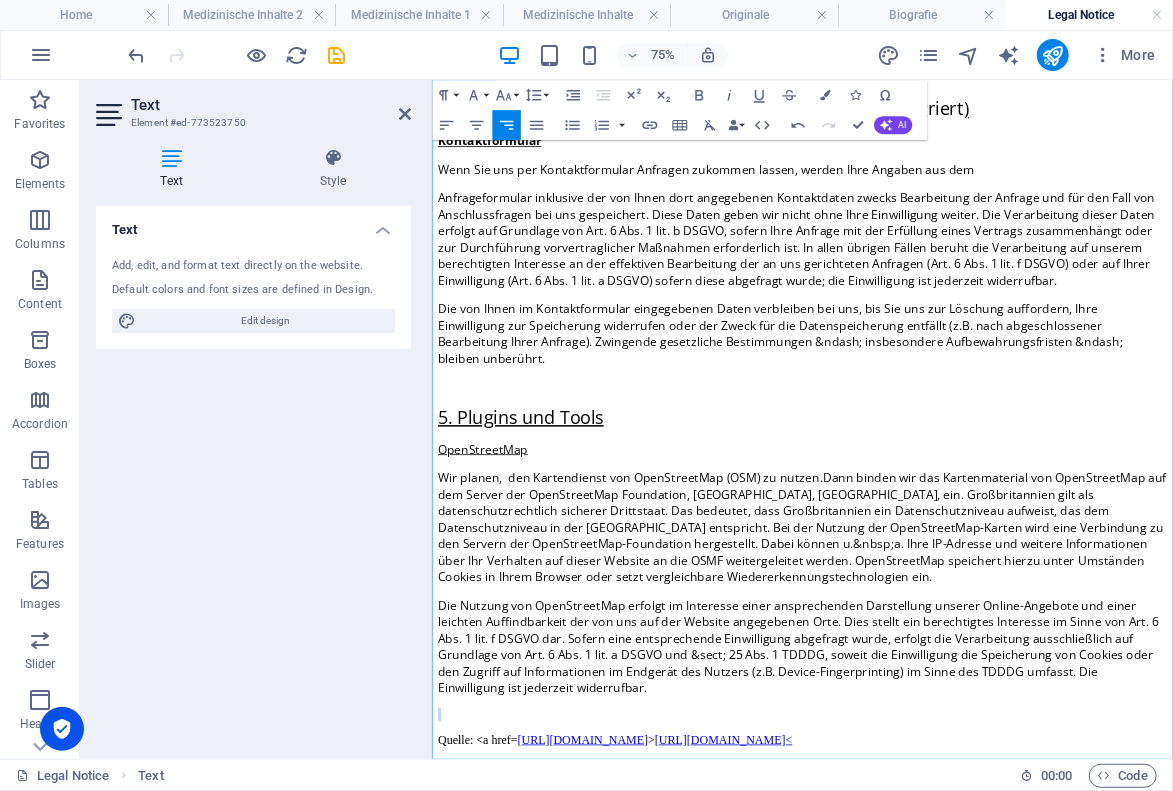 click on "Quelle: <a href=  [URL][DOMAIN_NAME]   > [URL][DOMAIN_NAME]<" at bounding box center (925, 960) 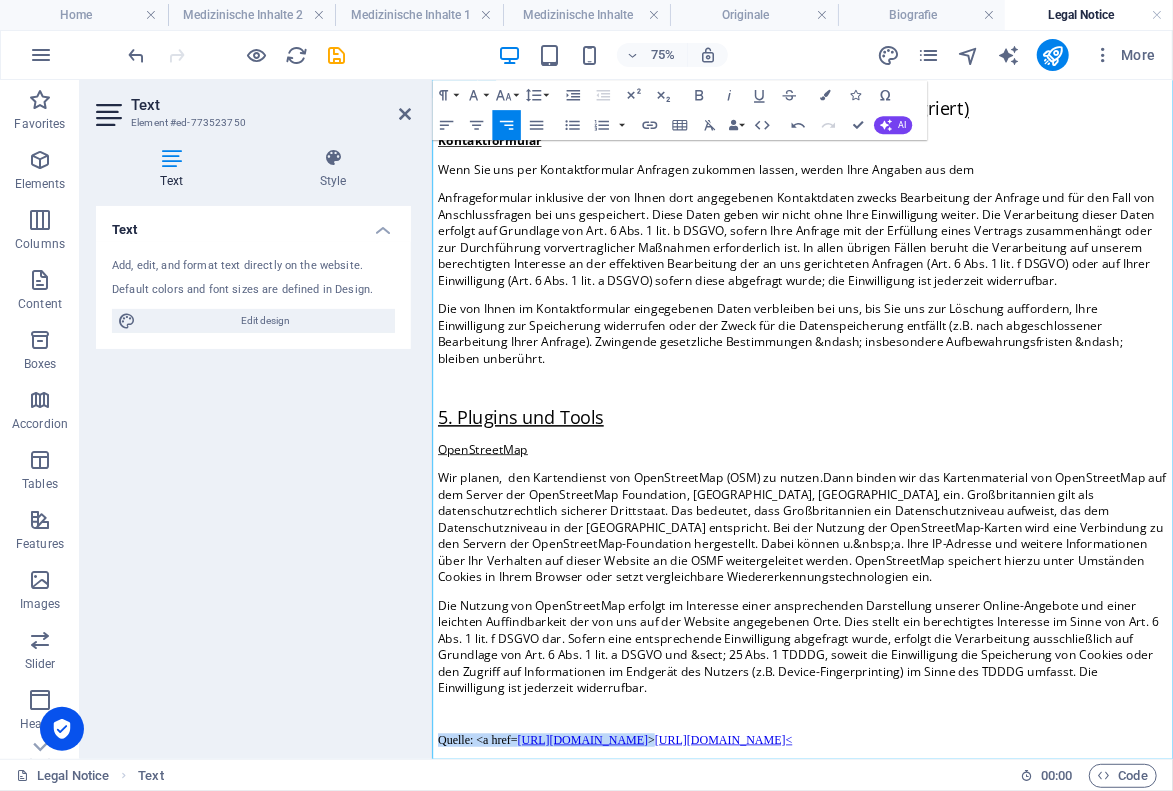 click on "Quelle: <a href=  [URL][DOMAIN_NAME]   > [URL][DOMAIN_NAME]<" at bounding box center (925, 960) 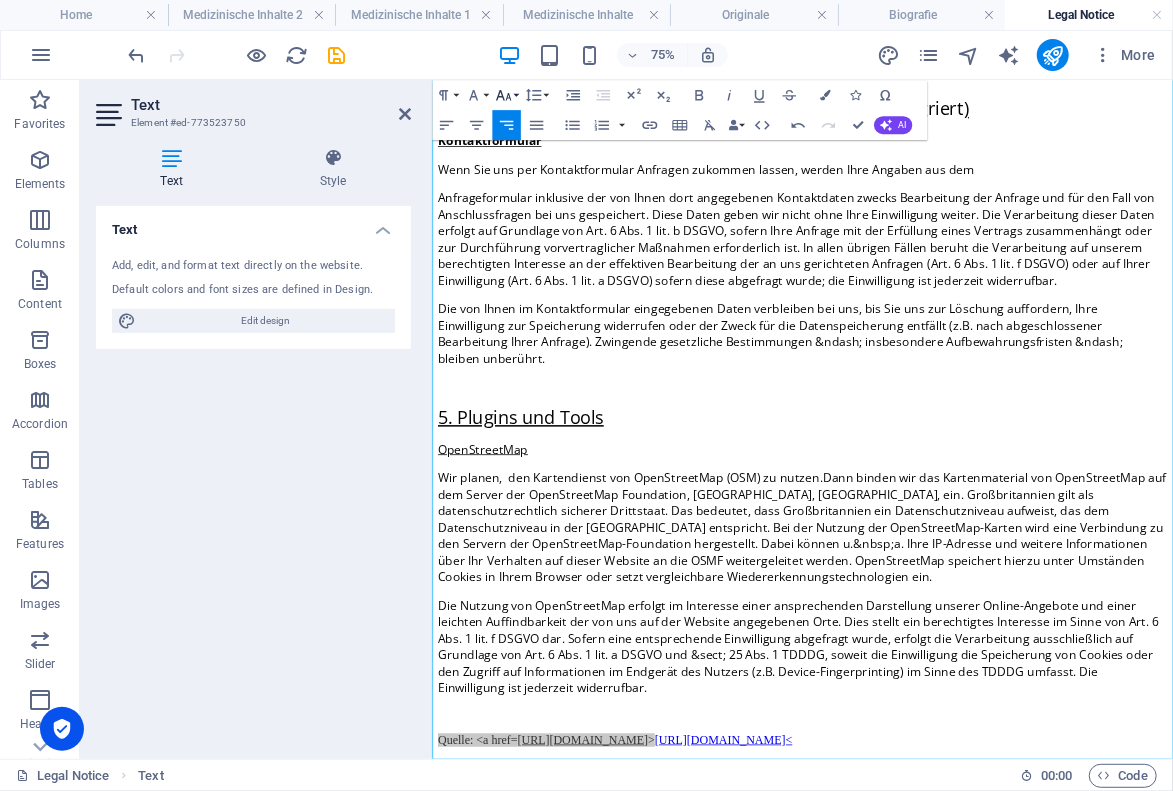 click on "Font Size" at bounding box center (506, 95) 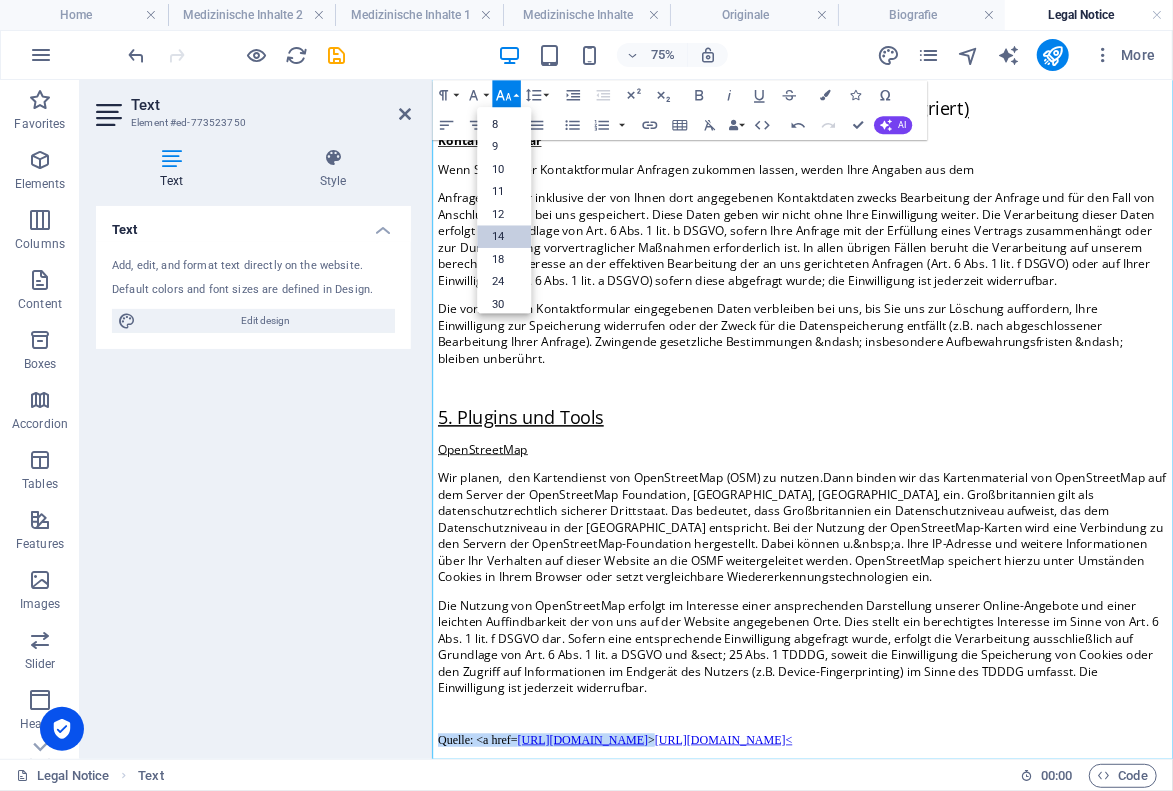 click on "14" at bounding box center (504, 237) 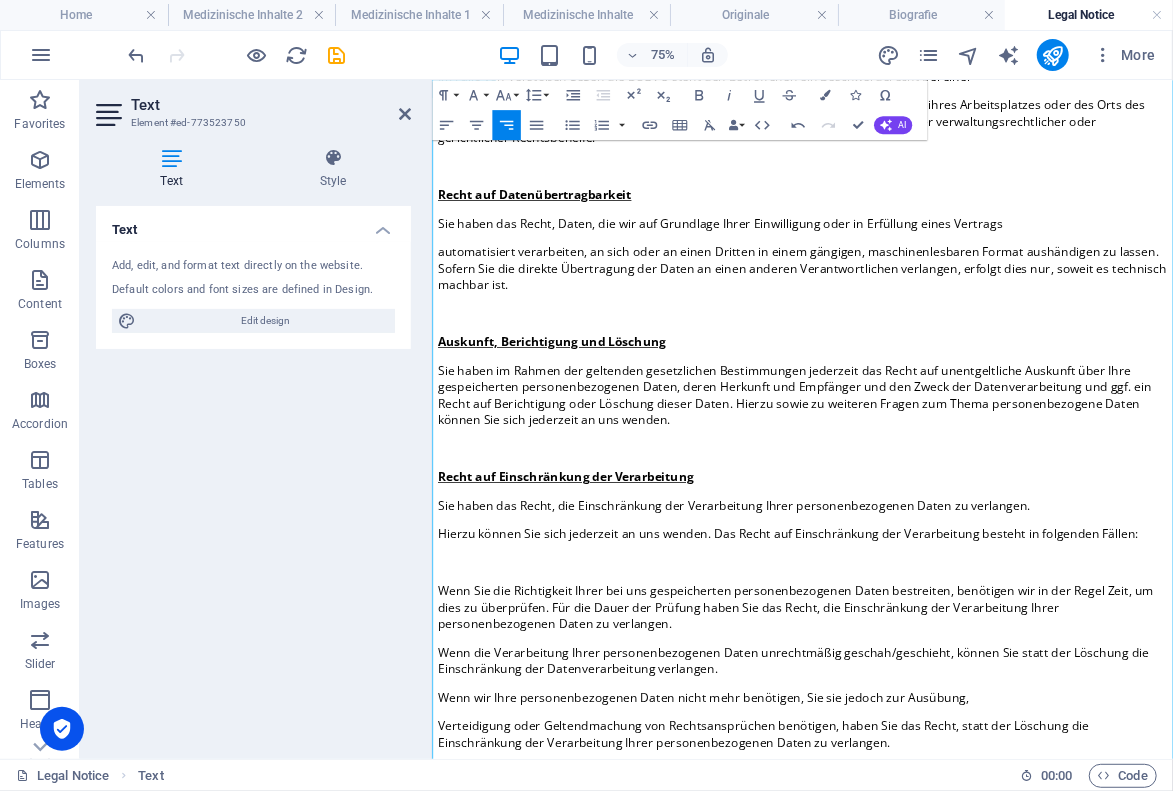 scroll, scrollTop: 5956, scrollLeft: 0, axis: vertical 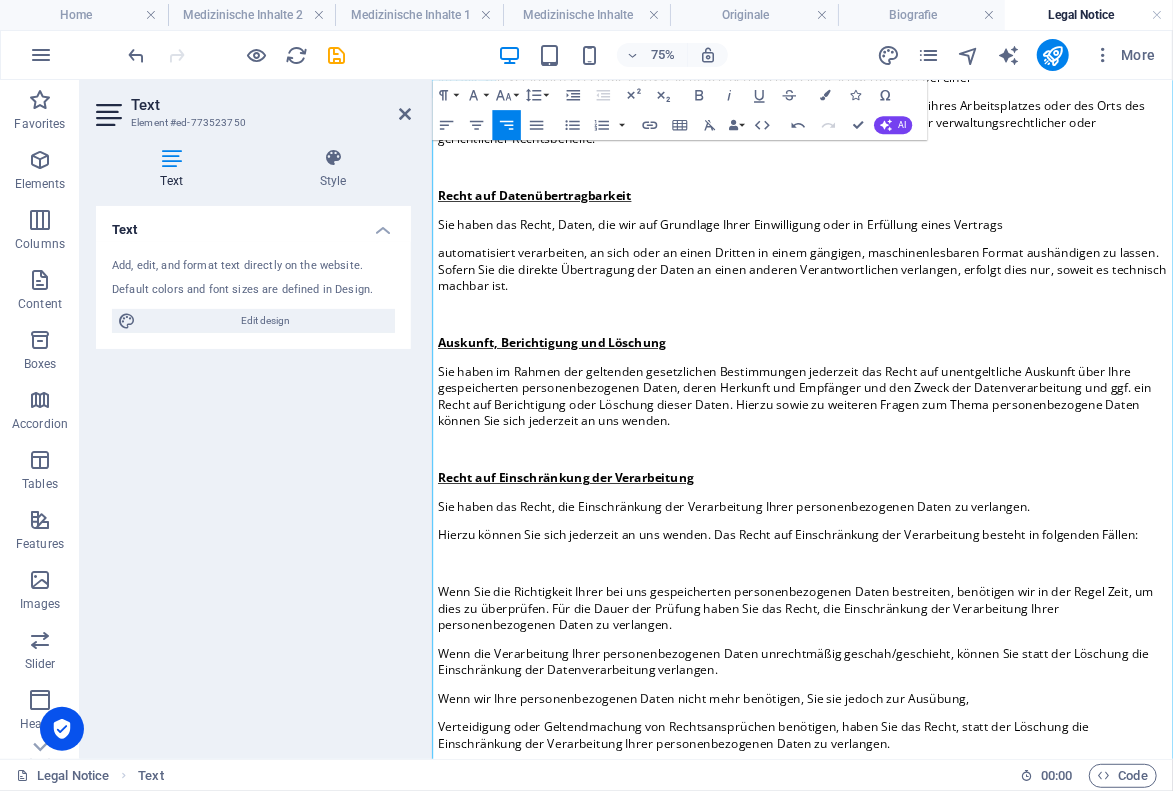 click on "Recht auf Datenübertragbarkeit" at bounding box center (568, 235) 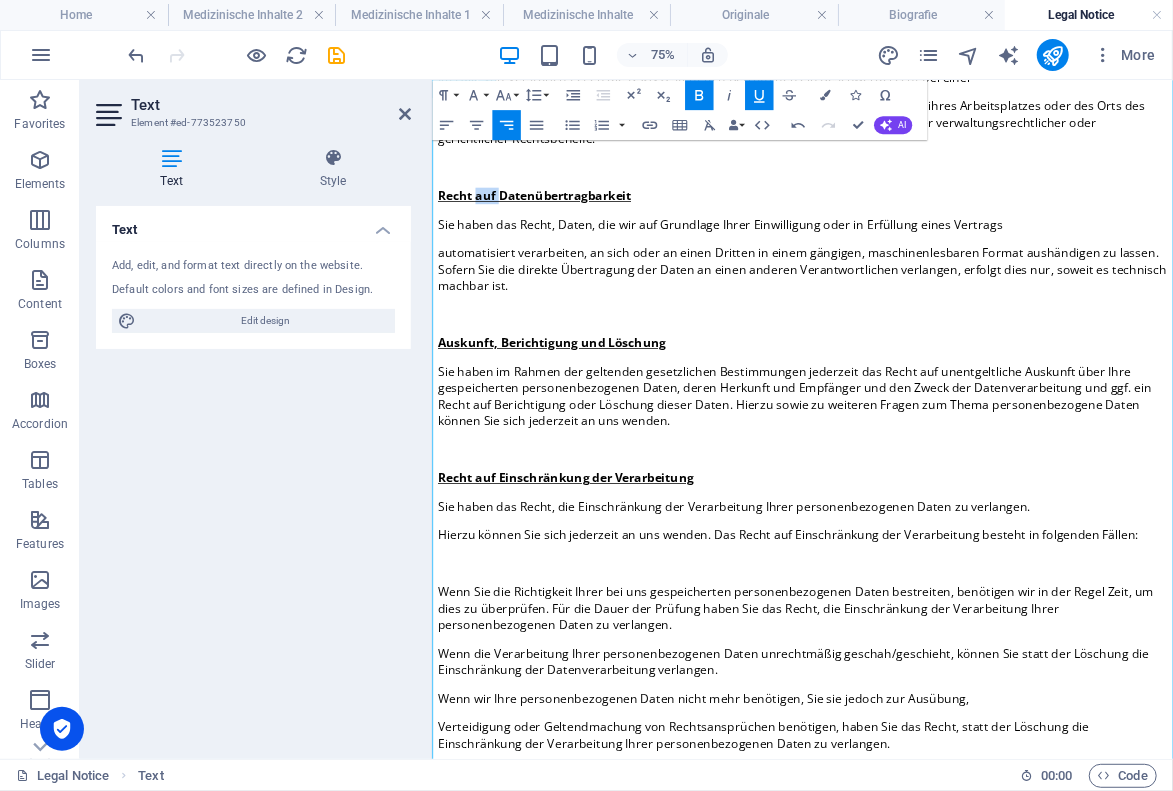 click on "Recht auf Datenübertragbarkeit" at bounding box center [568, 235] 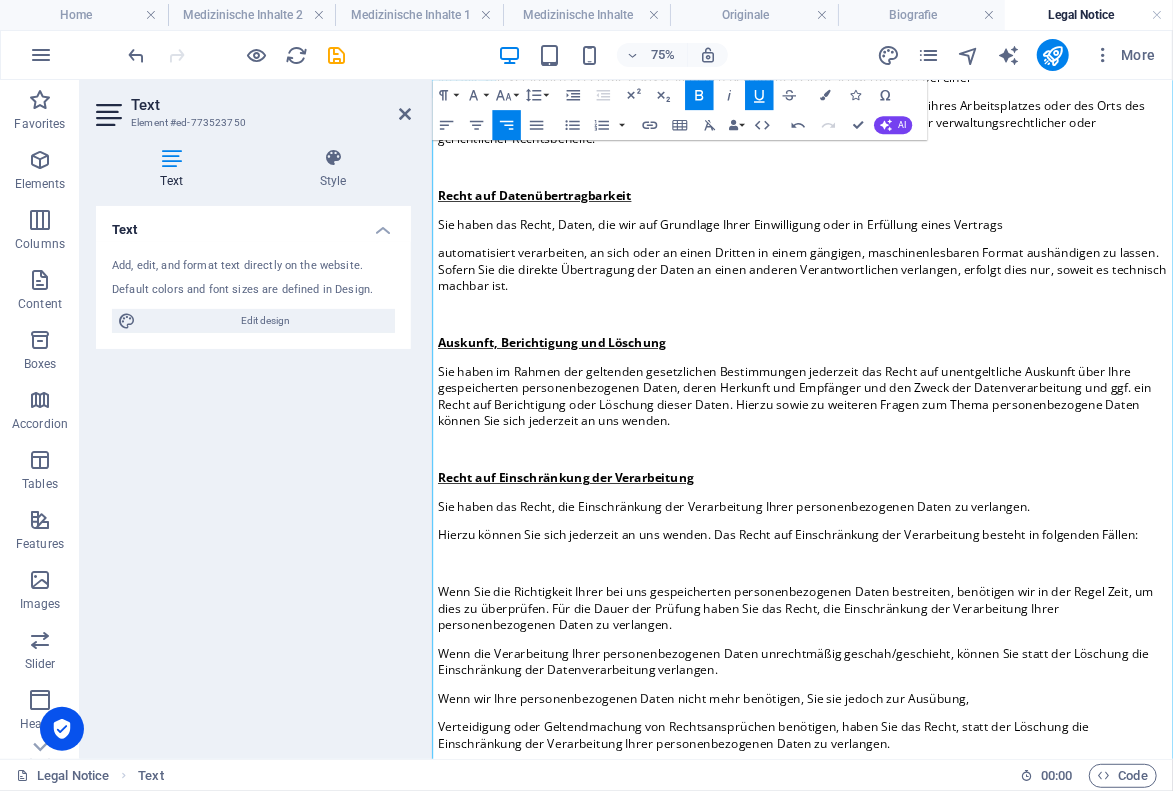 click on "Recht auf Datenübertragbarkeit" at bounding box center [568, 235] 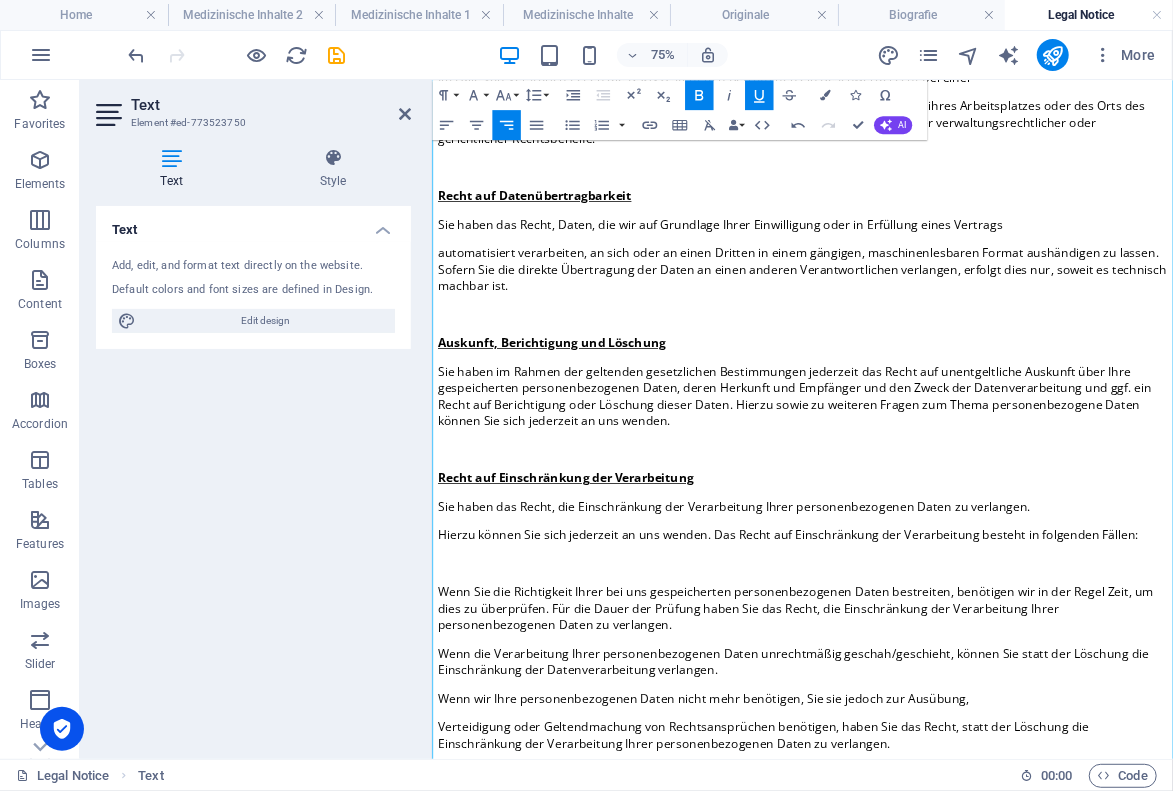 click on "Underline" at bounding box center [759, 95] 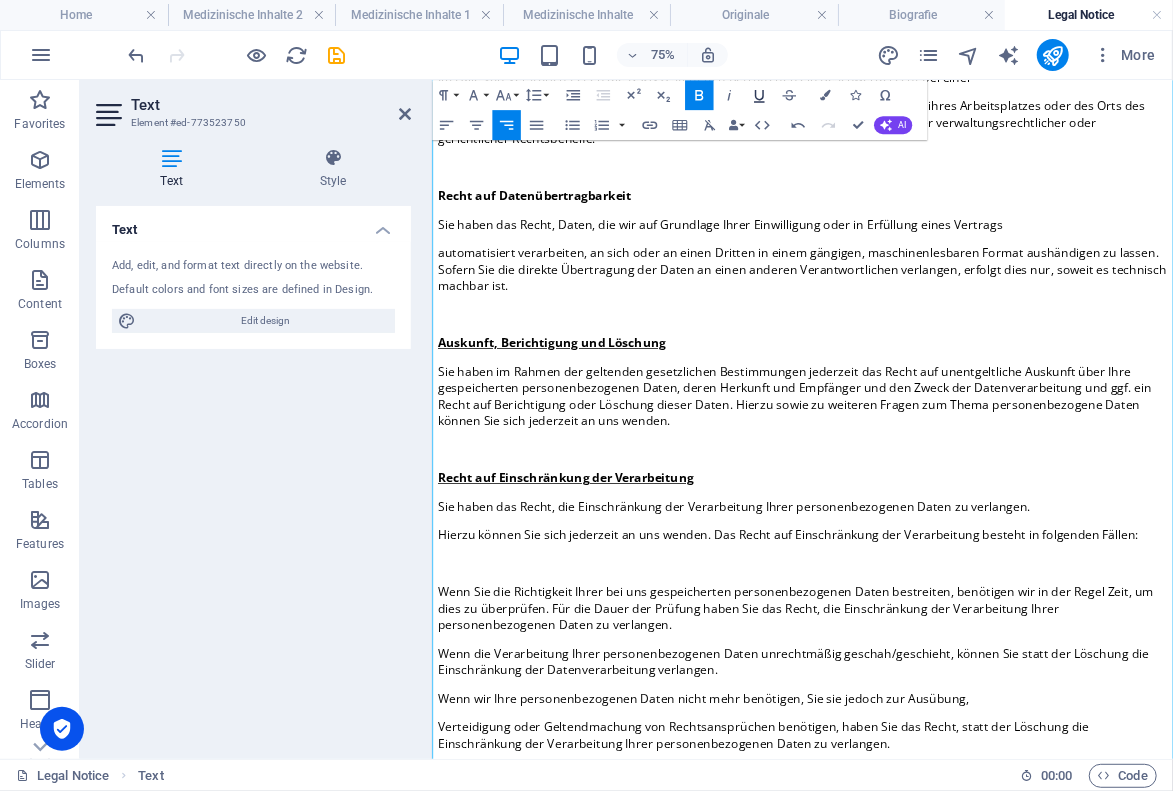 click on "Underline" at bounding box center [759, 95] 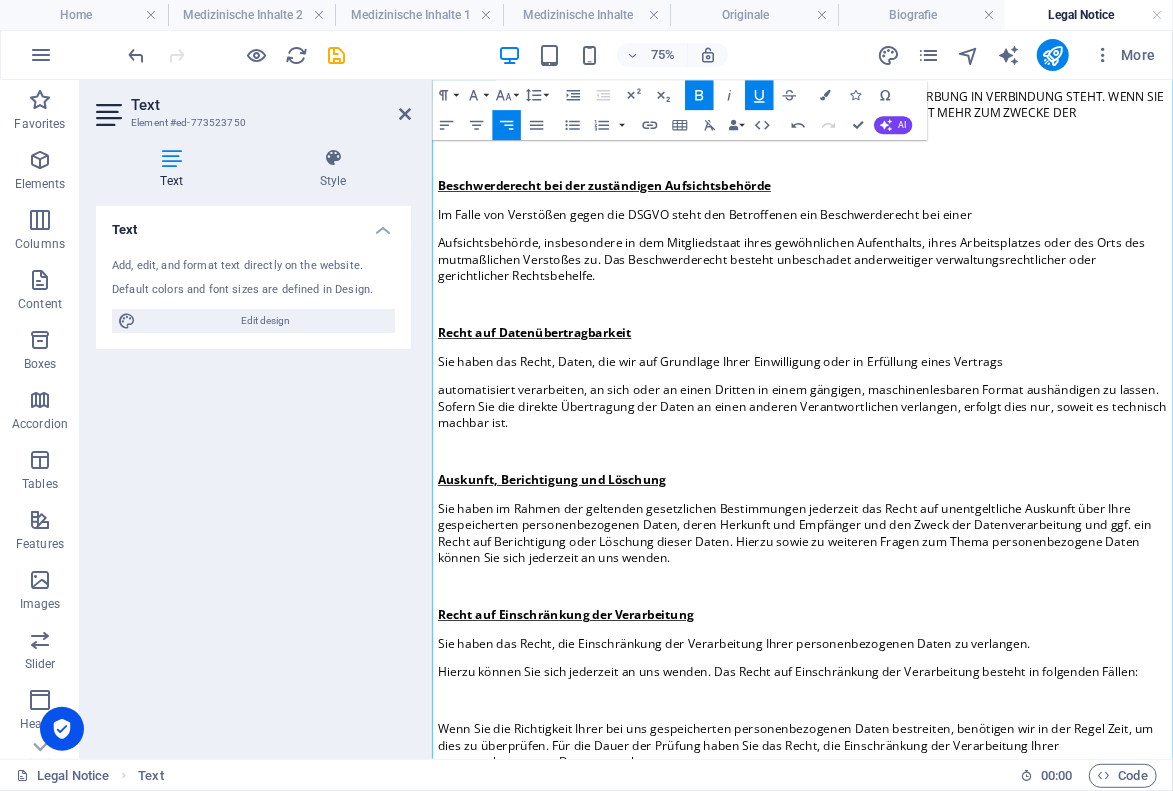 scroll, scrollTop: 5736, scrollLeft: 0, axis: vertical 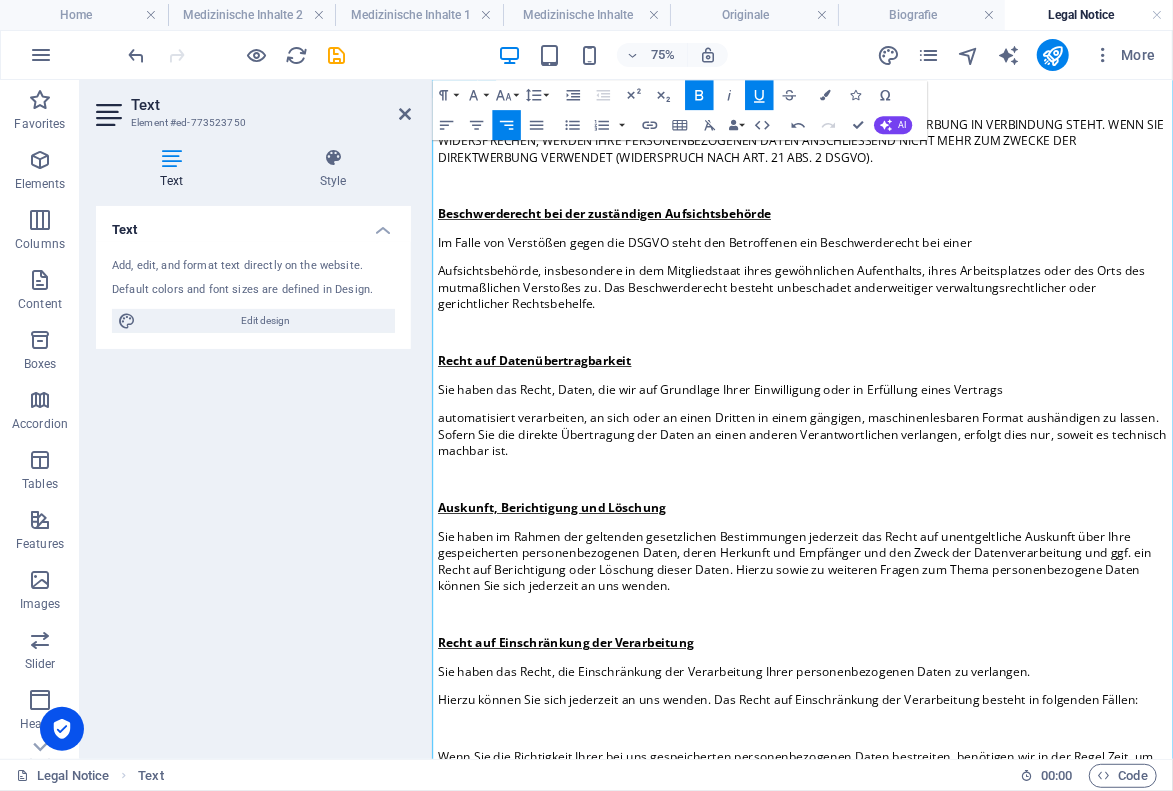 click on "BETREFFENDER PERSONENBEZOGENER DATEN ZUM ZWECKE DERARTIGER WERBUNG" at bounding box center [758, 101] 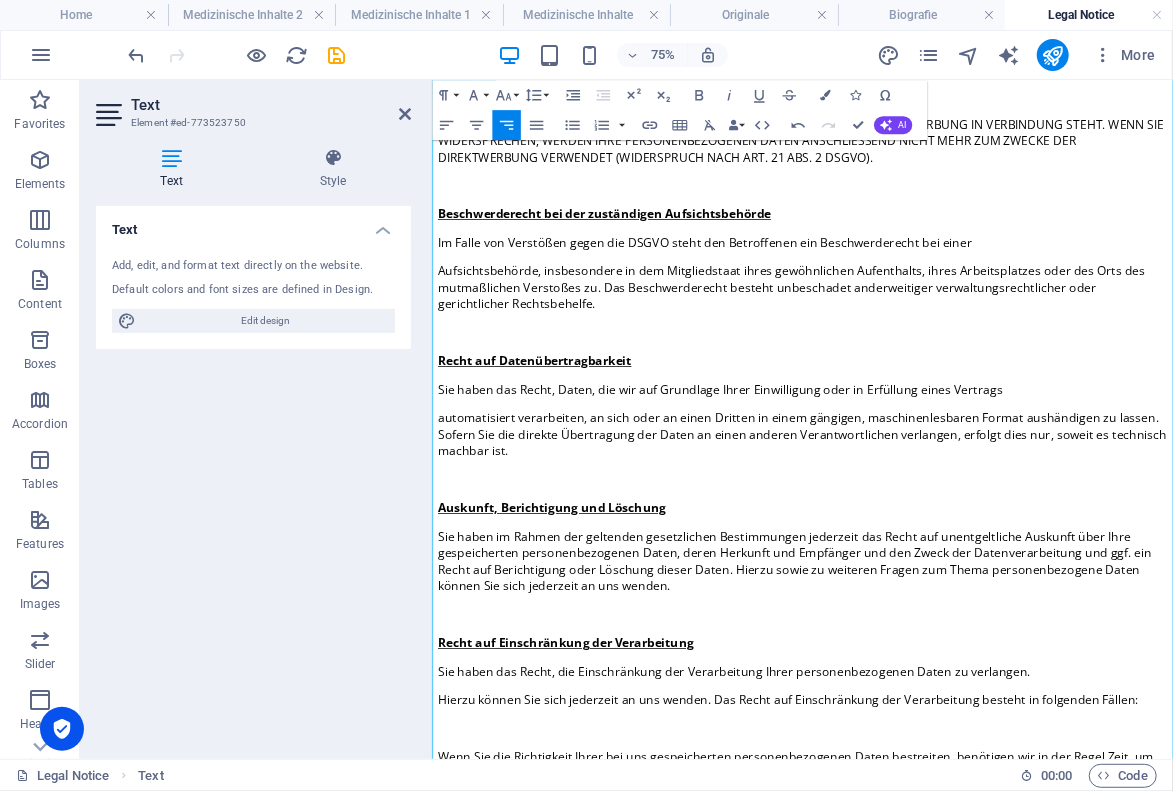drag, startPoint x: 1107, startPoint y: 834, endPoint x: 1165, endPoint y: 834, distance: 58 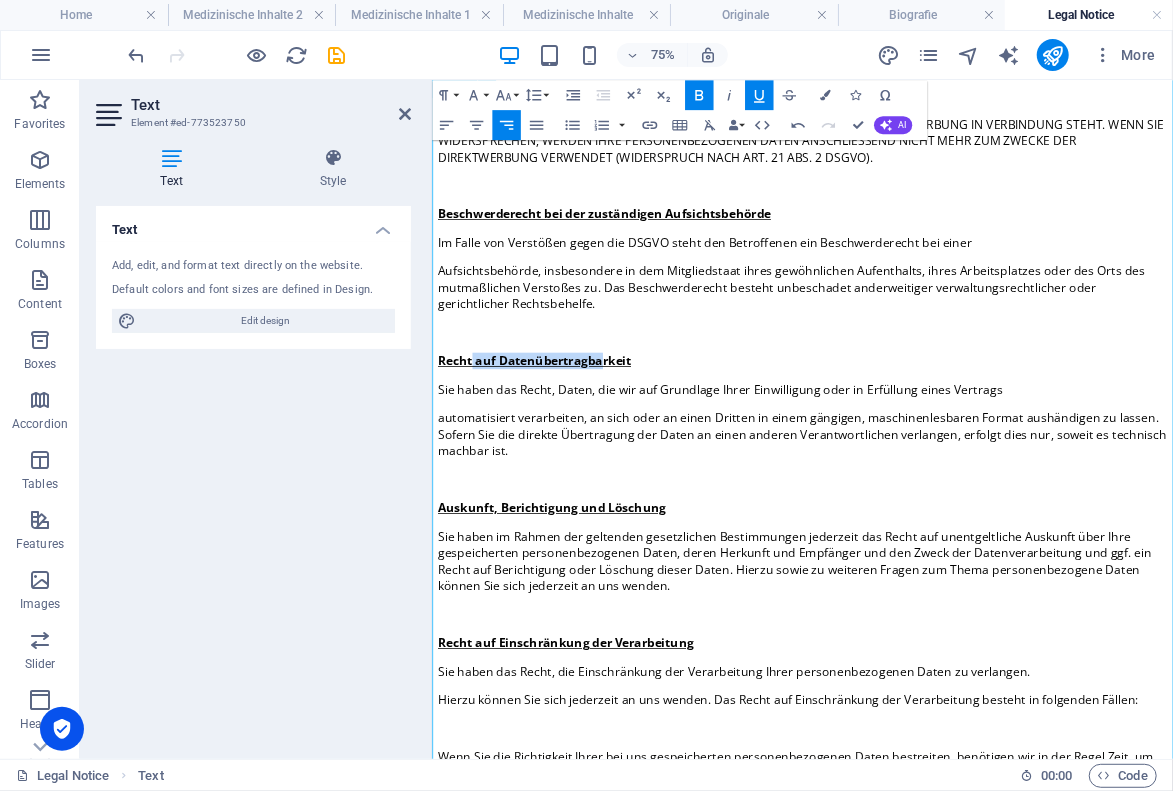 drag, startPoint x: 1165, startPoint y: 834, endPoint x: 1305, endPoint y: 840, distance: 140.12851 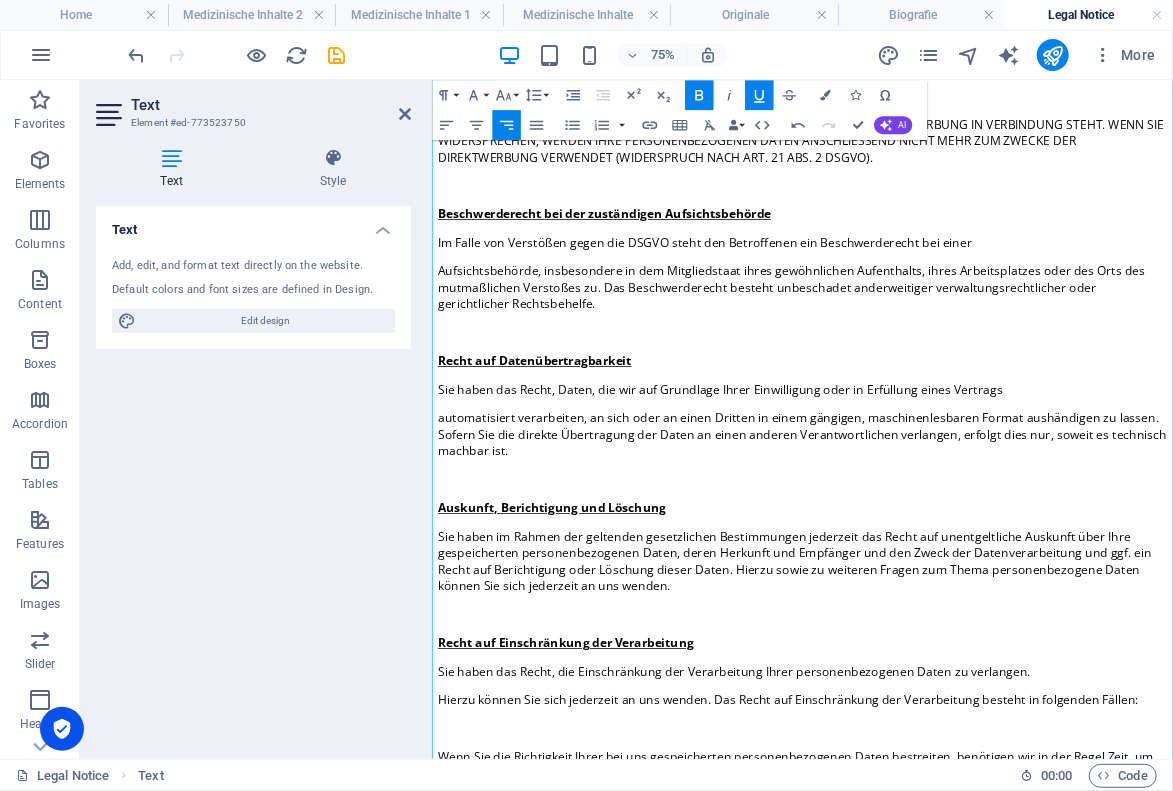 click on "Recht auf Datenübertragbarkeit" at bounding box center [568, 455] 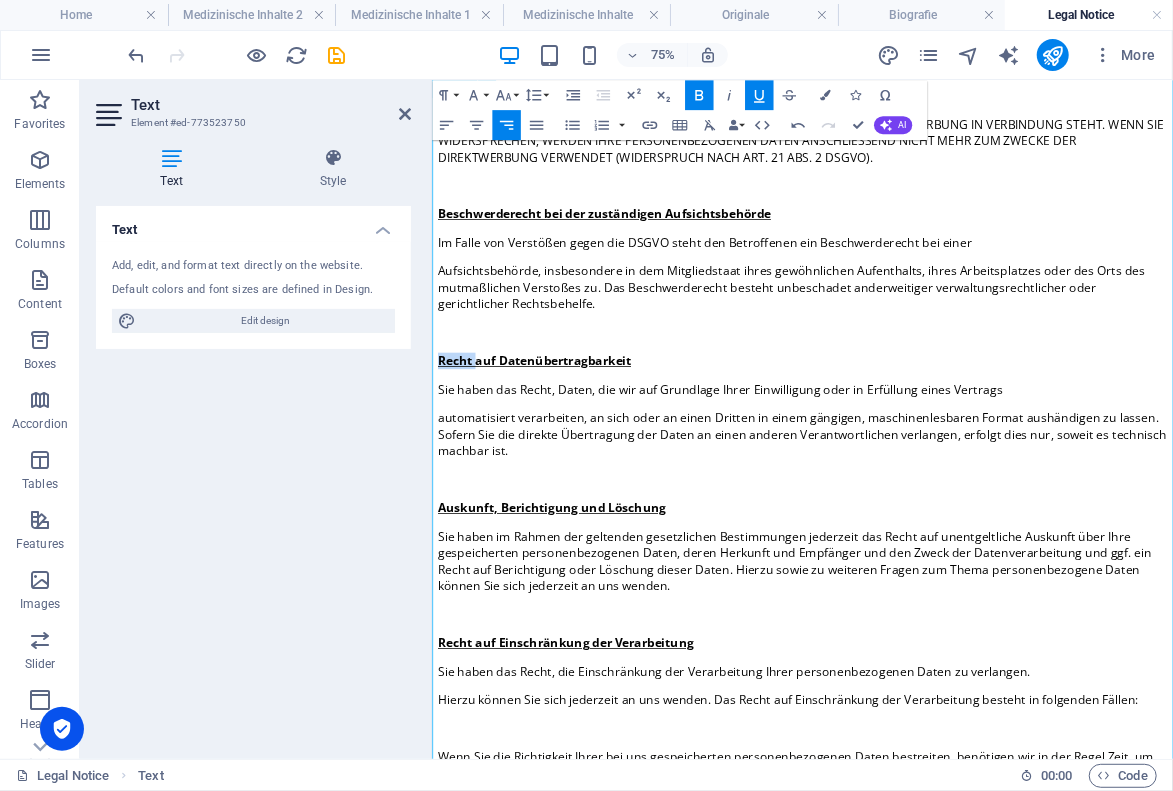 click on "Recht auf Datenübertragbarkeit" at bounding box center [568, 455] 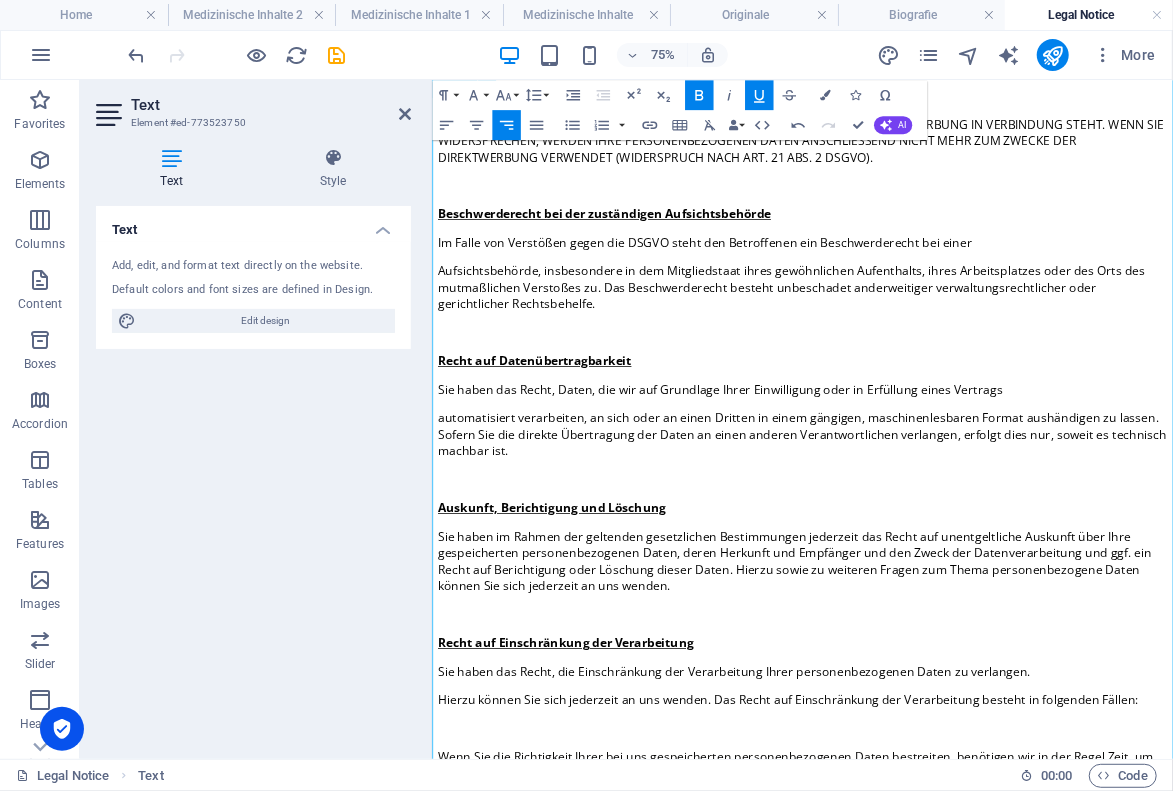click on "Recht auf Datenübertragbarkeit" at bounding box center (568, 455) 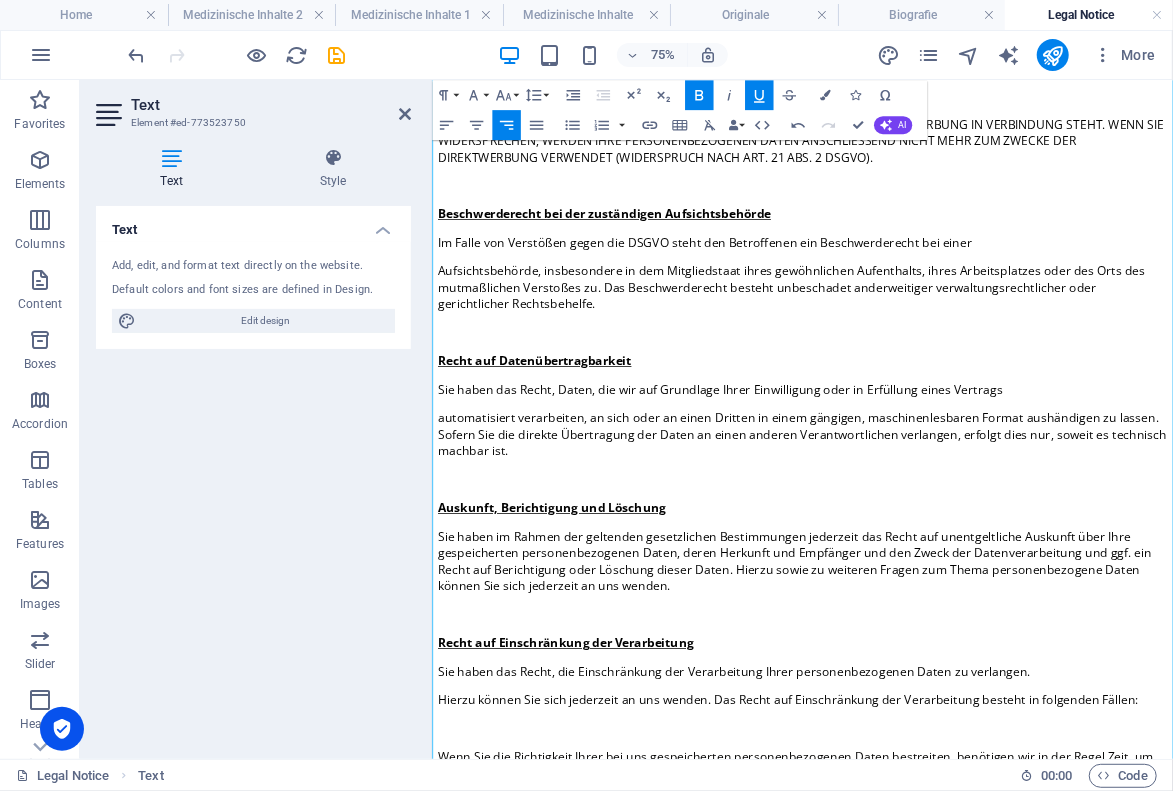 click 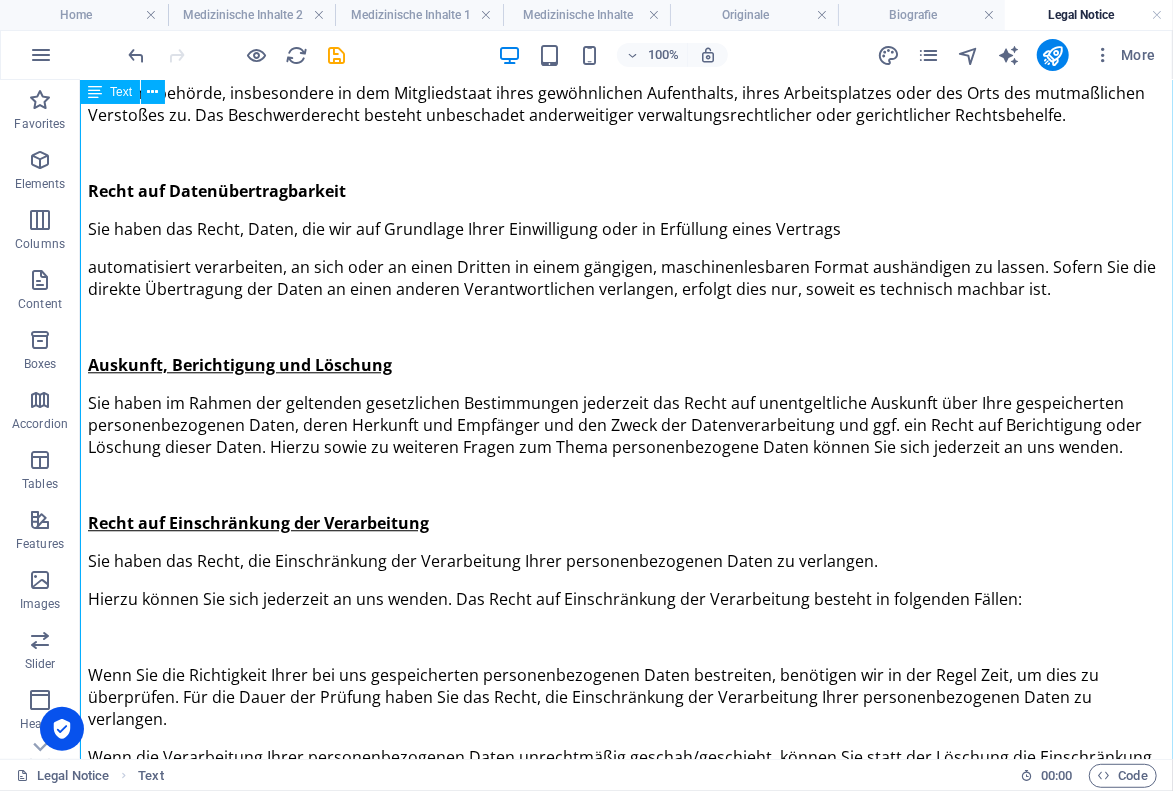 scroll, scrollTop: 5648, scrollLeft: 0, axis: vertical 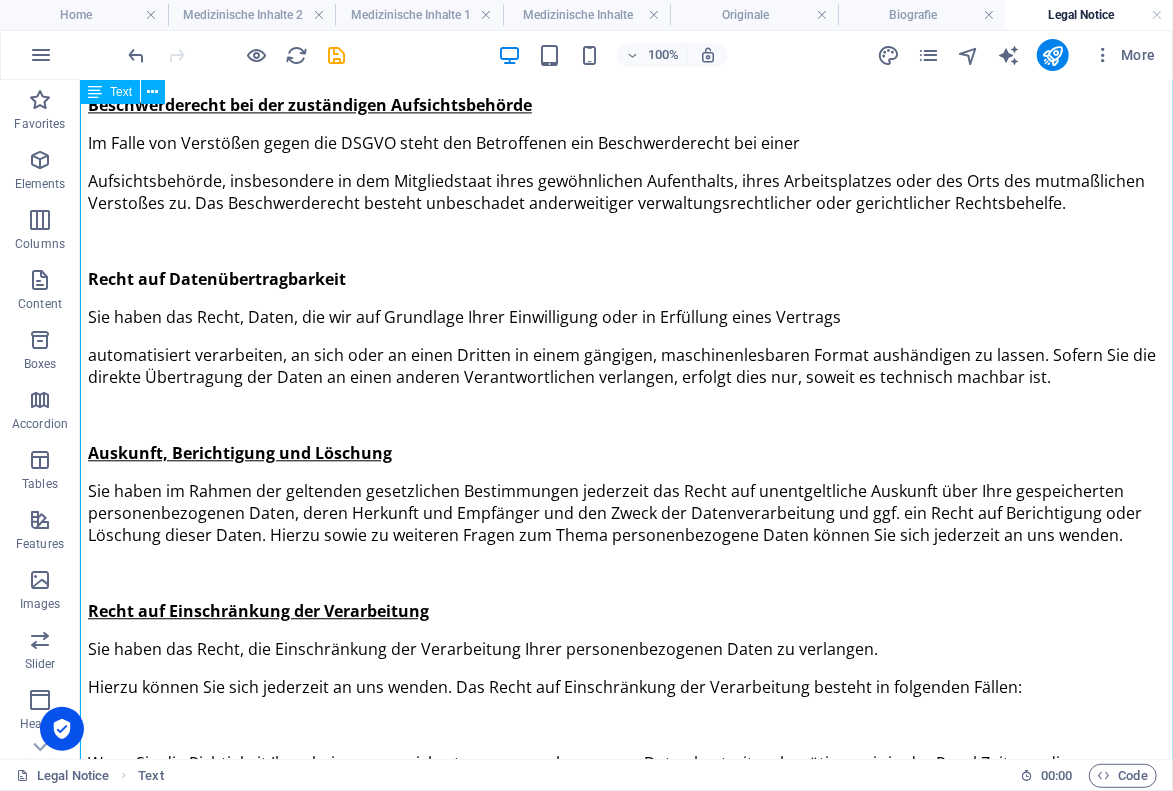 click on "Datenschutzerklärung   1. Datenschutz auf einen Blick   Allgemeine Hinweise Die folgenden Hinweise geben einen einfachen Überblick darüber, was mit Ihren personenbezogenen Daten passiert, wenn Sie diese Website besuchen. Personenbezogene Daten sind alle Daten, mit denen Sie persönlich identifiziert werden können. Ausführliche Informationen zum Thema Datenschutz entnehmen Sie unserer unter diesem Text aufgeführten Datenschutzerklärung.   Datenerfassung auf dieser Website Wer ist verantwortlich für die Datenerfassung auf dieser Website? Die Datenverarbeitung auf dieser Website erfolgt durch den Websitebetreiber. Dessen Kontaktdaten können Sie dem Abschnitt „Hinweis zur Verantwortlichen Stelle“ in dieser Datenschutzerklärung entnehmen.   Wie erfassen wir Ihre Daten? Ihre Daten werden zum einen dadurch erhoben, dass Sie uns diese mitteilen. Hierbei kann es sich z. B. um Daten handeln, die Sie in ein Kontaktformular eingeben.   Wofür nutzen wir Ihre Daten?     2. Hosting   Externes Hosting" at bounding box center [625, -1061] 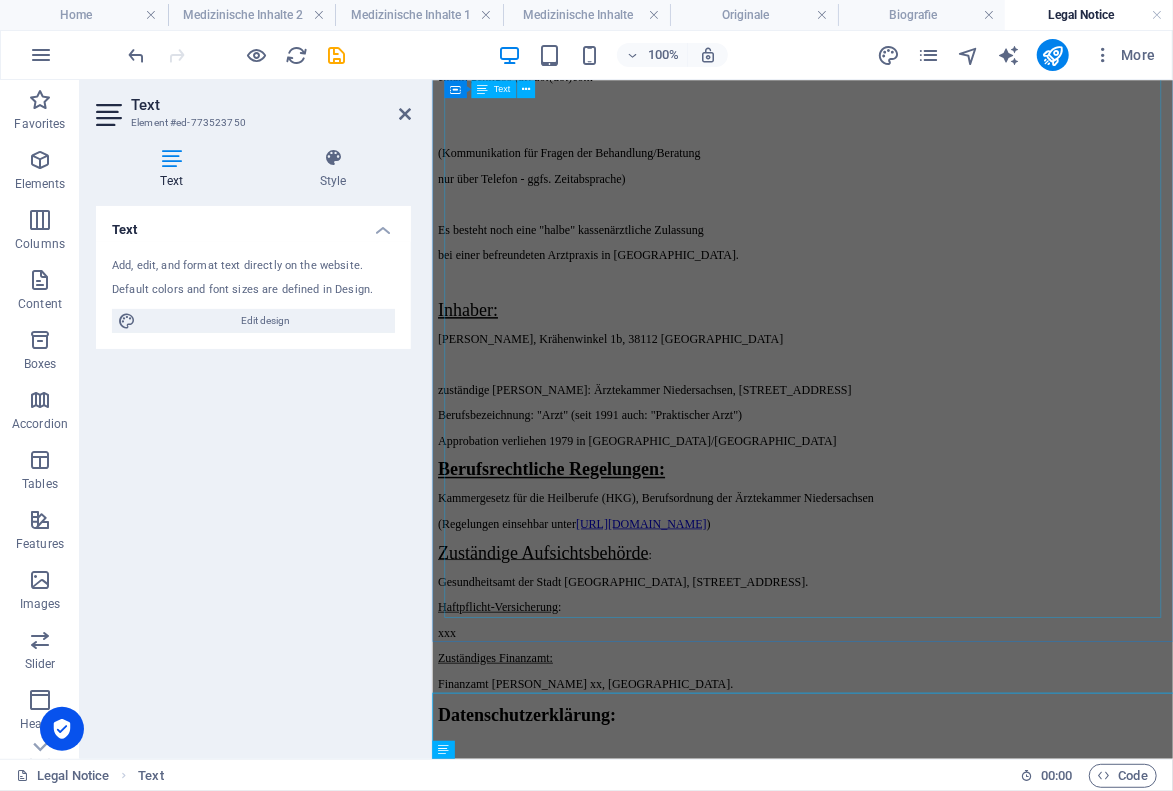 click on "Zurück zu start Impressum: [DOMAIN_NAME]   Angaben gemässß § 5 TMG : Arztpraxis Gehlig (Einzelpraxis ohne Kassenzulassung) Eichtalstr. [PHONE_NUMBER] Braunschweig Tel. 01716052511 email: gehligbs (at) aol(dot)com (Kommunikation für Fragen der Behandlung/Beratung  nur über Telefon - ggfs. Zeitabsprache) Es besteht noch eine "halbe" kassenärztliche Zulassung bei einer befreundeten Arztpraxis in [GEOGRAPHIC_DATA]. Inhaber: [PERSON_NAME], [STREET_ADDRESS] zuständige [PERSON_NAME]: Ärztekammer Niedersachsen, [STREET_ADDRESS] Berufsbezeichnung: "Arzt" (seit 1991 auch: "Praktischer Arzt") Approbation verliehen 1979 in [GEOGRAPHIC_DATA]/[GEOGRAPHIC_DATA] Berufsrechtliche Regelungen: Kammergesetz für die Heilberufe (HKG), Berufsordnung der Ärztekammer Niedersachsen (Regelungen einsehbar unter  [URL][DOMAIN_NAME]  ) Zuständige Aufsichtsbehörde : Gesundheitsamt der Stadt [GEOGRAPHIC_DATA], [STREET_ADDRESS]. Haftpflicht-Versicherung : xxx Zuständiges Finanzamt:" at bounding box center (925, 362) 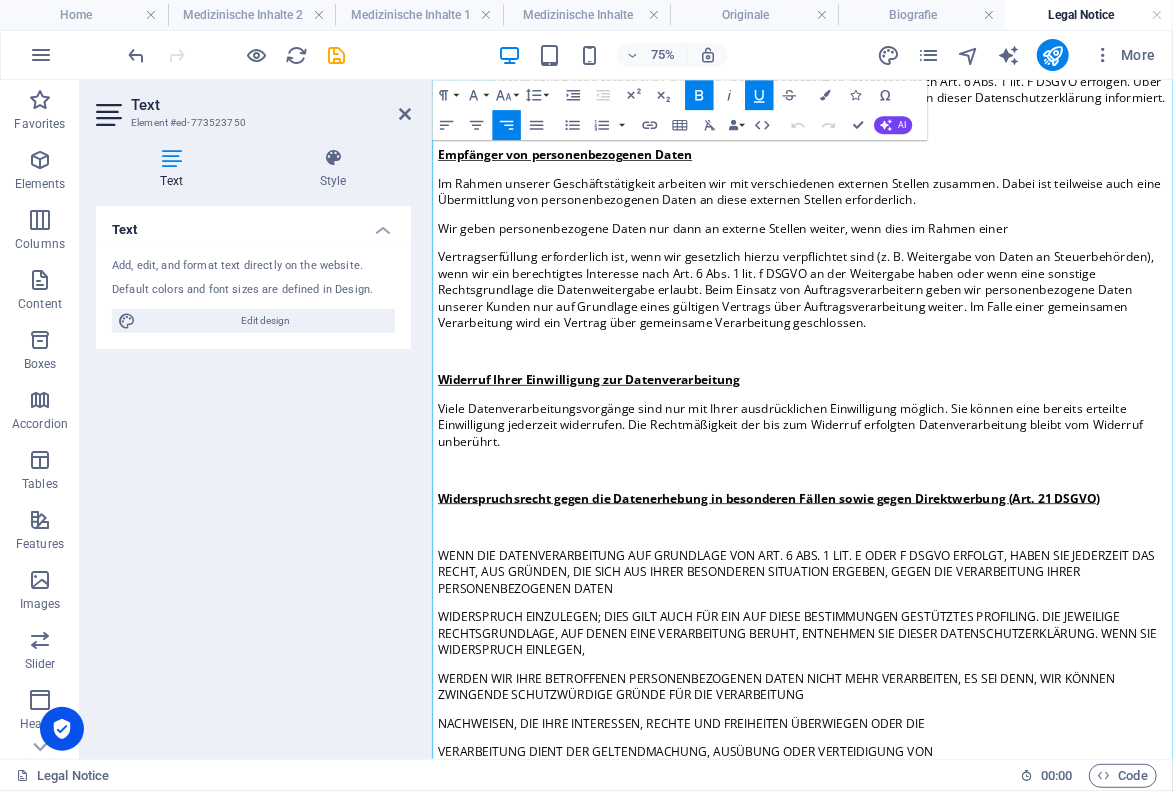 click on "Widerruf Ihrer Einwilligung zur Datenverarbeitung" at bounding box center (640, 480) 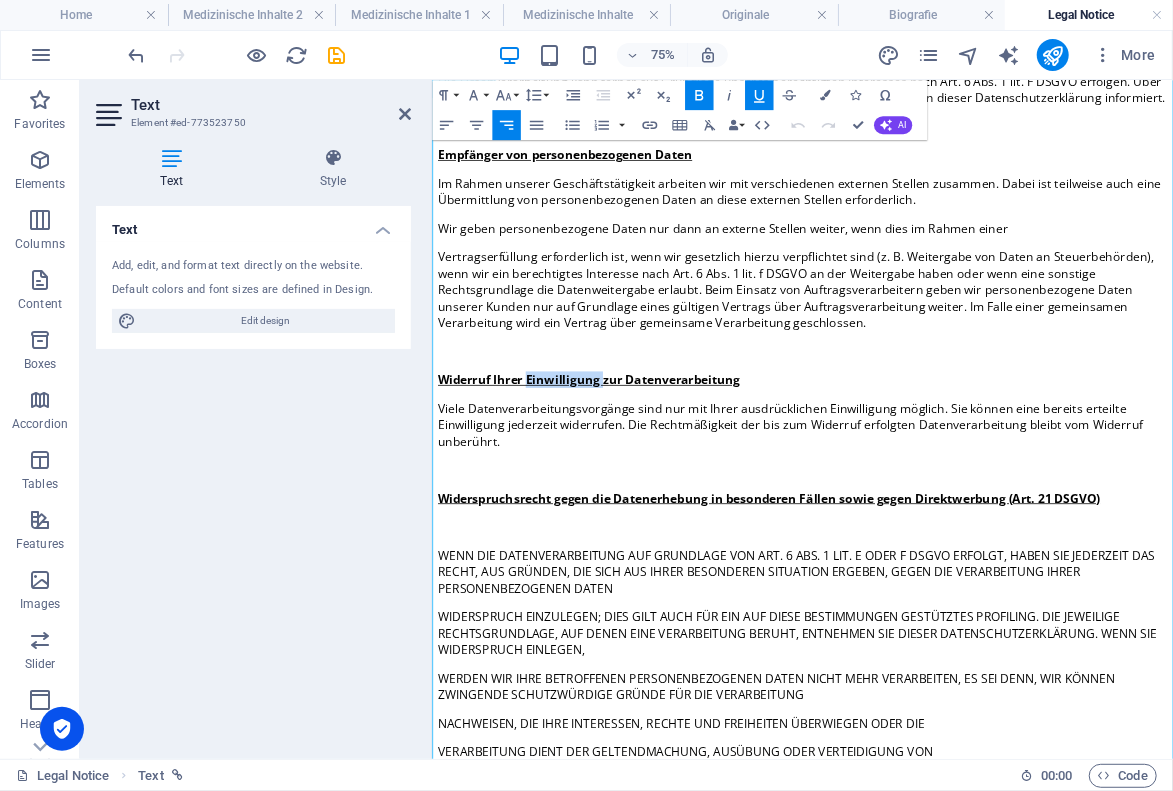 click on "Widerruf Ihrer Einwilligung zur Datenverarbeitung" at bounding box center [640, 480] 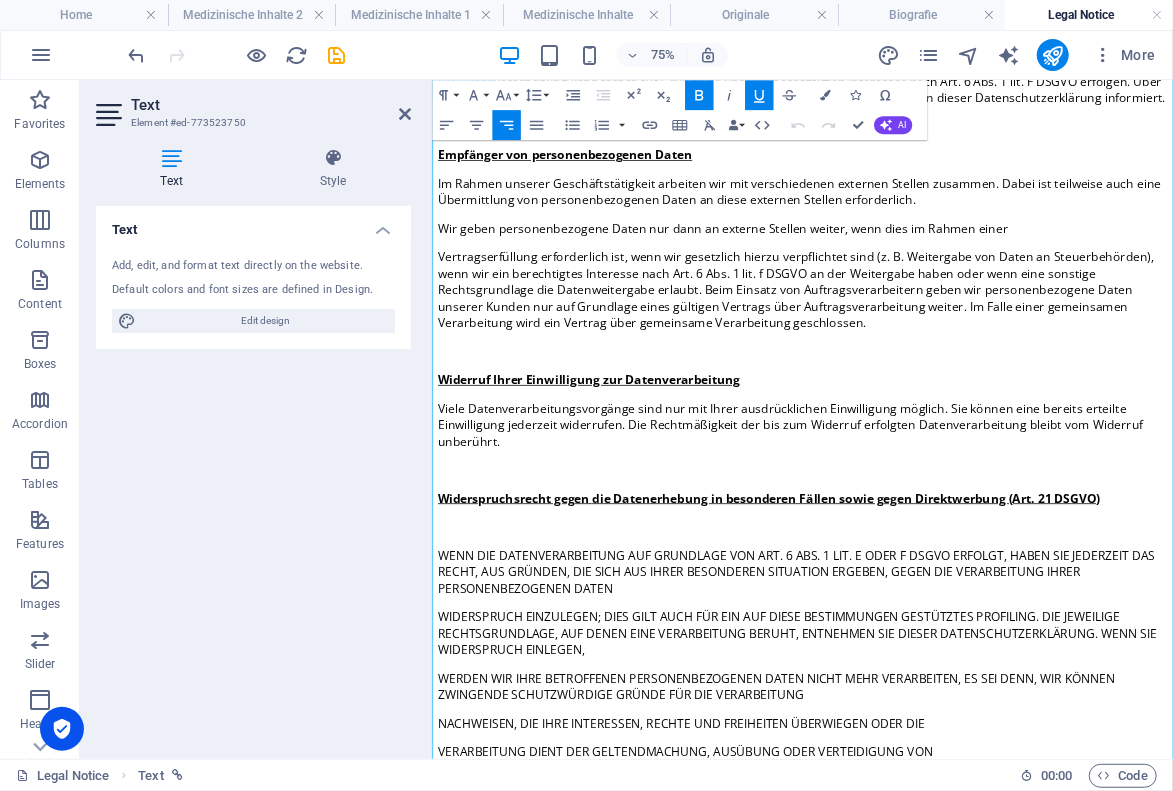 click on "Widerruf Ihrer Einwilligung zur Datenverarbeitung" at bounding box center (640, 480) 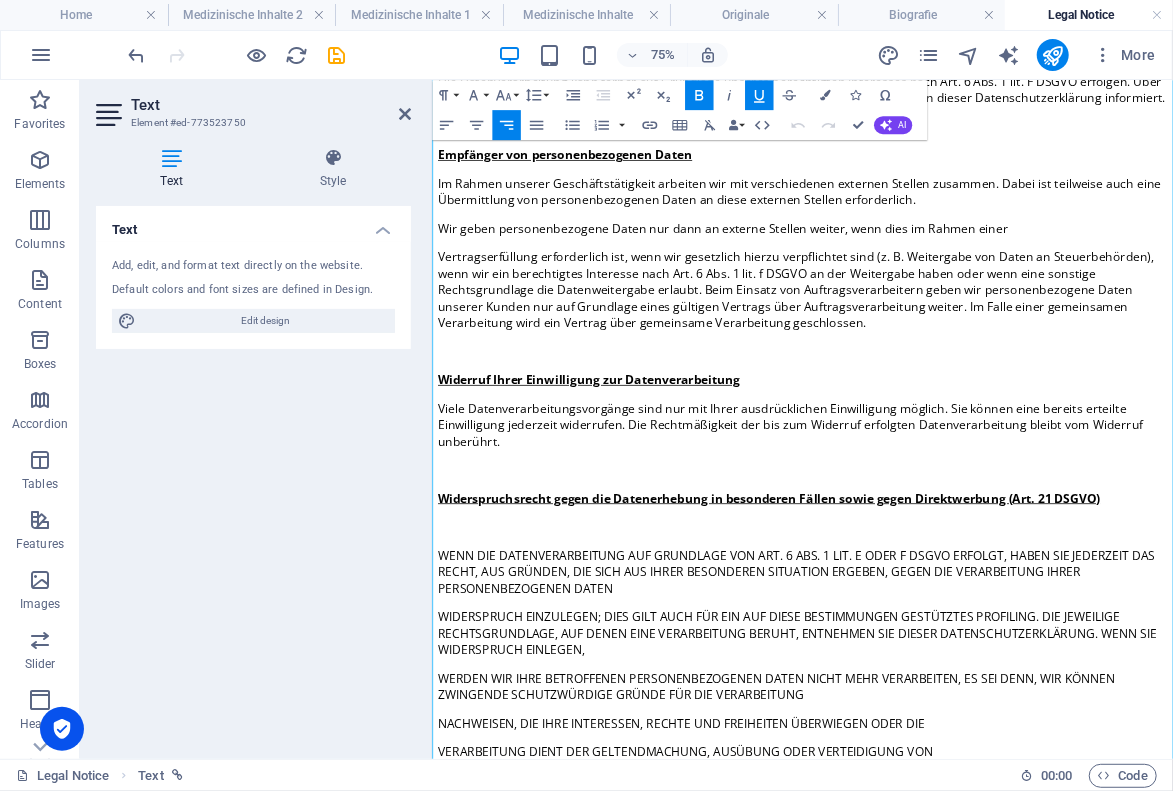 click 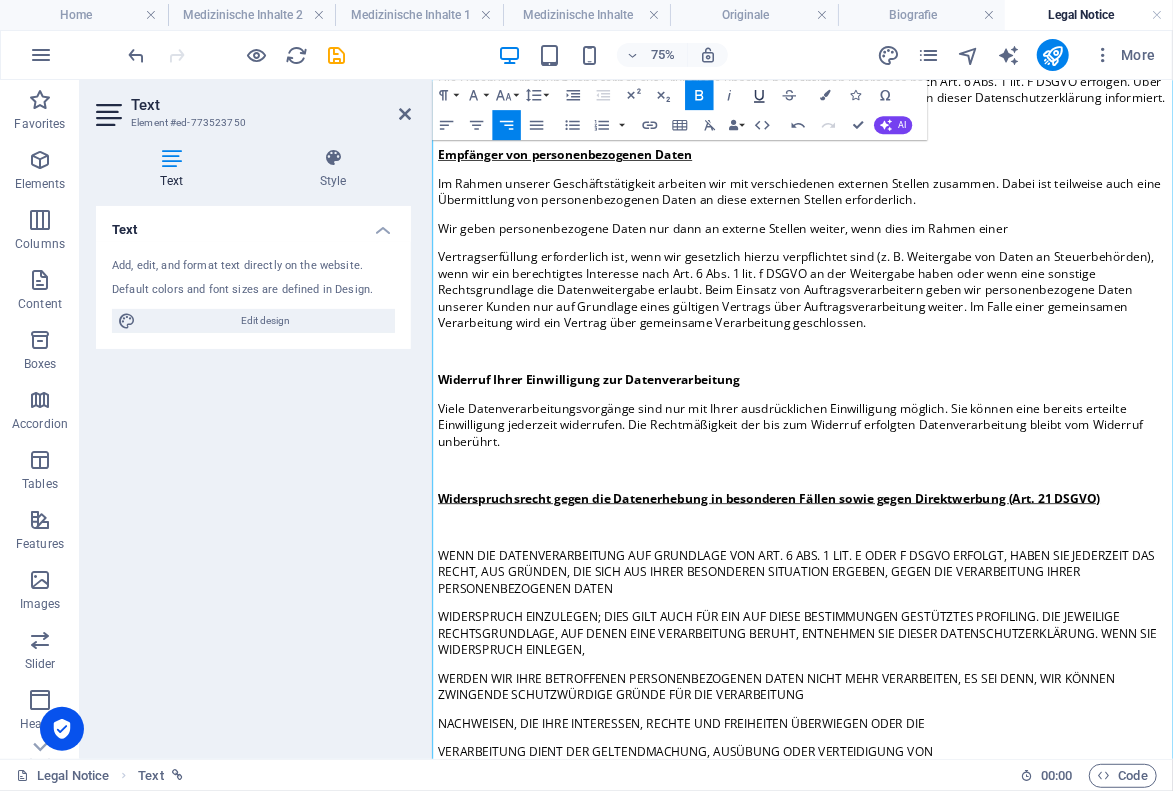 click 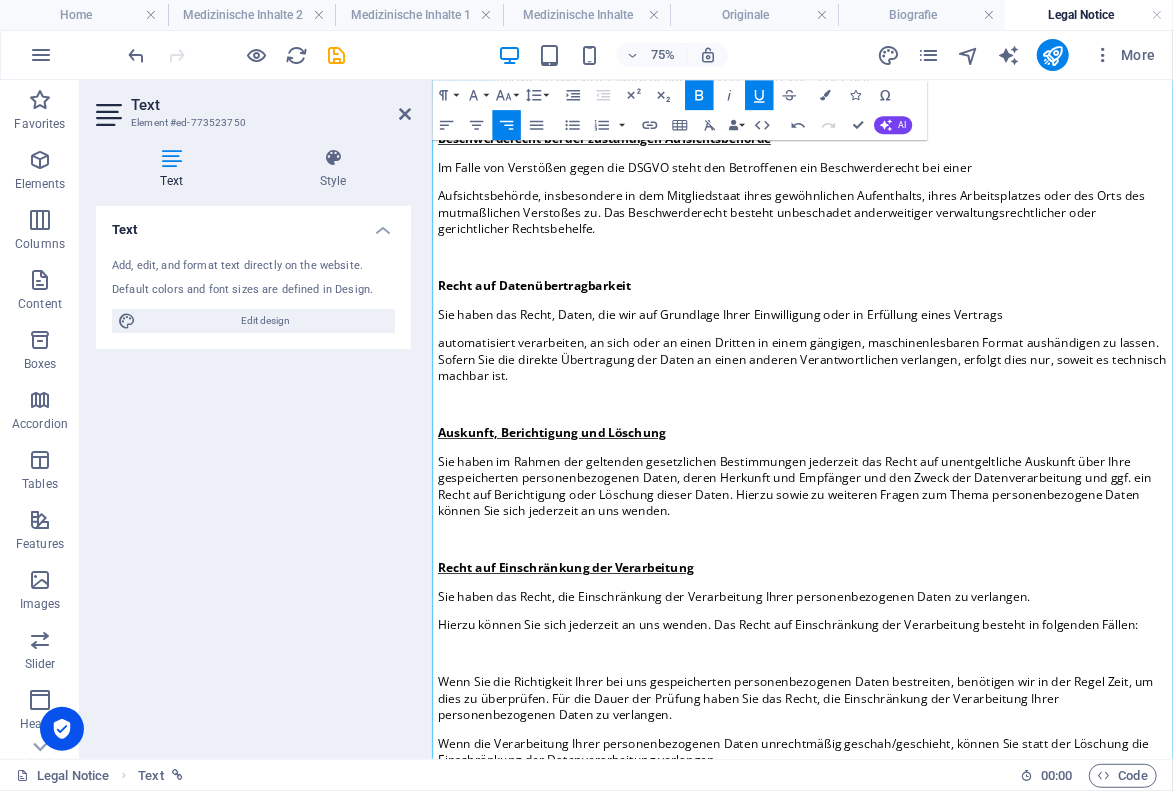 scroll, scrollTop: 5919, scrollLeft: 0, axis: vertical 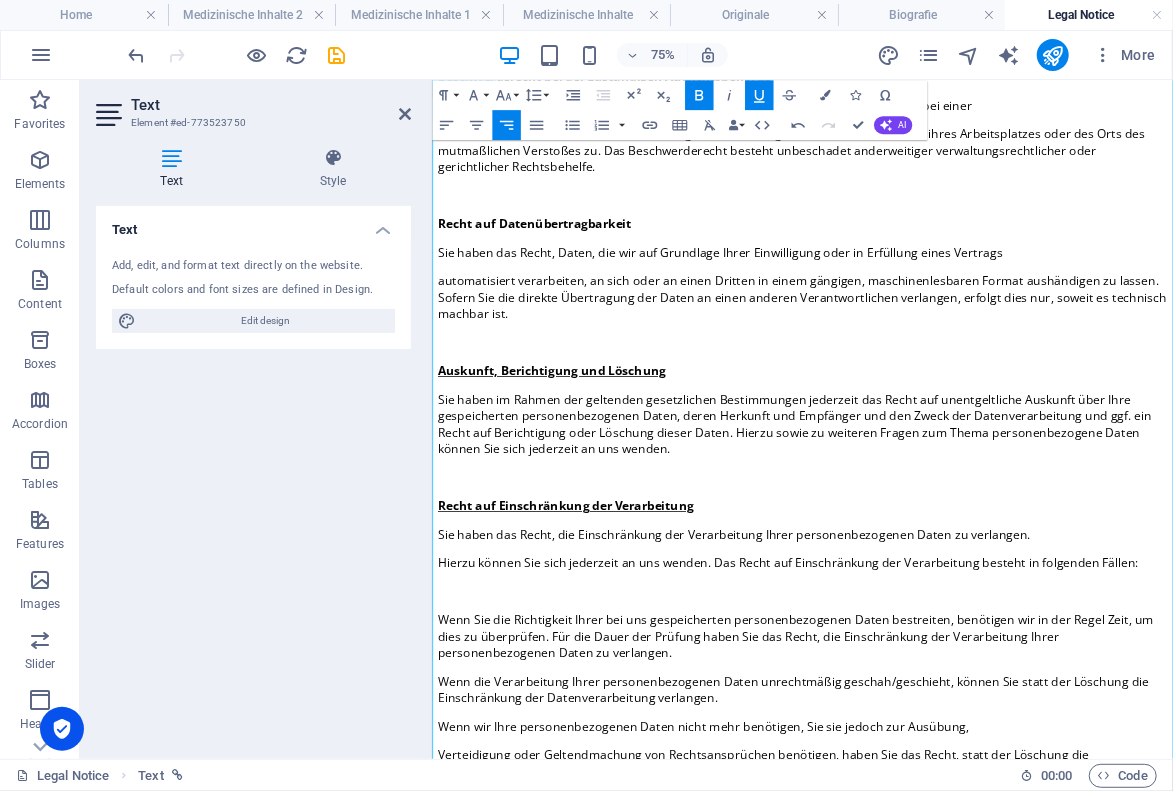 click on "Recht auf Datenübertragbarkeit" at bounding box center (568, 272) 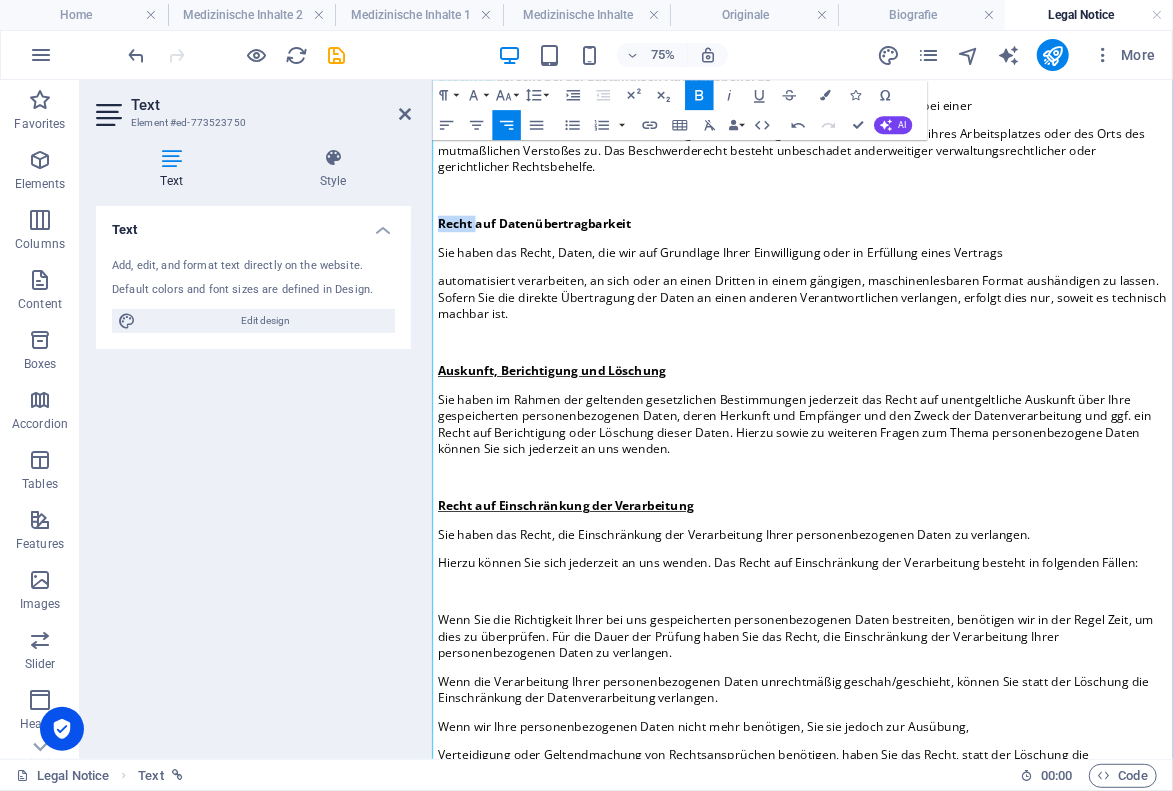 click on "Recht auf Datenübertragbarkeit" at bounding box center [568, 272] 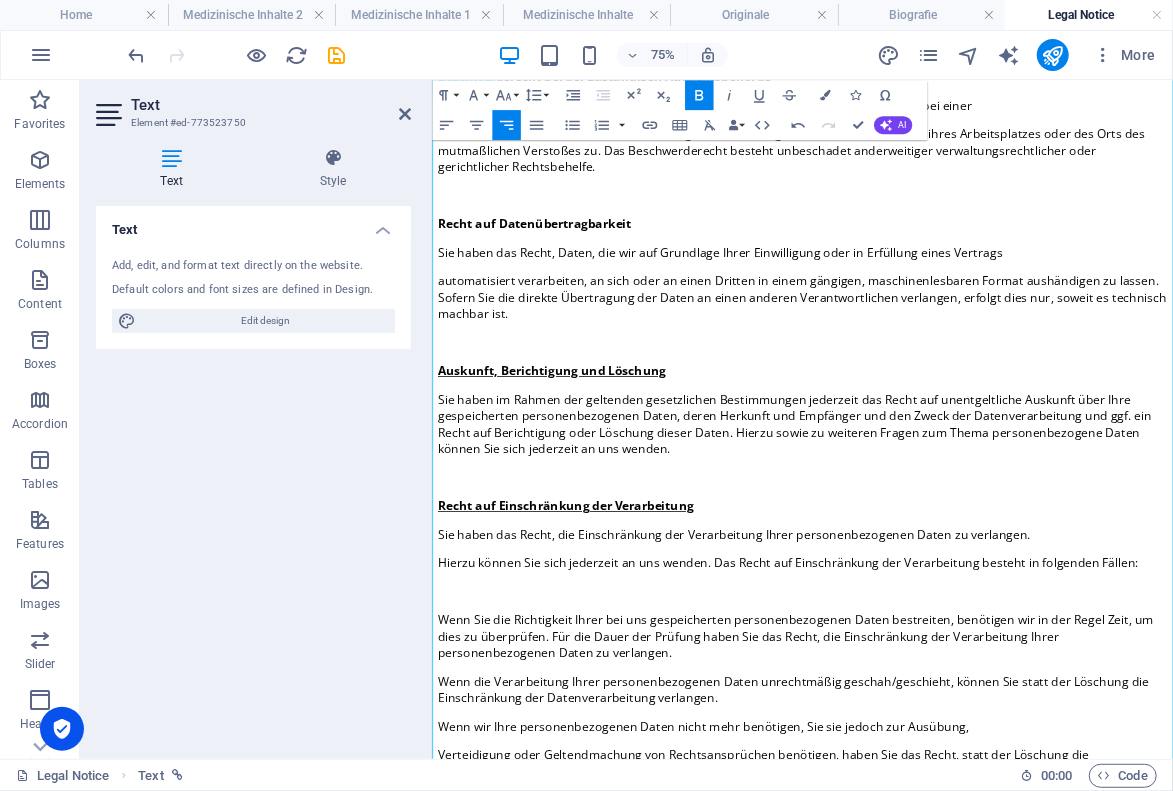 click on "Recht auf Datenübertragbarkeit" at bounding box center (568, 272) 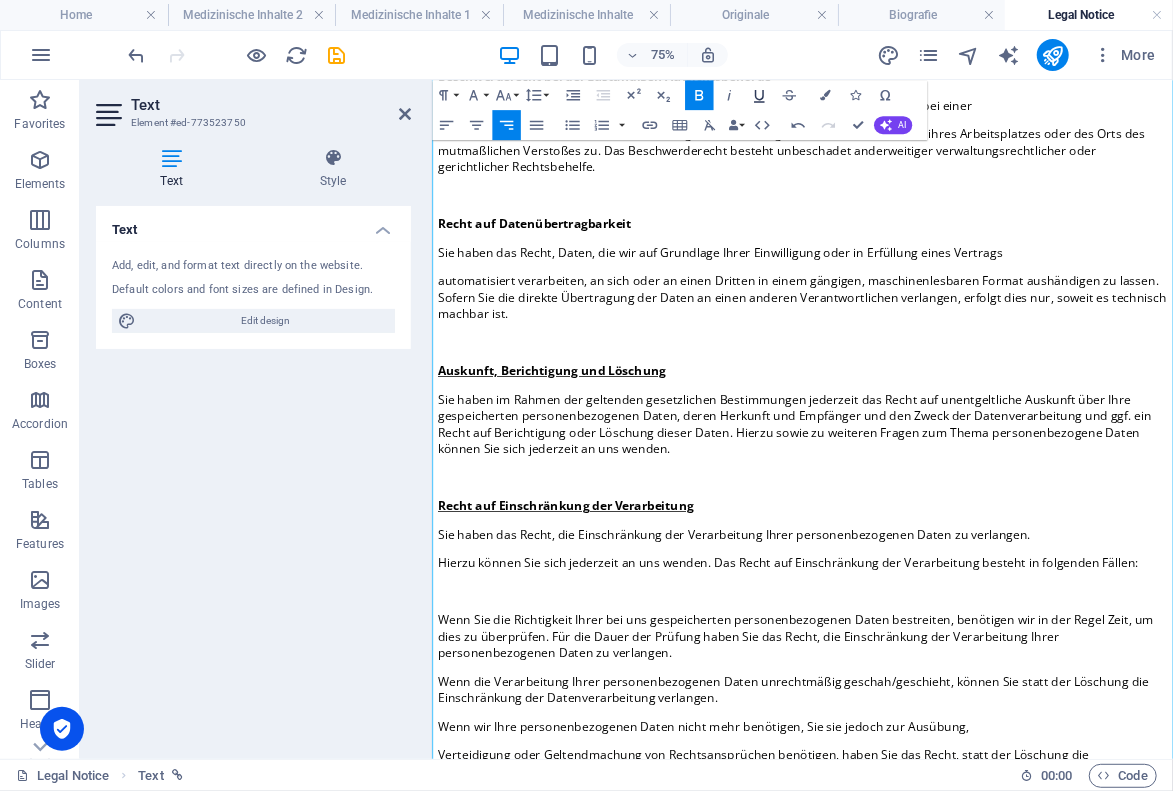 click 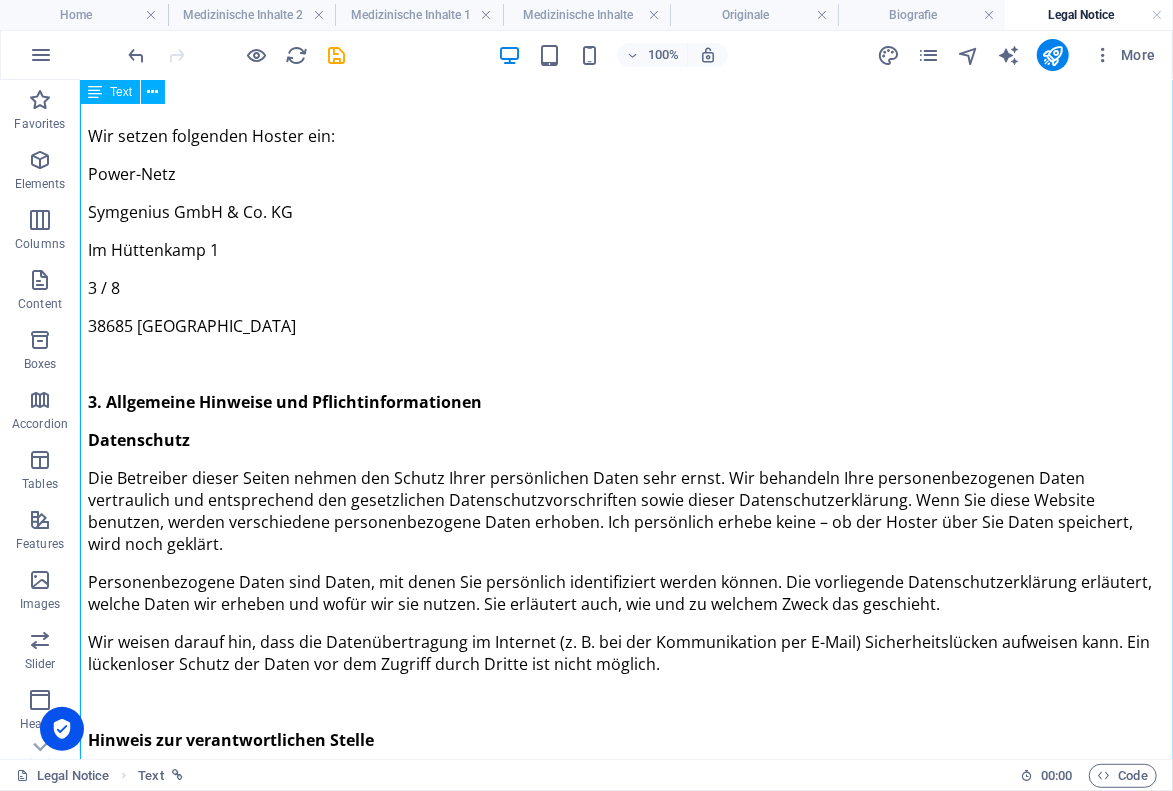 scroll, scrollTop: 2971, scrollLeft: 0, axis: vertical 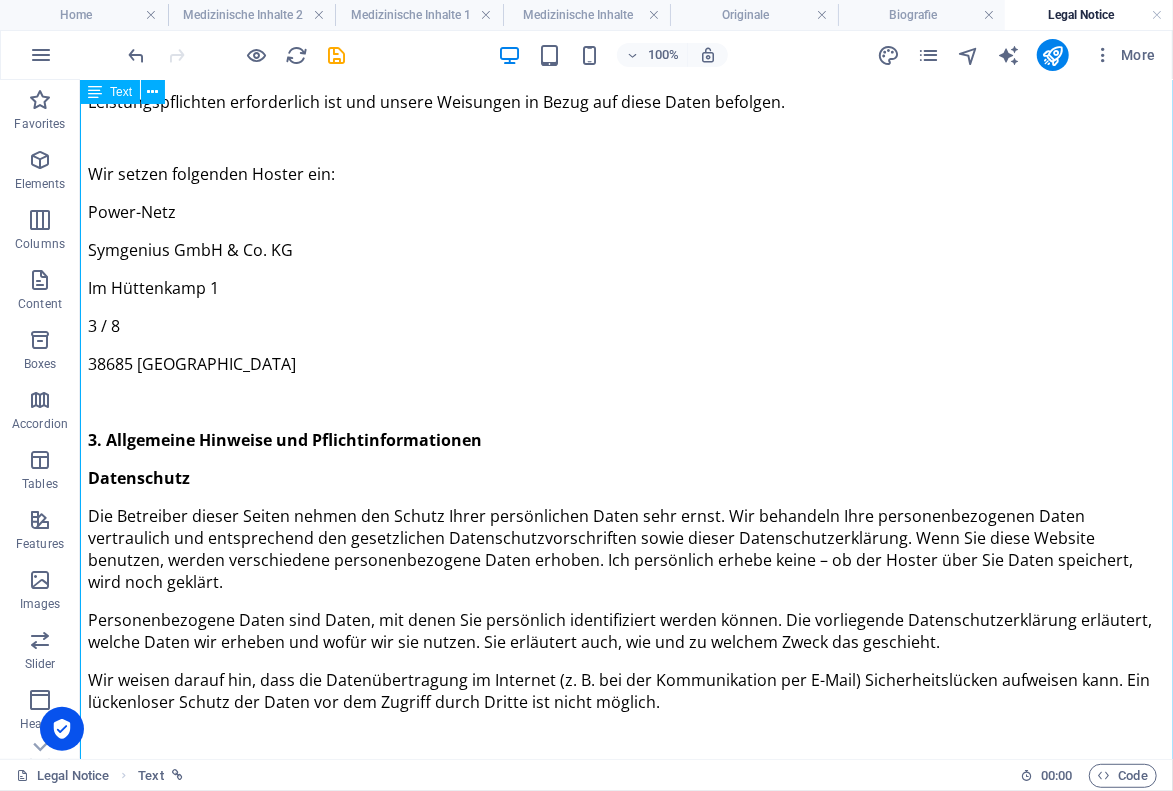 click on "Datenschutzerklärung   1. Datenschutz auf einen Blick   Allgemeine Hinweise Die folgenden Hinweise geben einen einfachen Überblick darüber, was mit Ihren personenbezogenen Daten passiert, wenn Sie diese Website besuchen. Personenbezogene Daten sind alle Daten, mit denen Sie persönlich identifiziert werden können. Ausführliche Informationen zum Thema Datenschutz entnehmen Sie unserer unter diesem Text aufgeführten Datenschutzerklärung.   Datenerfassung auf dieser Website Wer ist verantwortlich für die Datenerfassung auf dieser Website? Die Datenverarbeitung auf dieser Website erfolgt durch den Websitebetreiber. Dessen Kontaktdaten können Sie dem Abschnitt „Hinweis zur Verantwortlichen Stelle“ in dieser Datenschutzerklärung entnehmen.   Wie erfassen wir Ihre Daten? Ihre Daten werden zum einen dadurch erhoben, dass Sie uns diese mitteilen. Hierbei kann es sich z. B. um Daten handeln, die Sie in ein Kontaktformular eingeben.   Wofür nutzen wir Ihre Daten?     2. Hosting   Externes Hosting" at bounding box center [625, 1616] 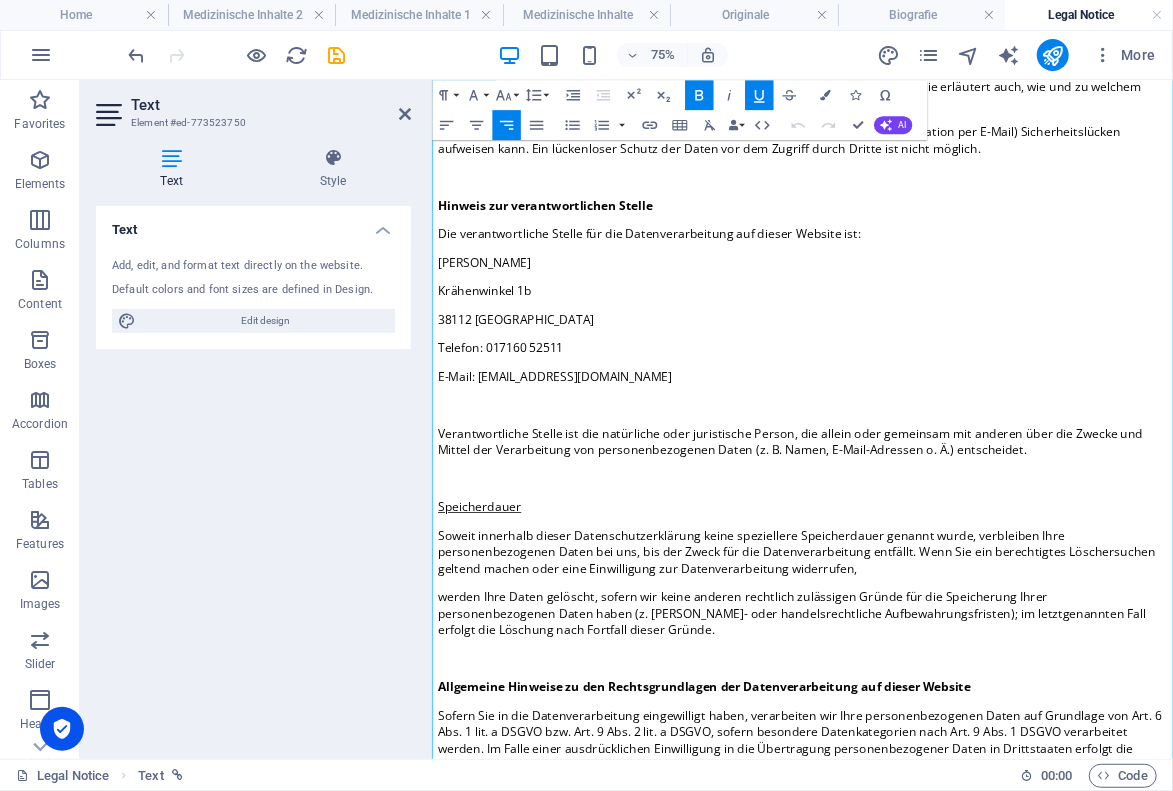 scroll, scrollTop: 3499, scrollLeft: 0, axis: vertical 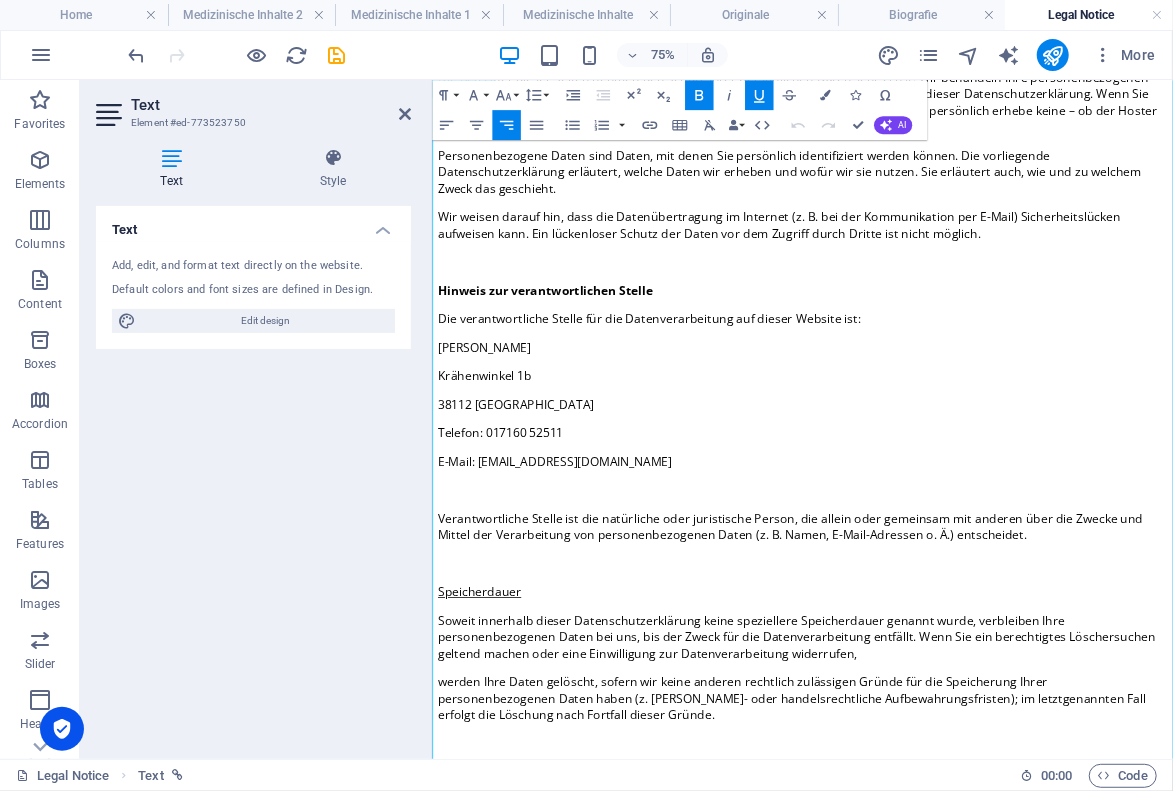 click on "Hinweis zur verantwortlichen Stelle" at bounding box center [582, 360] 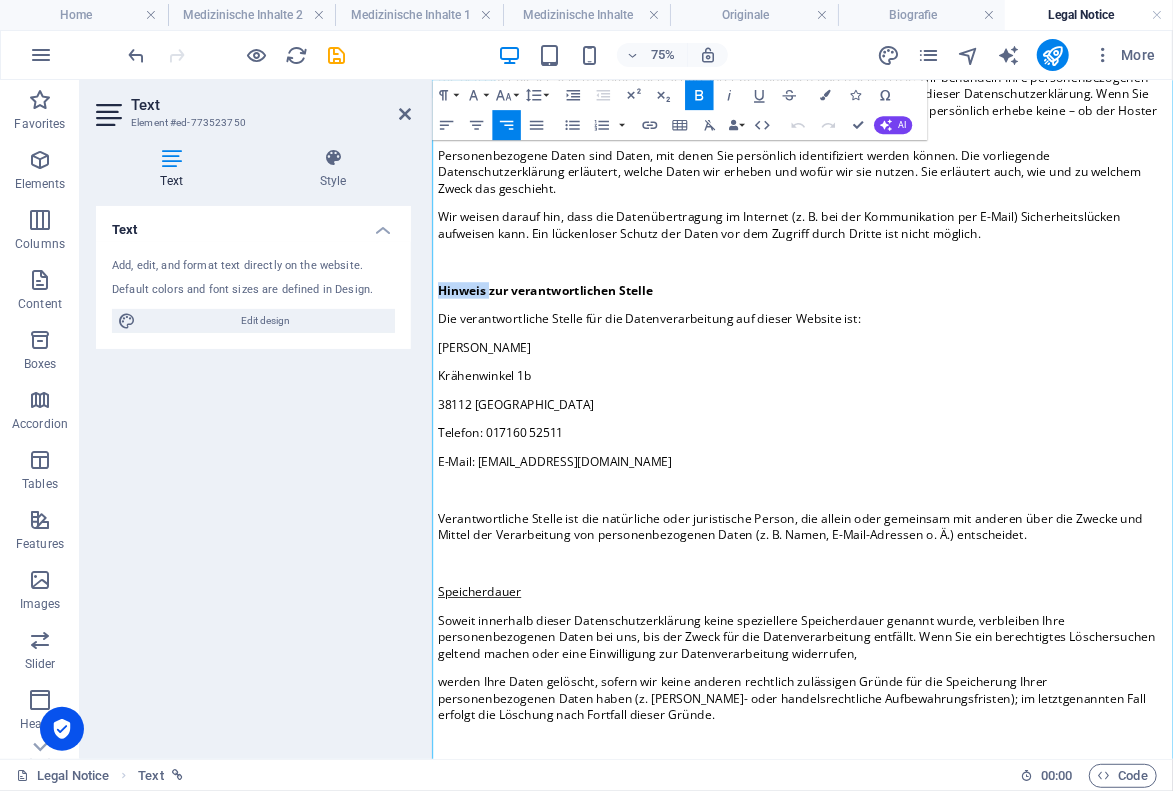 click on "Hinweis zur verantwortlichen Stelle" at bounding box center [582, 360] 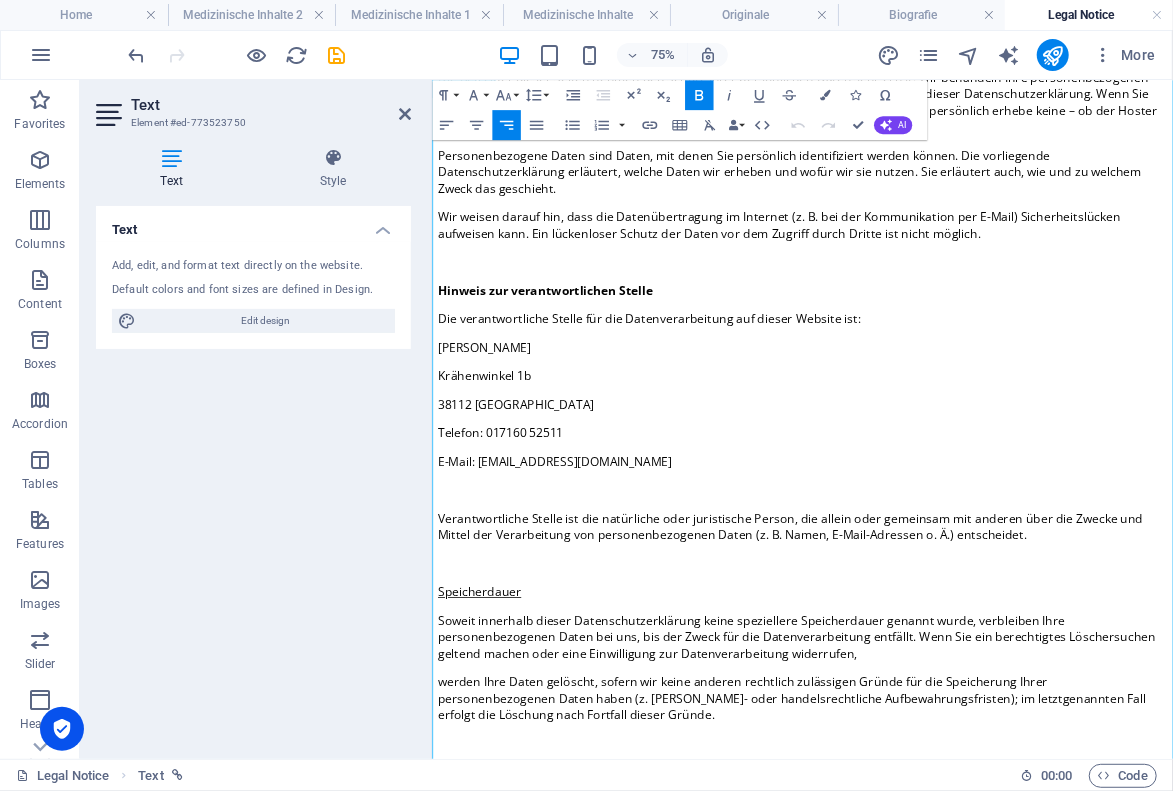 click on "Hinweis zur verantwortlichen Stelle" at bounding box center (582, 360) 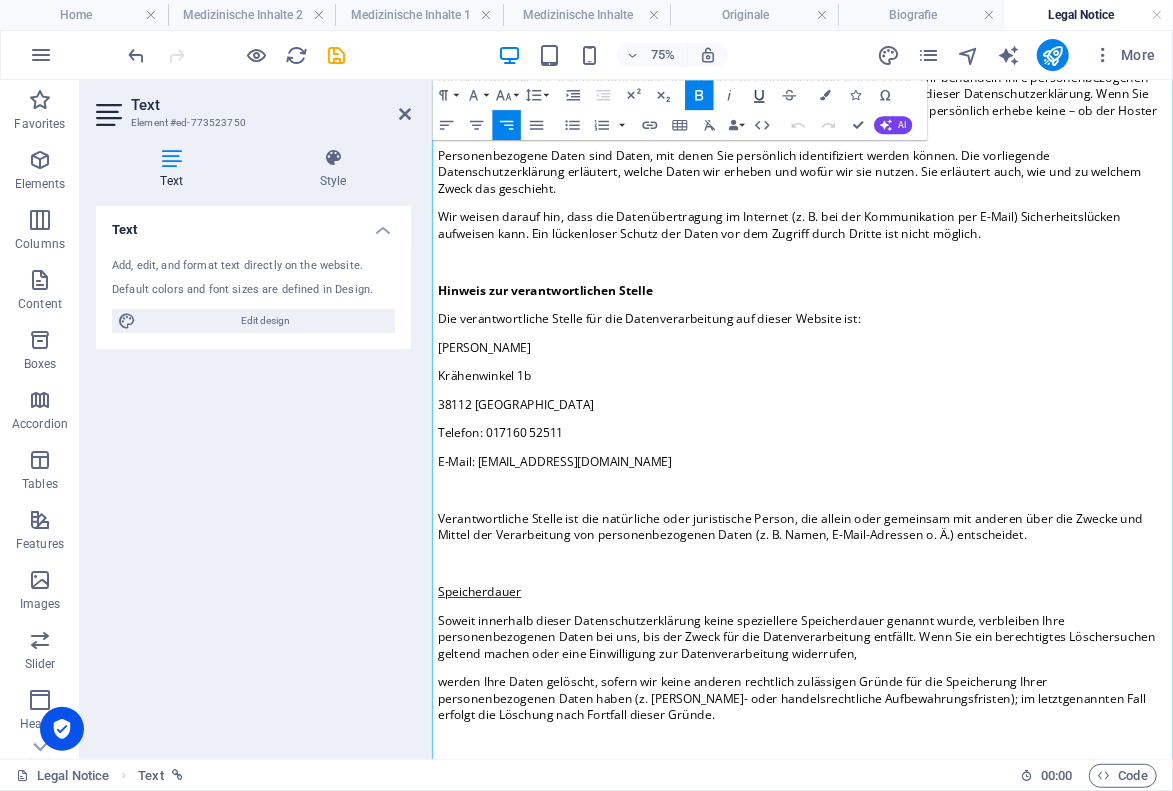 click 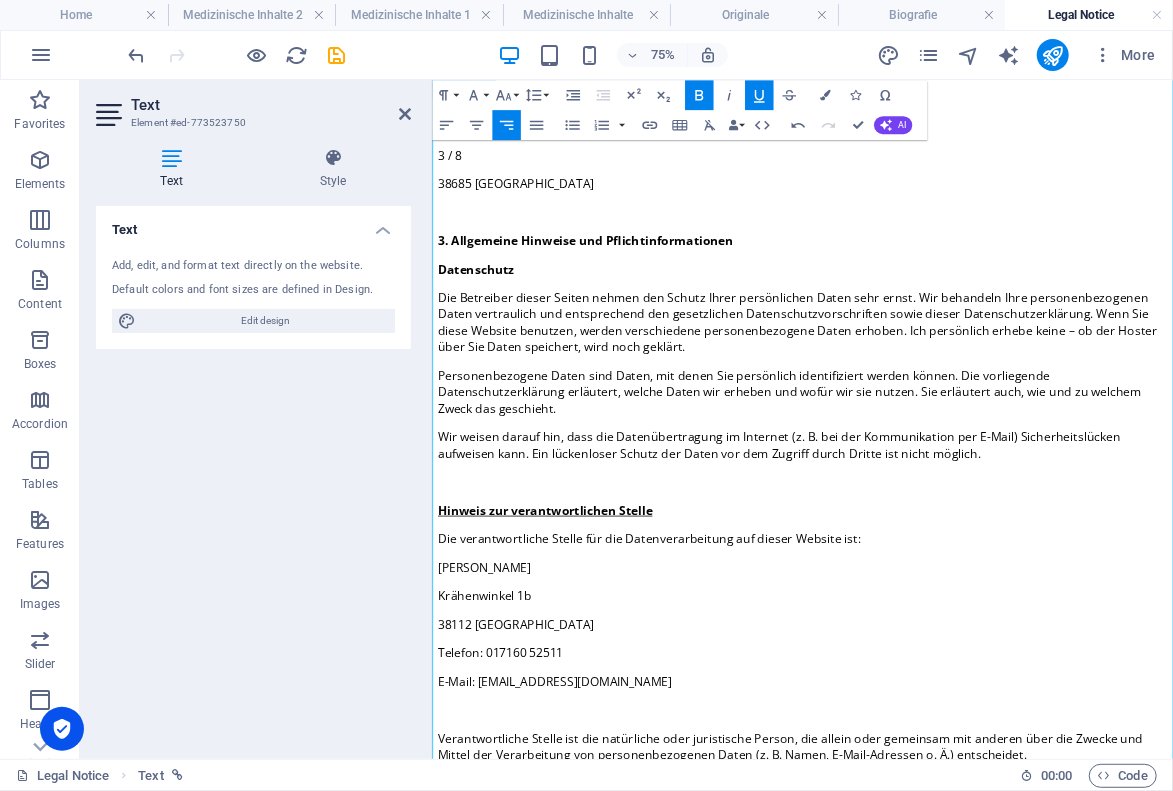 scroll, scrollTop: 3169, scrollLeft: 0, axis: vertical 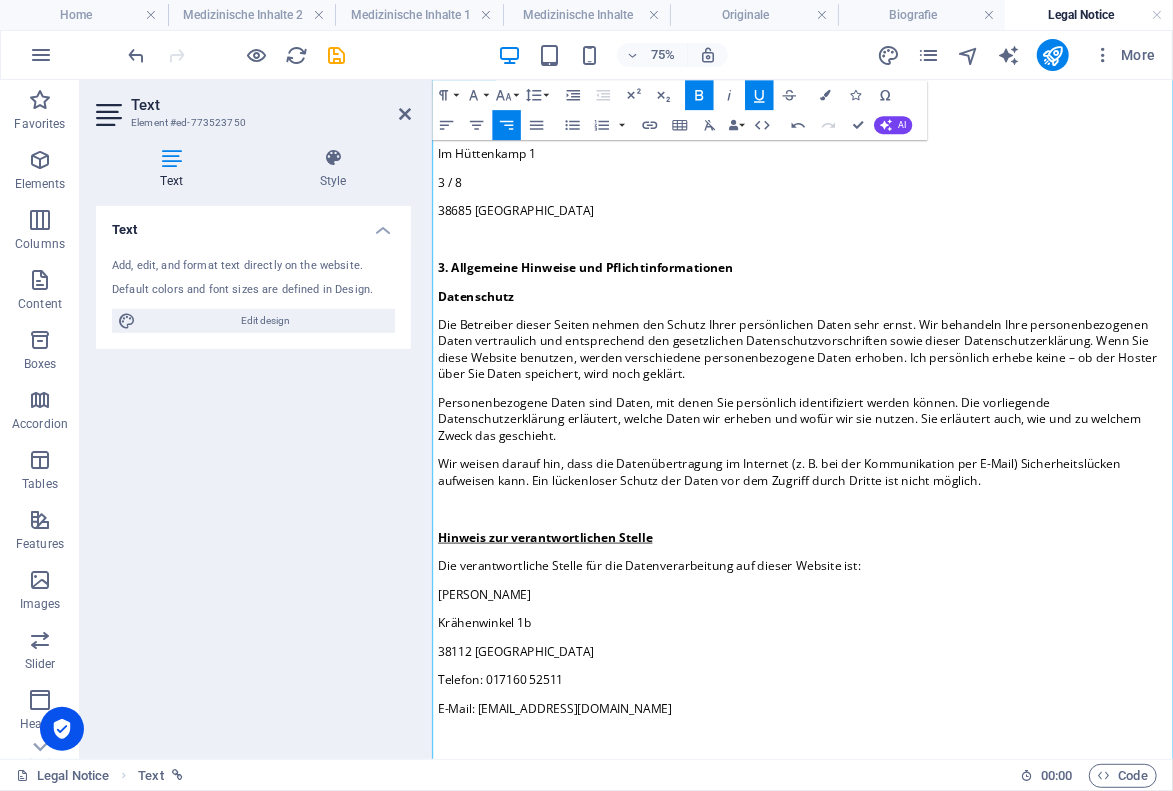 click on "3. Allgemeine Hinweise und Pflichtinformationen" at bounding box center [636, 330] 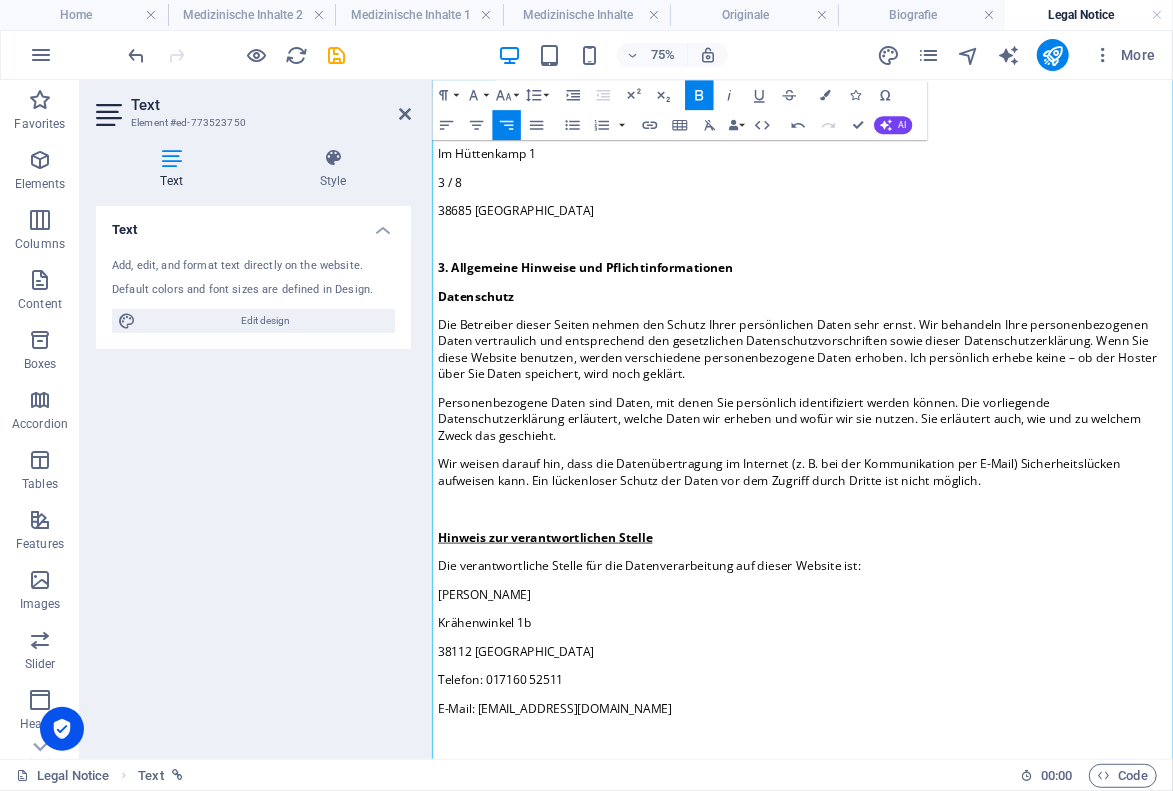 click on "3. Allgemeine Hinweise und Pflichtinformationen" at bounding box center (636, 330) 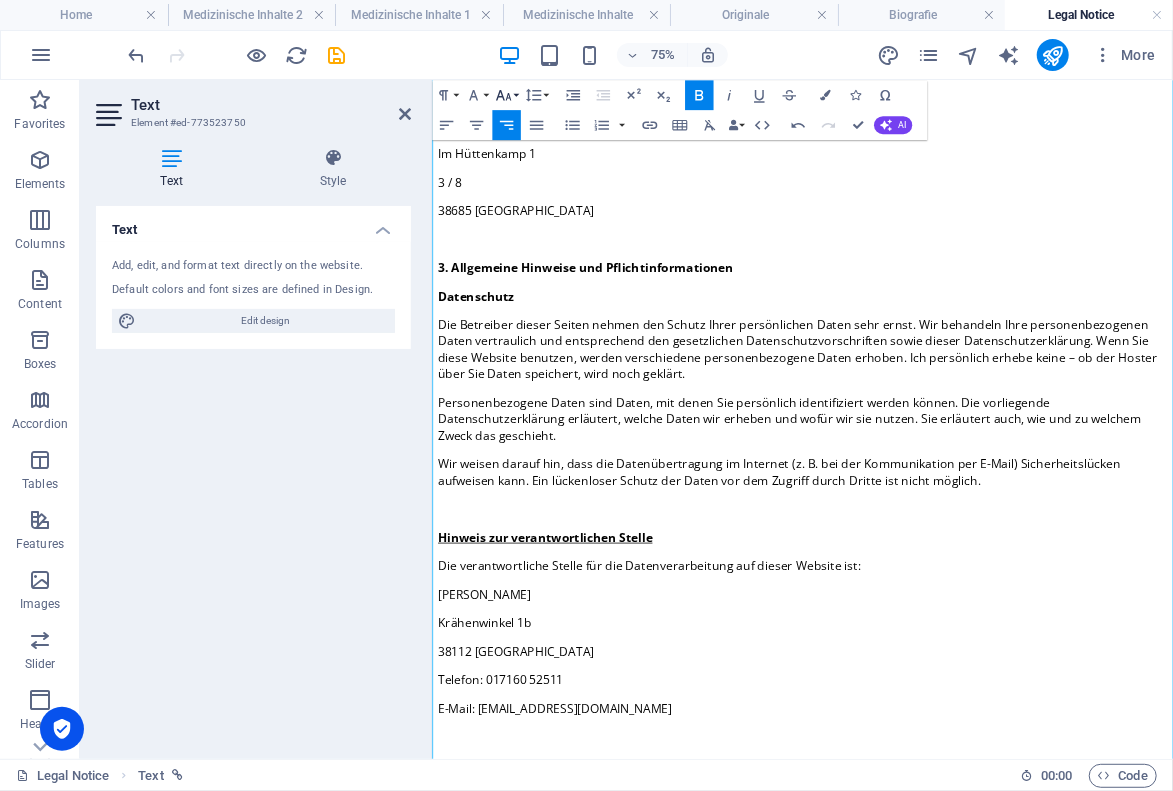click on "Font Size" at bounding box center (506, 95) 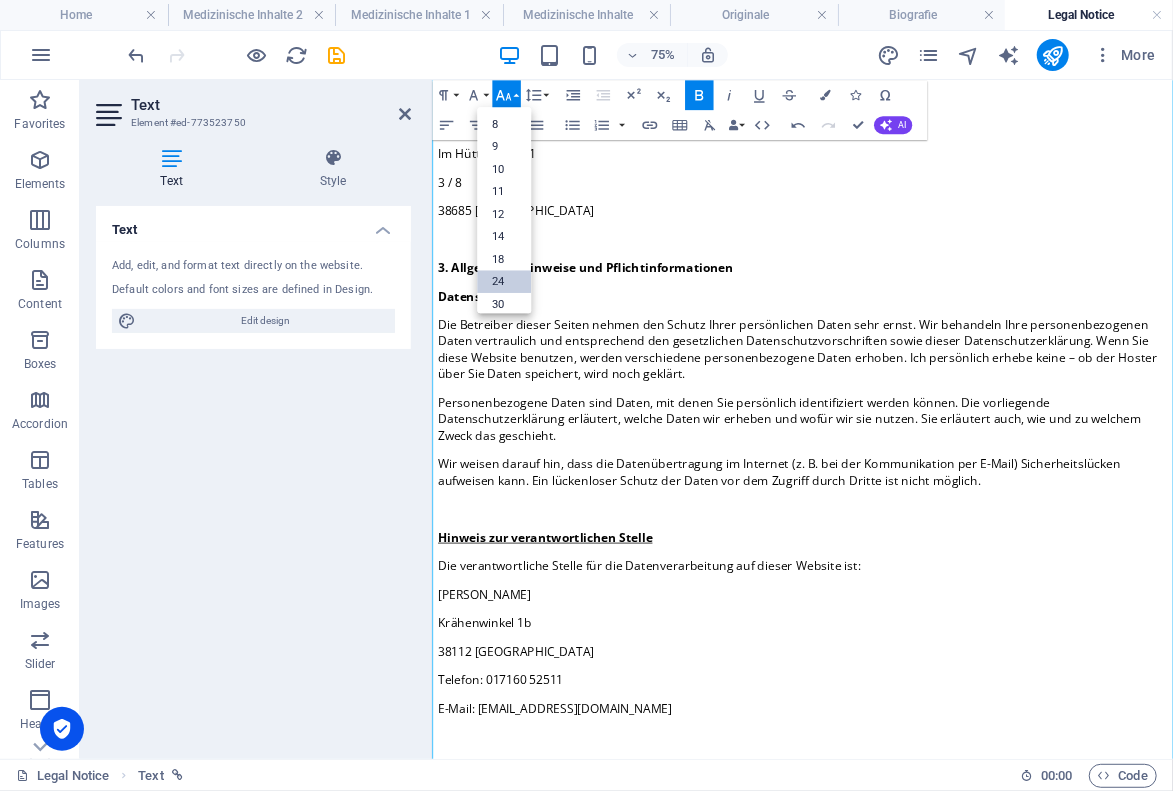 click on "24" at bounding box center (504, 282) 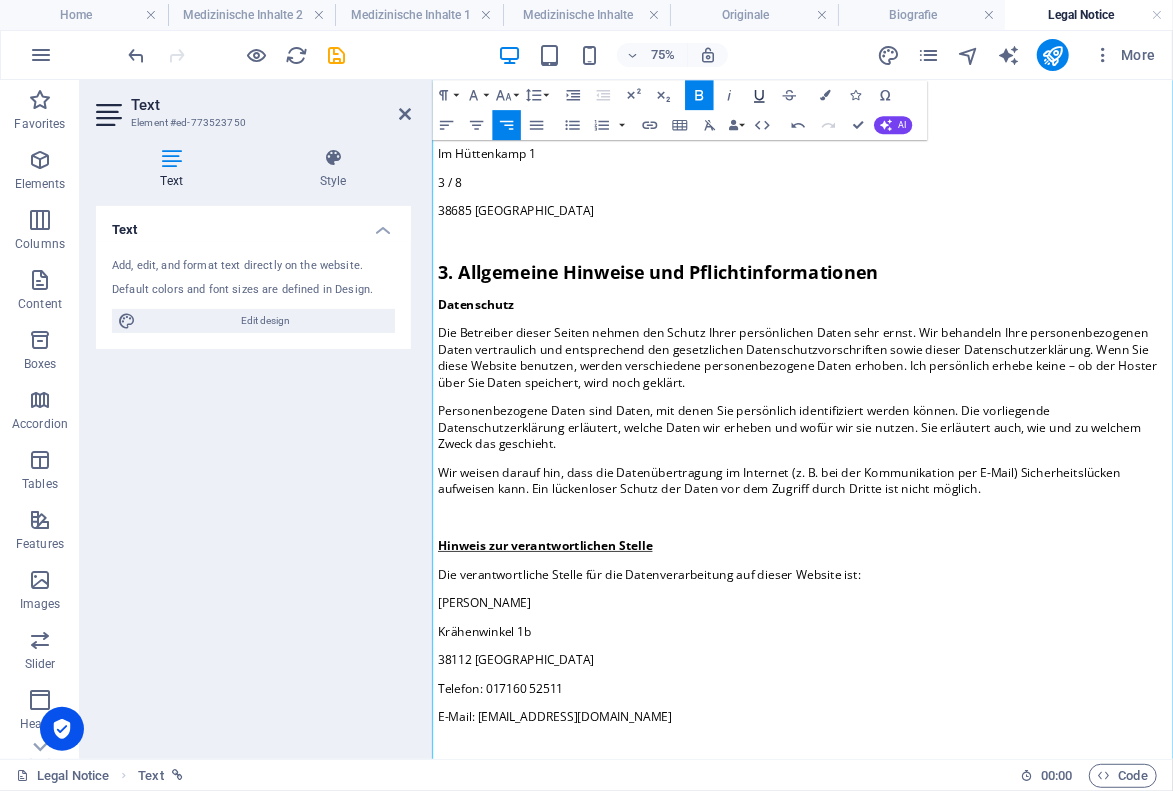 click 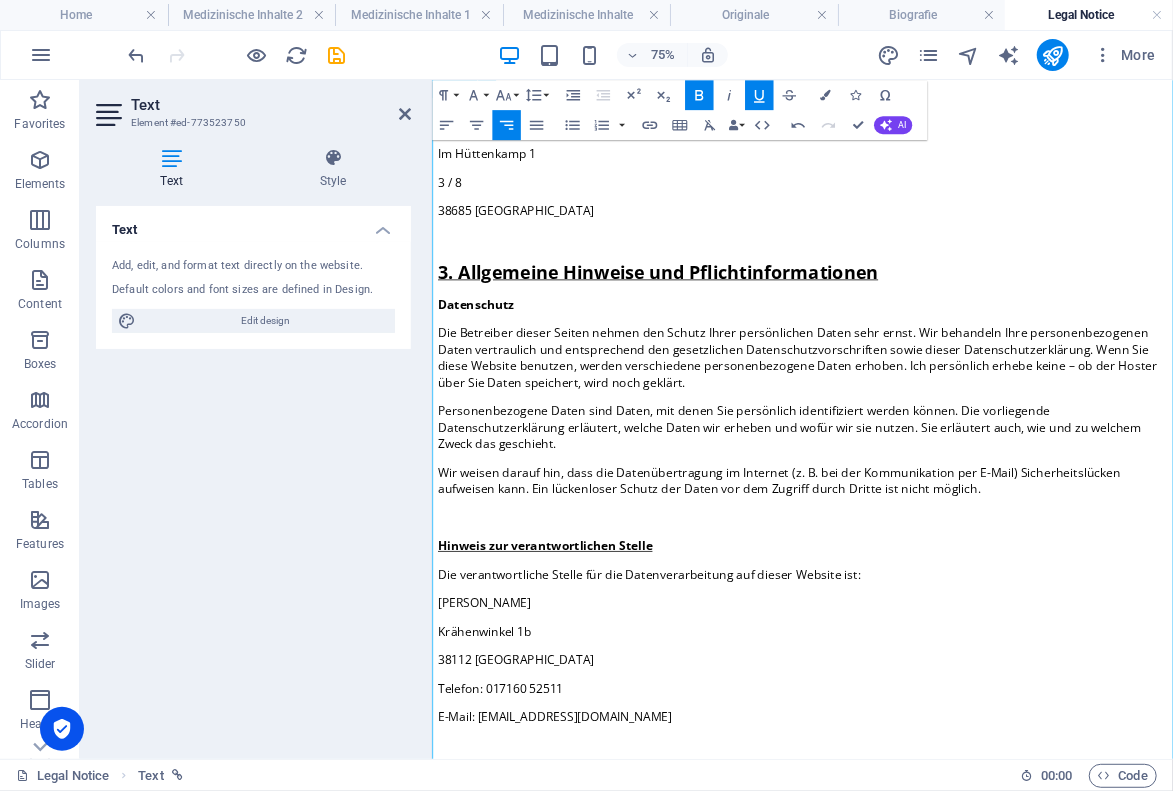 click on "Datenschutz" at bounding box center (490, 379) 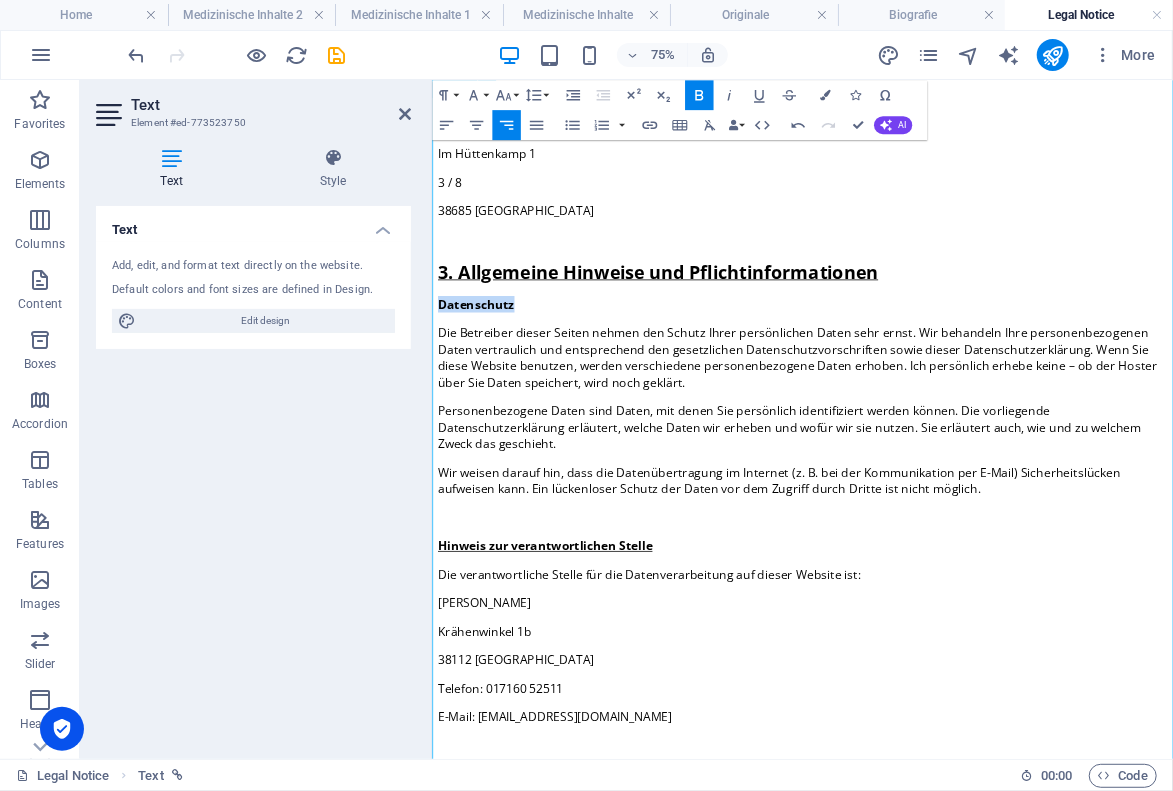 click on "Datenschutz" at bounding box center [490, 379] 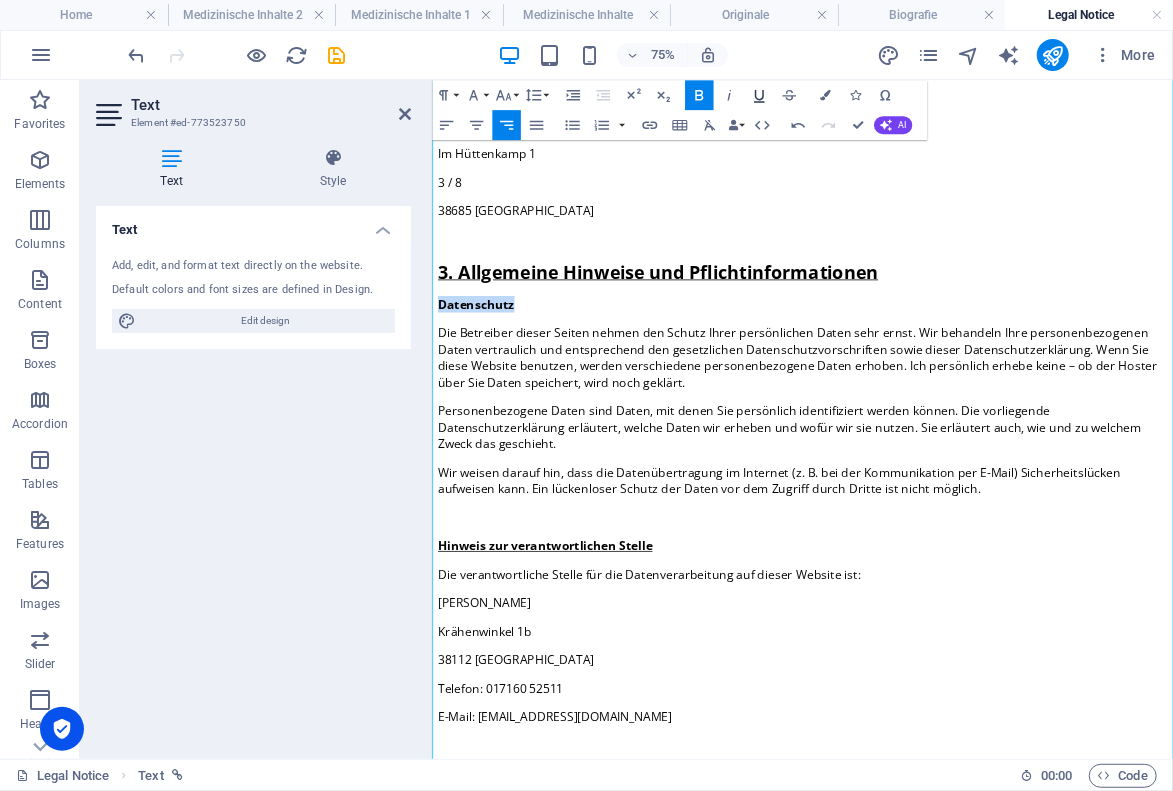 click 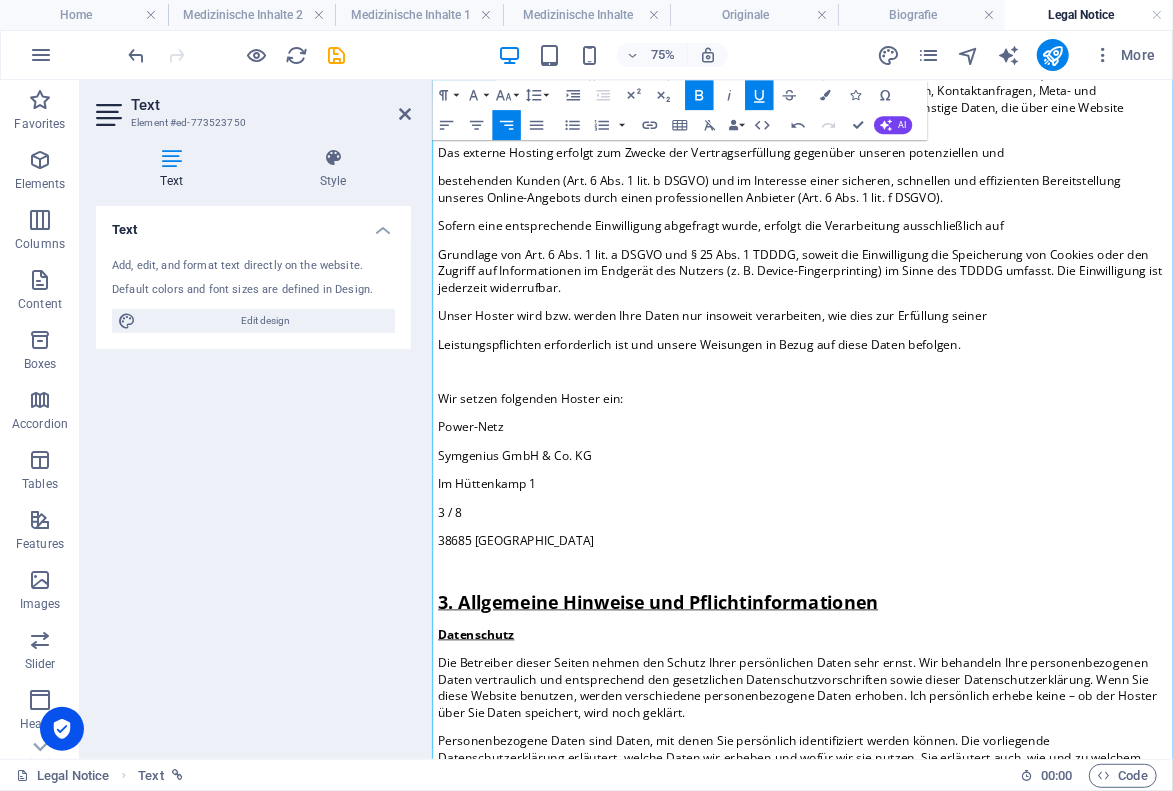 scroll, scrollTop: 2619, scrollLeft: 0, axis: vertical 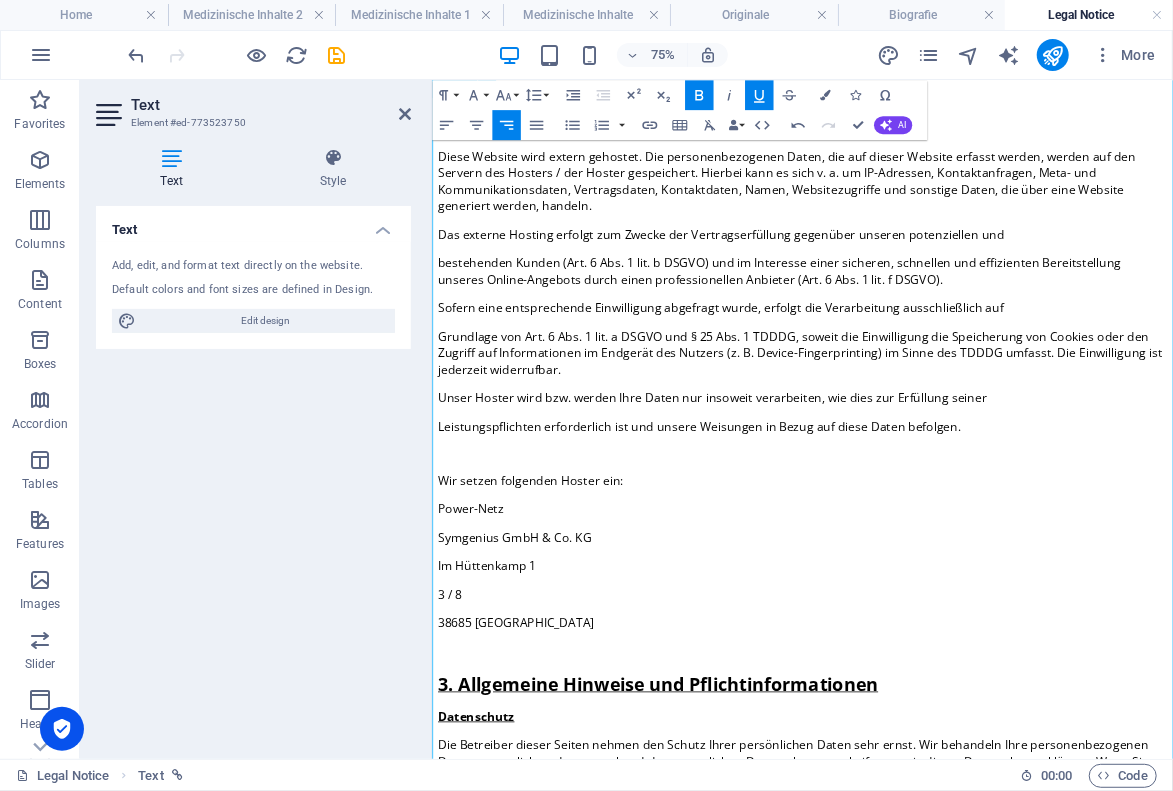 click on "Power-Netz" at bounding box center (483, 652) 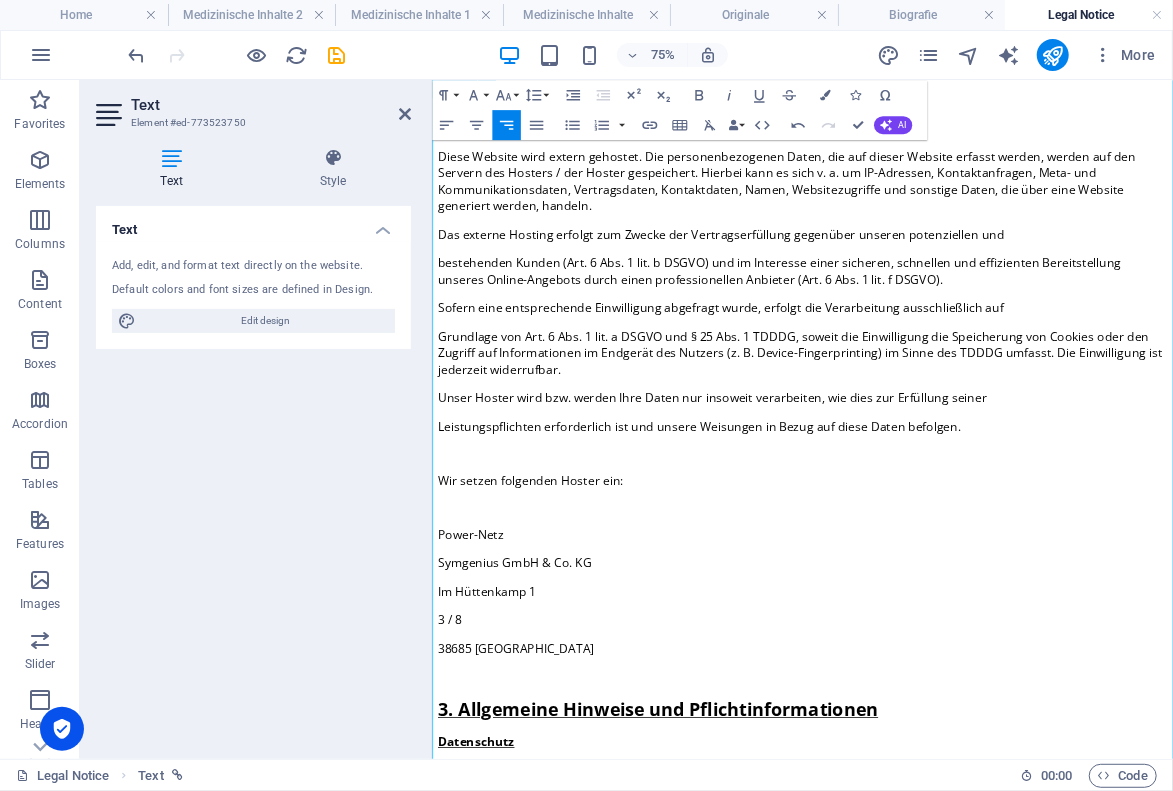 click on "bestehenden Kunden (Art. 6 Abs. 1 lit. b DSGVO) und im Interesse einer sicheren, schnellen und effizienten Bereitstellung unseres Online-Angebots durch einen professionellen Anbieter (Art. 6 Abs. 1 lit. f DSGVO)." at bounding box center [925, 335] 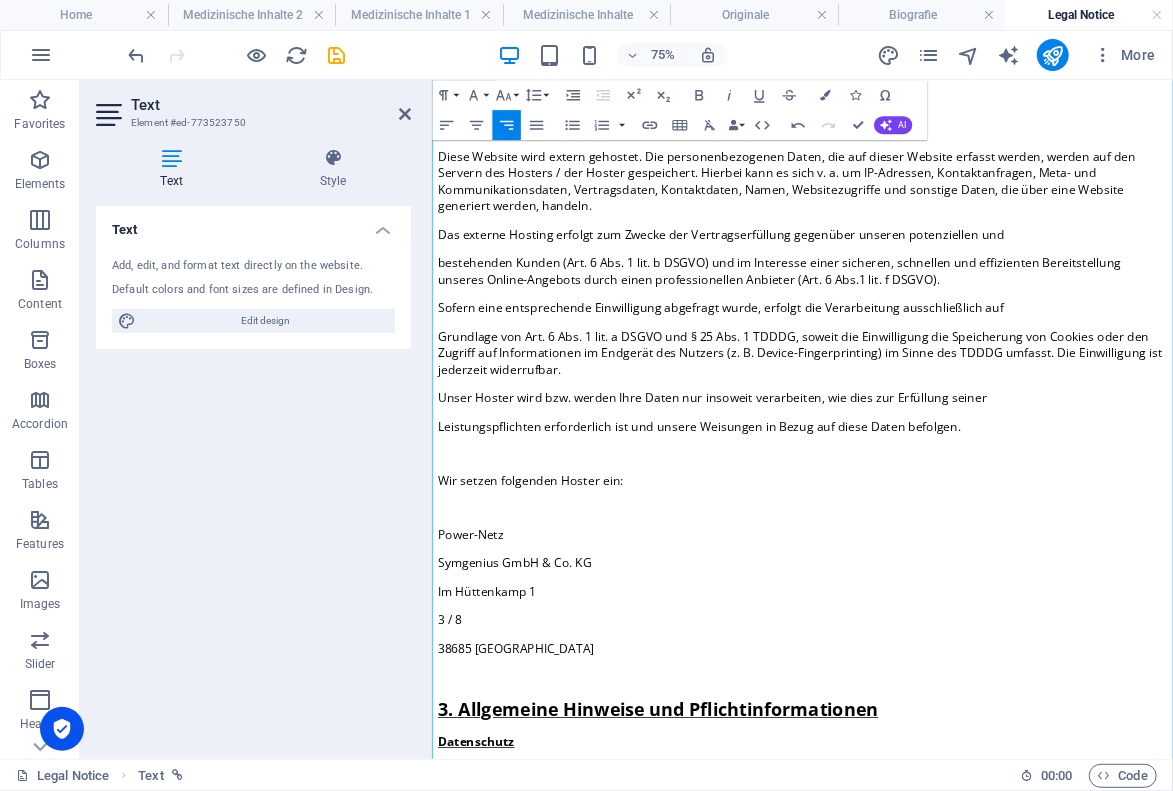 type 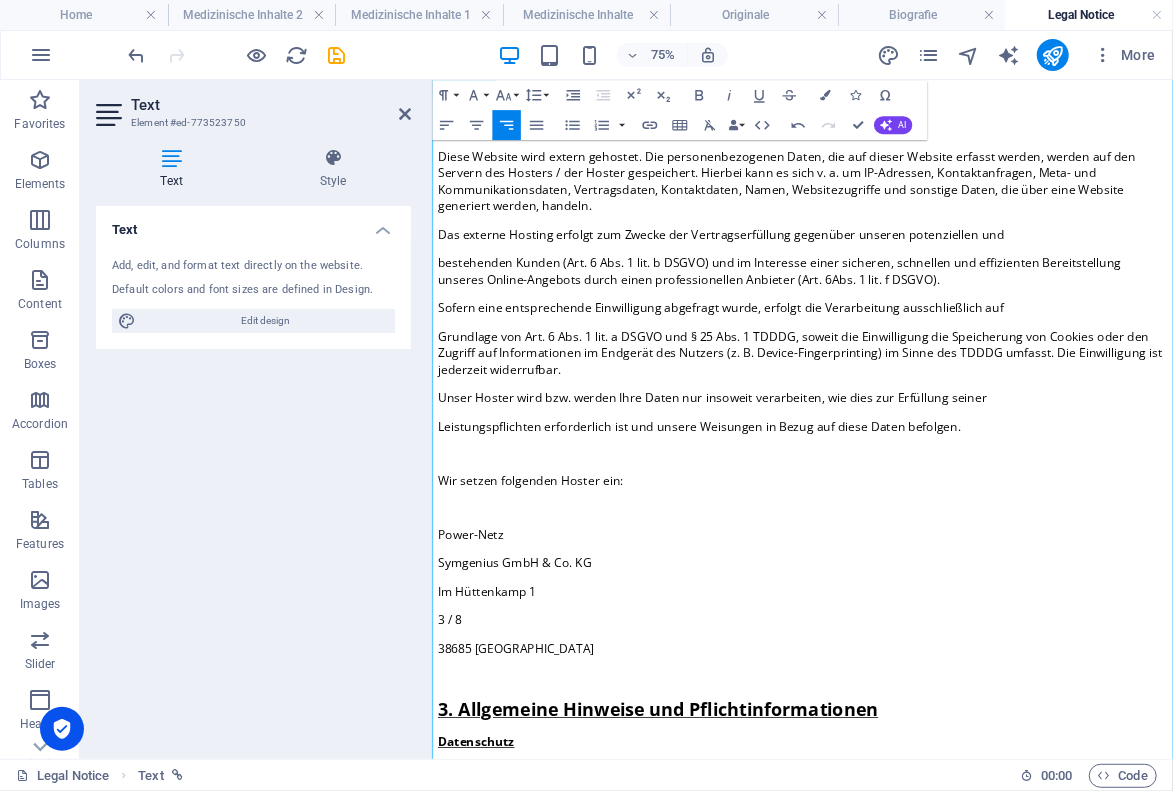 click on "Externes Hosting" at bounding box center (506, 144) 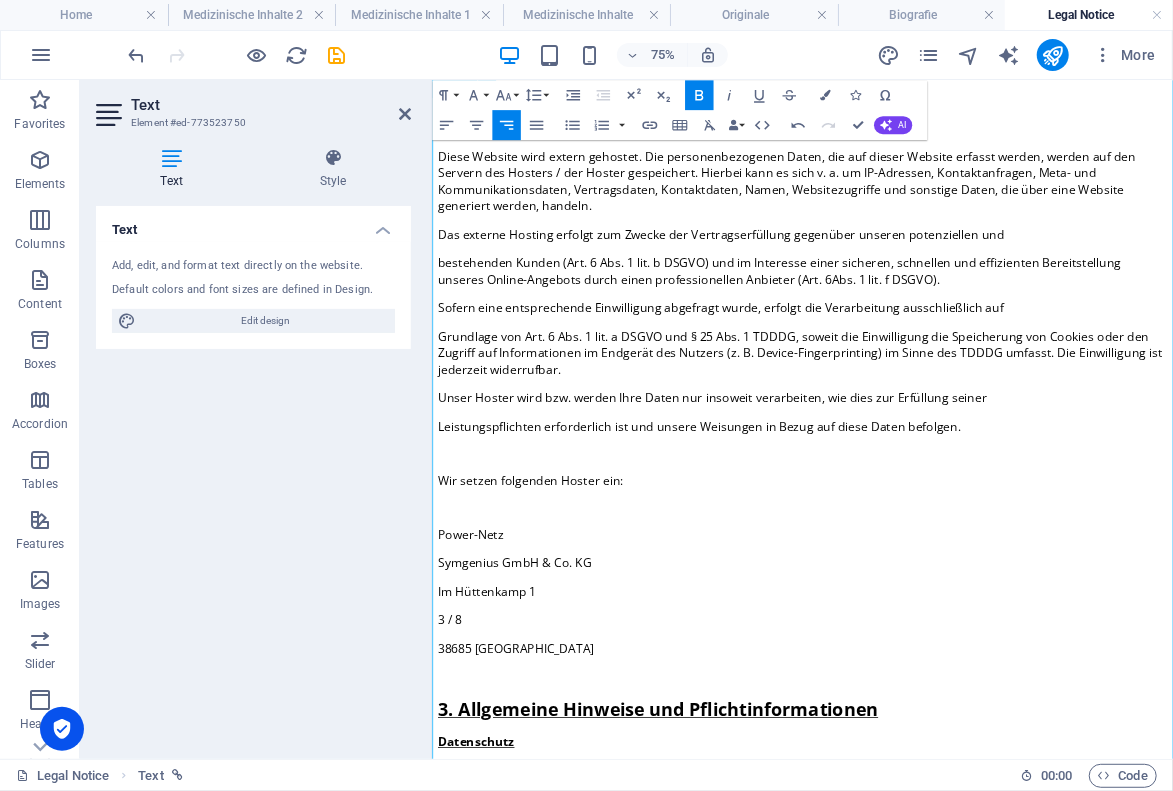 click on "Externes Hosting" at bounding box center (506, 144) 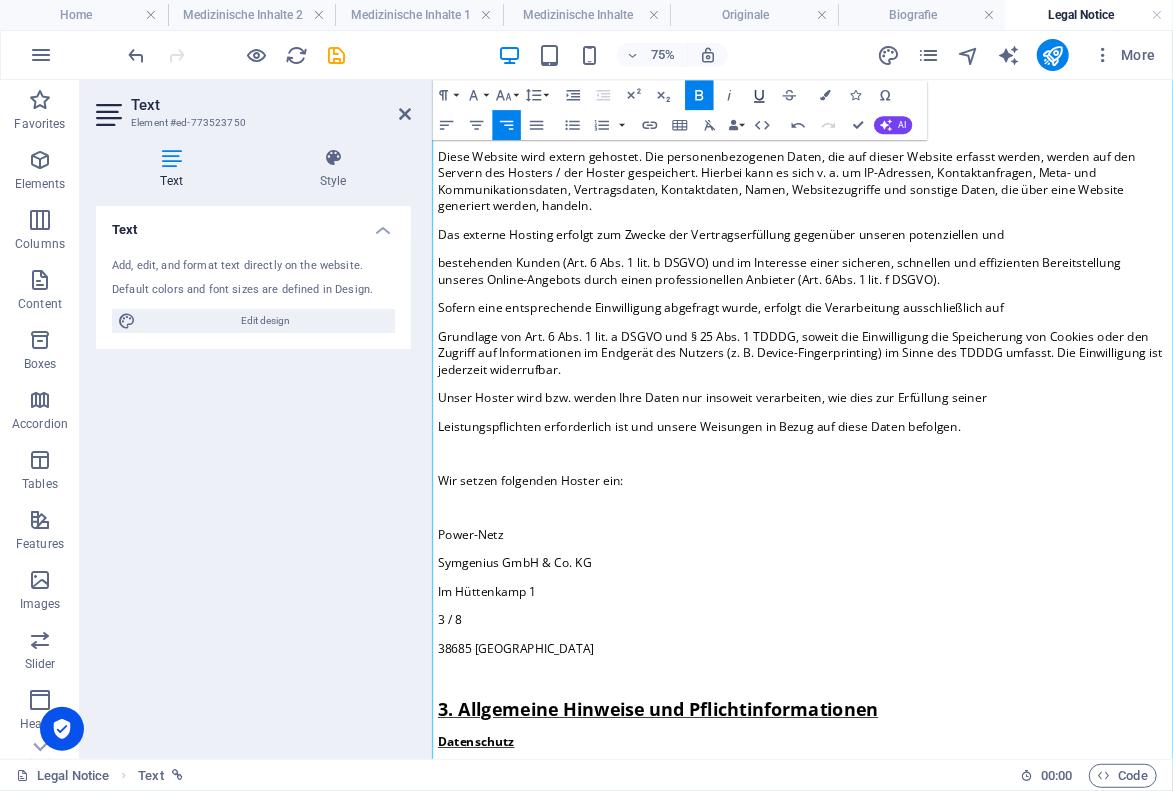 click 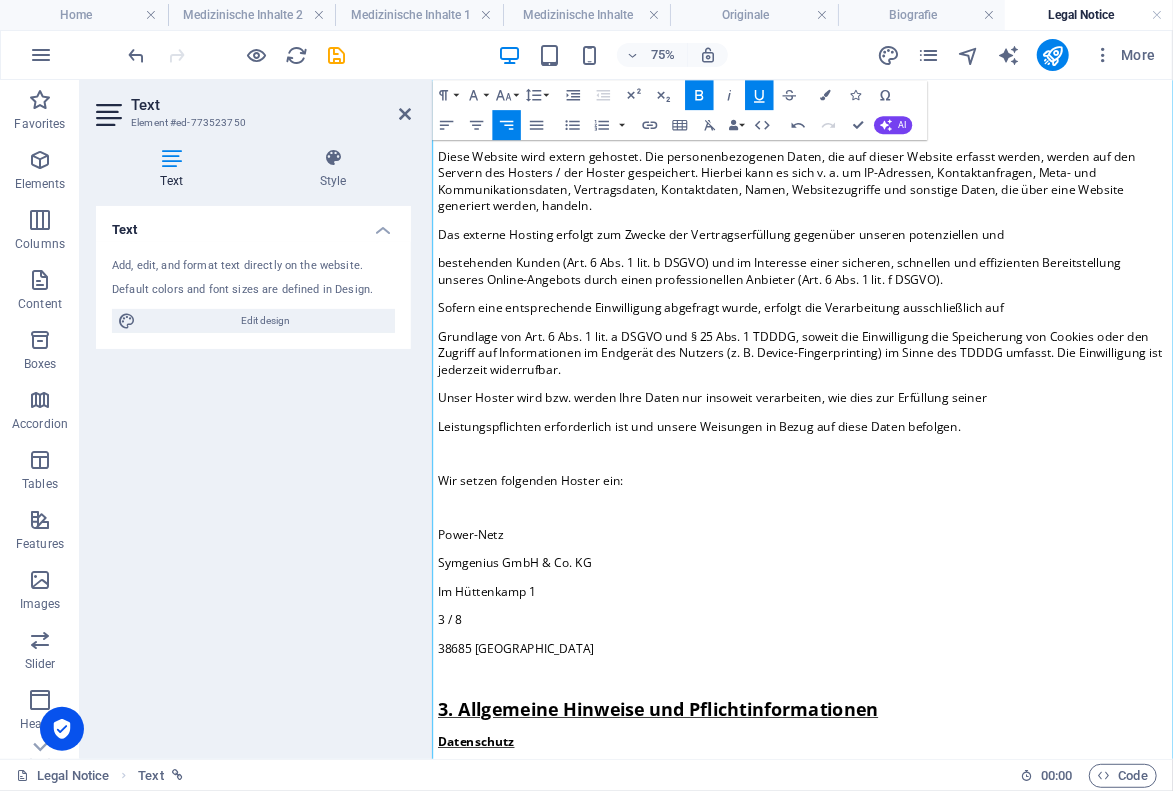 drag, startPoint x: 1314, startPoint y: 207, endPoint x: 1418, endPoint y: 206, distance: 104.00481 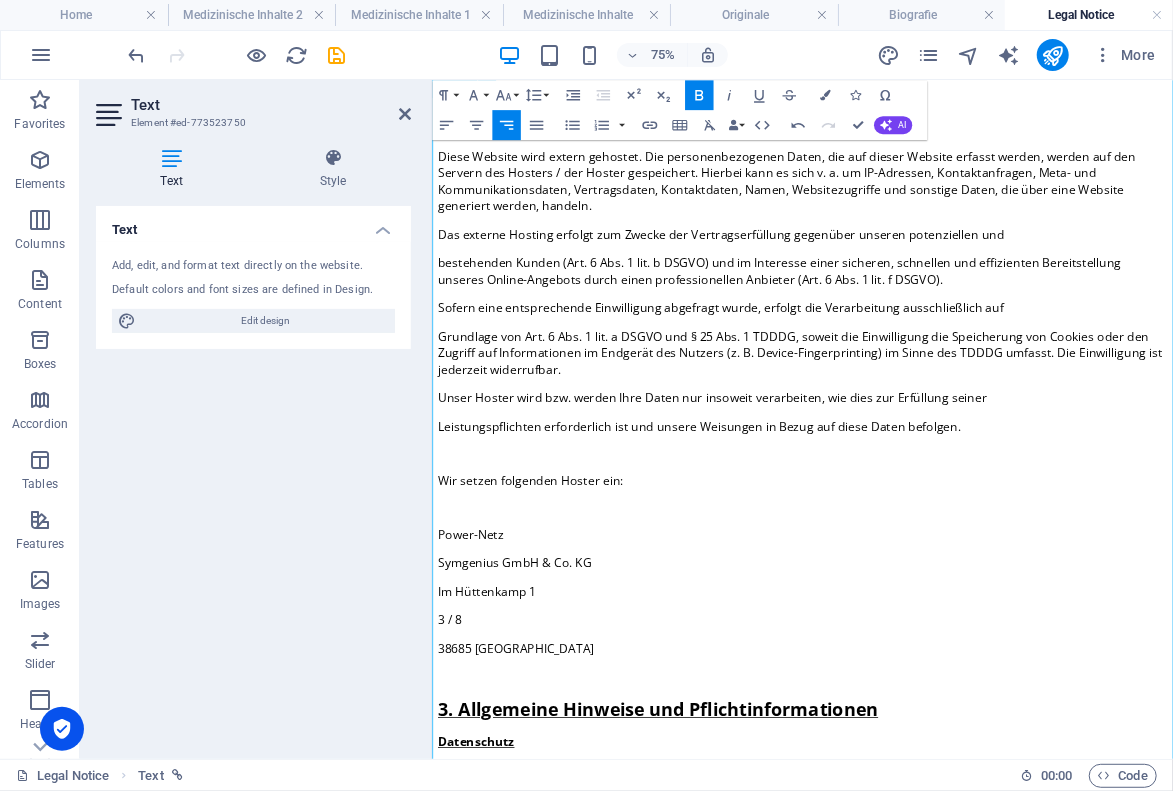 click on "2. Hosting" at bounding box center (479, 30) 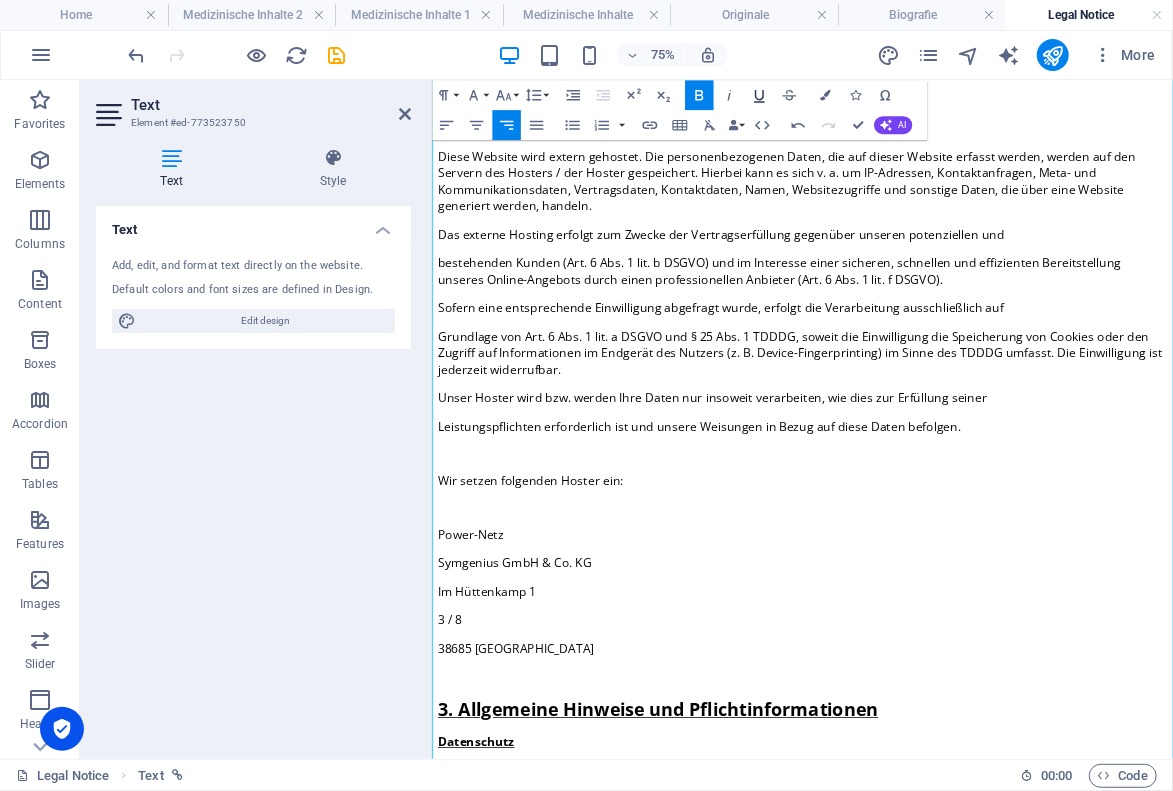 click 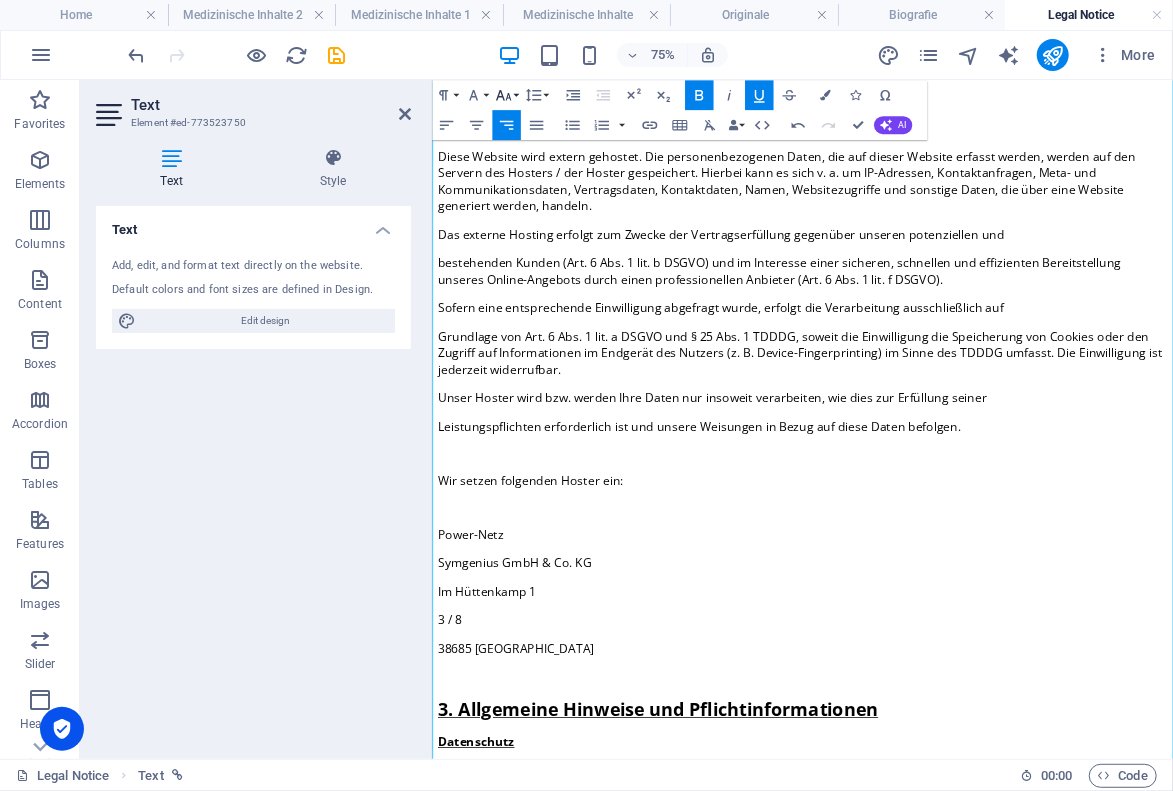 click on "Font Size" at bounding box center [506, 95] 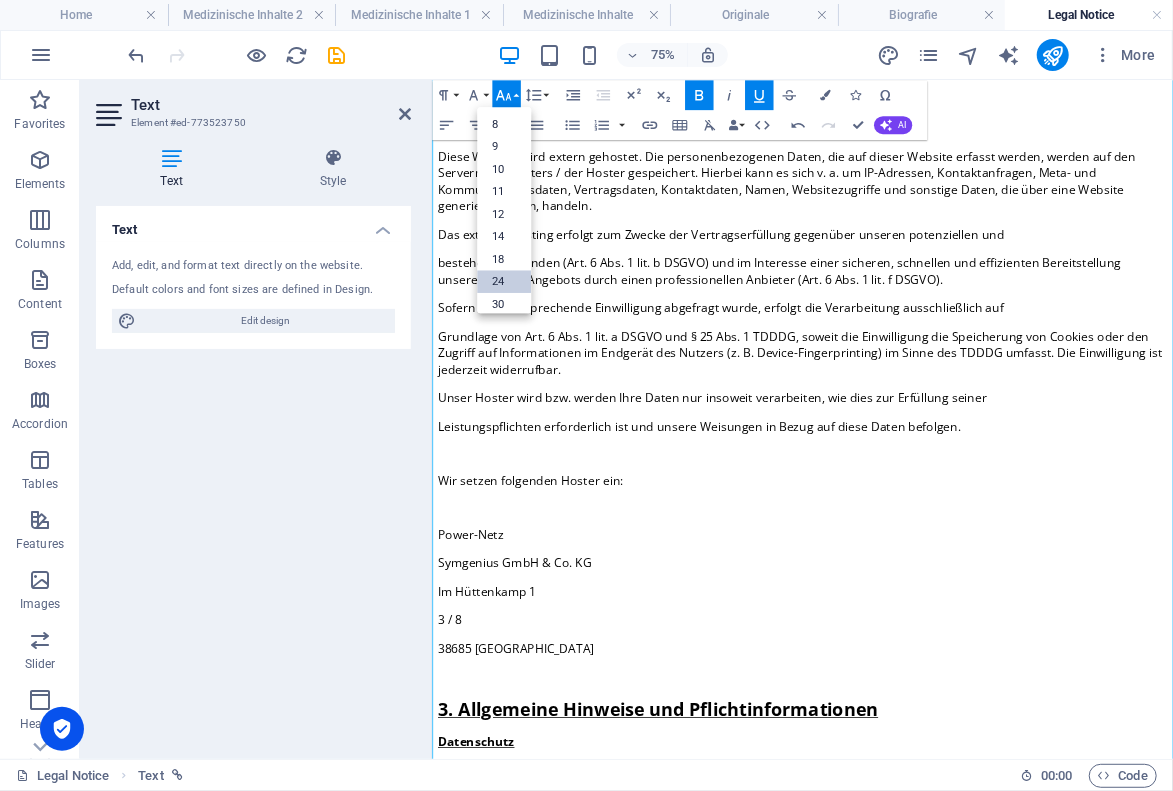 click on "24" at bounding box center [504, 282] 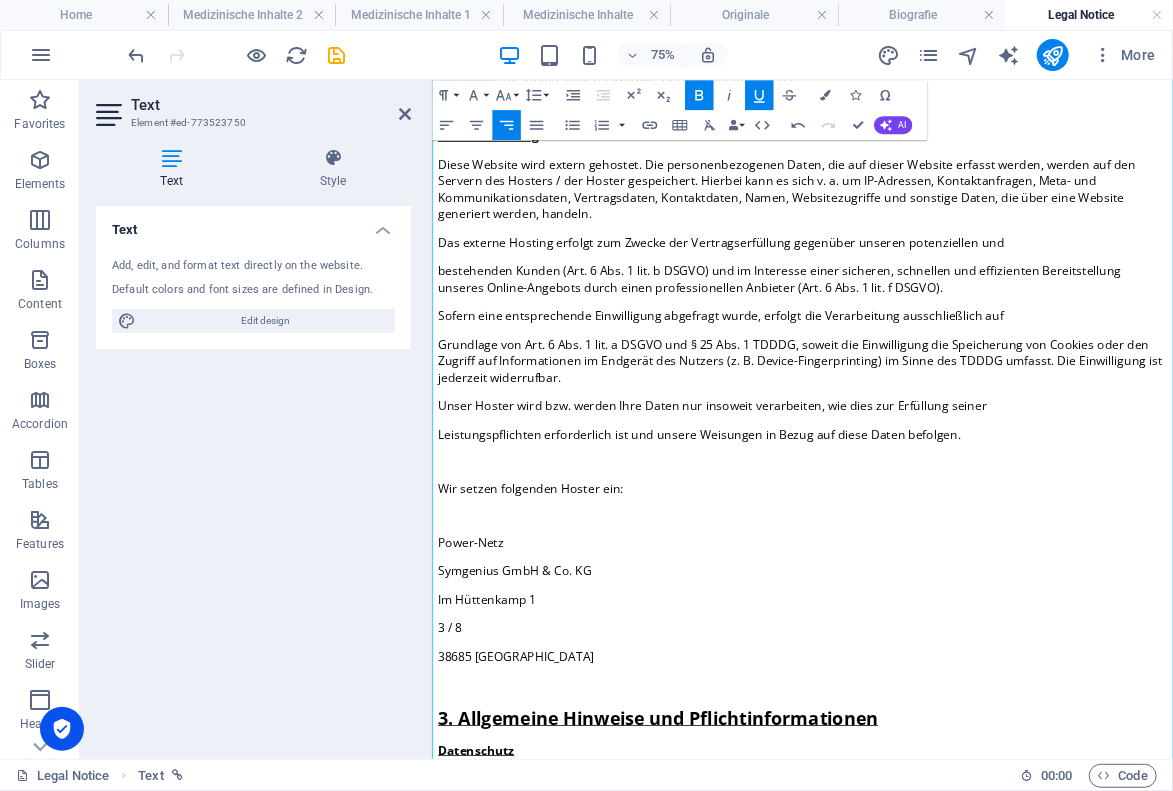 click at bounding box center (925, 117) 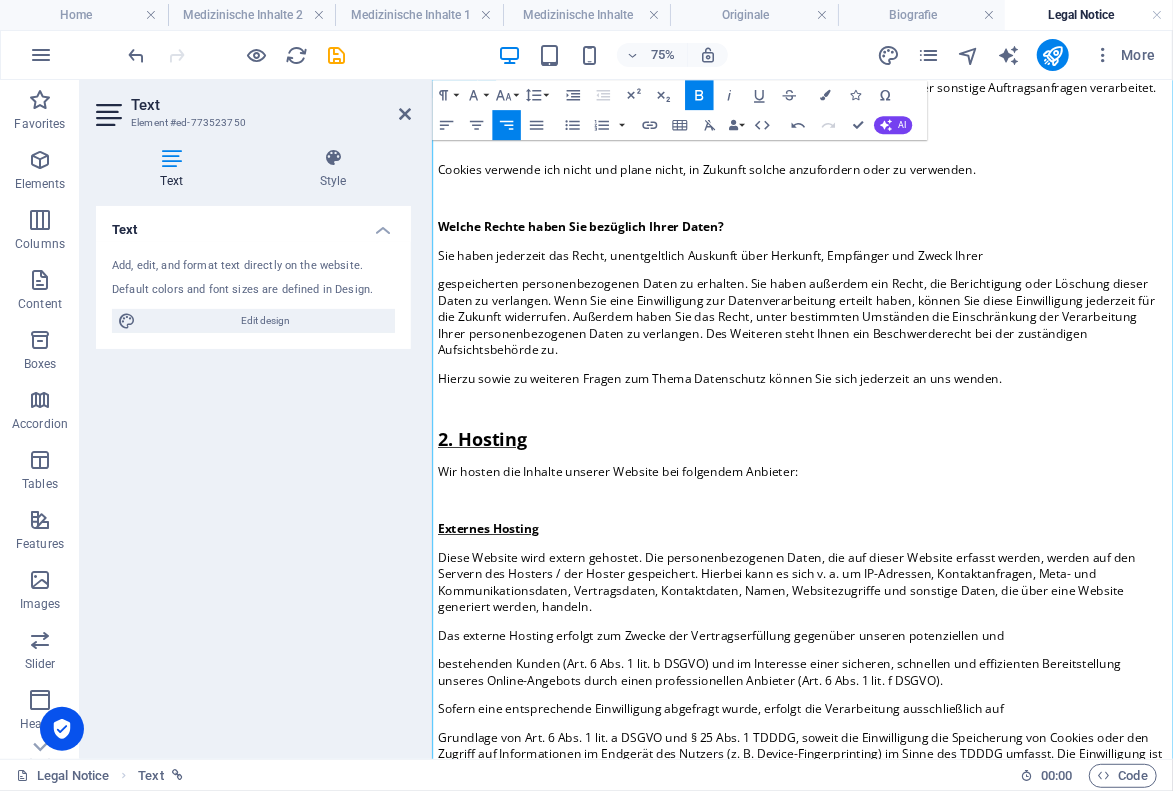 scroll, scrollTop: 2069, scrollLeft: 0, axis: vertical 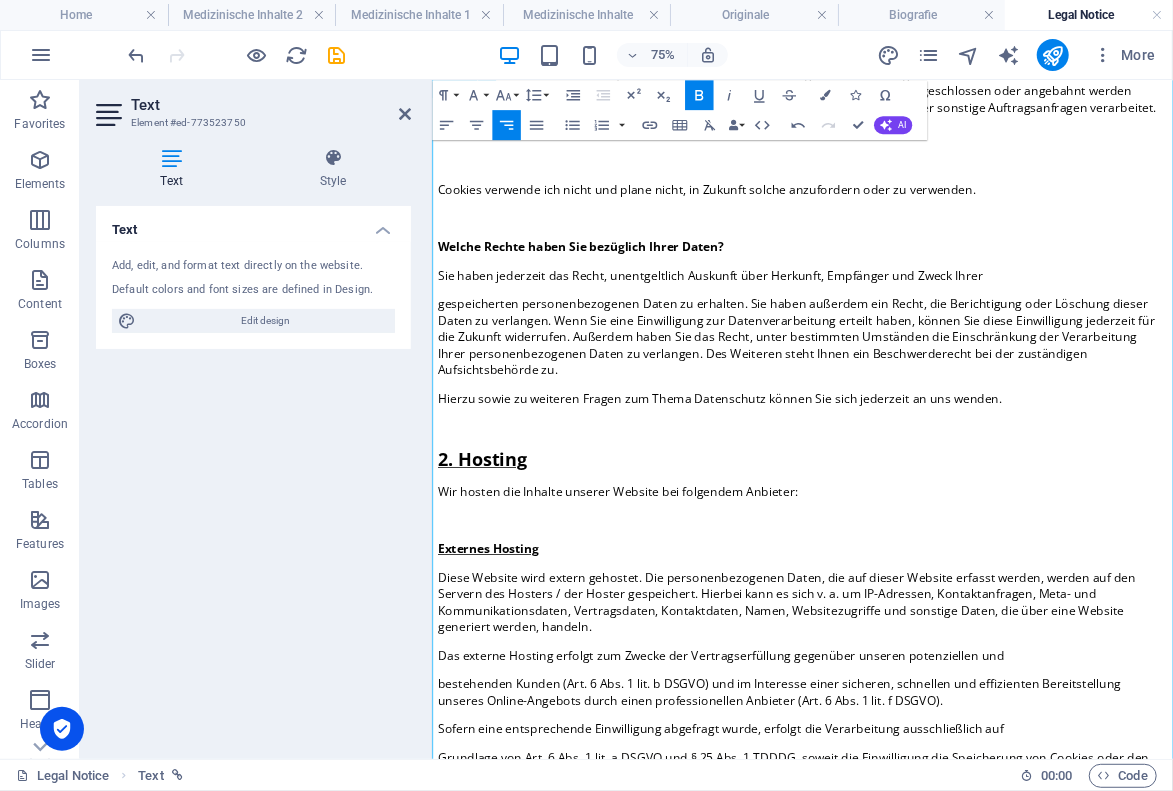 click on "Welche Rechte haben Sie bezüglich Ihrer Daten?" at bounding box center (630, 302) 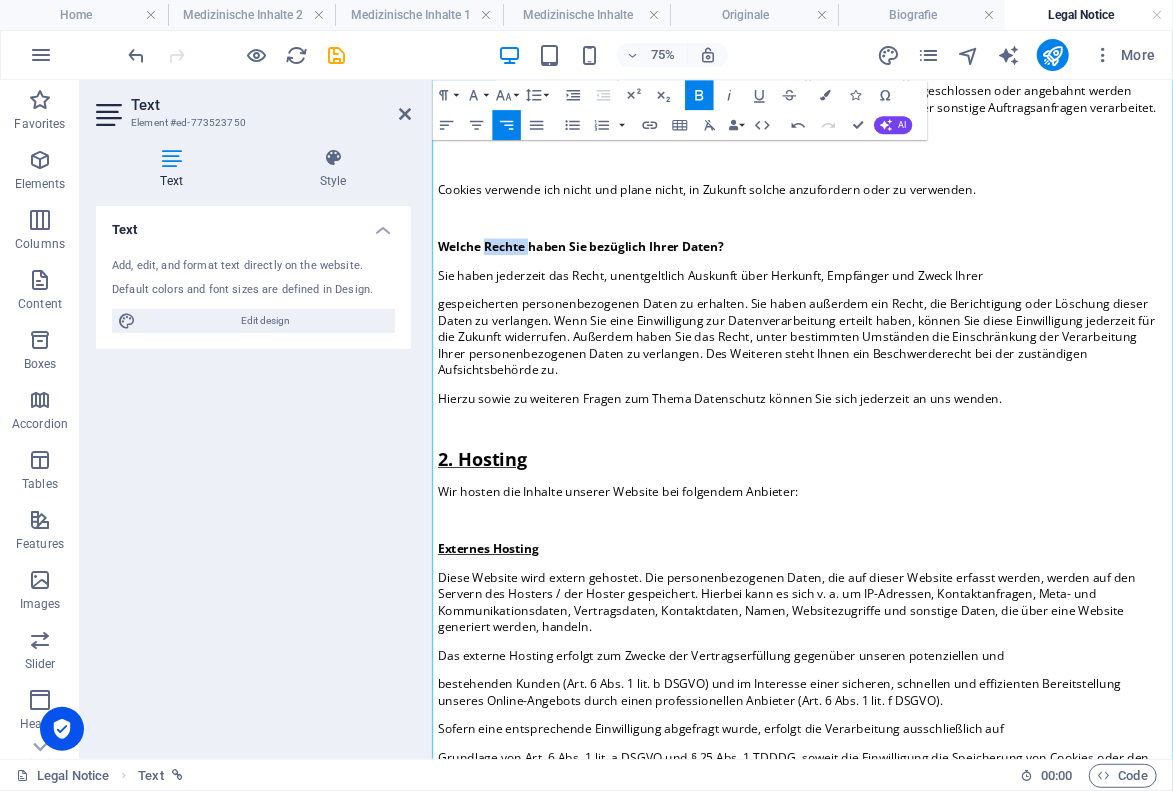 click on "Welche Rechte haben Sie bezüglich Ihrer Daten?" at bounding box center (630, 302) 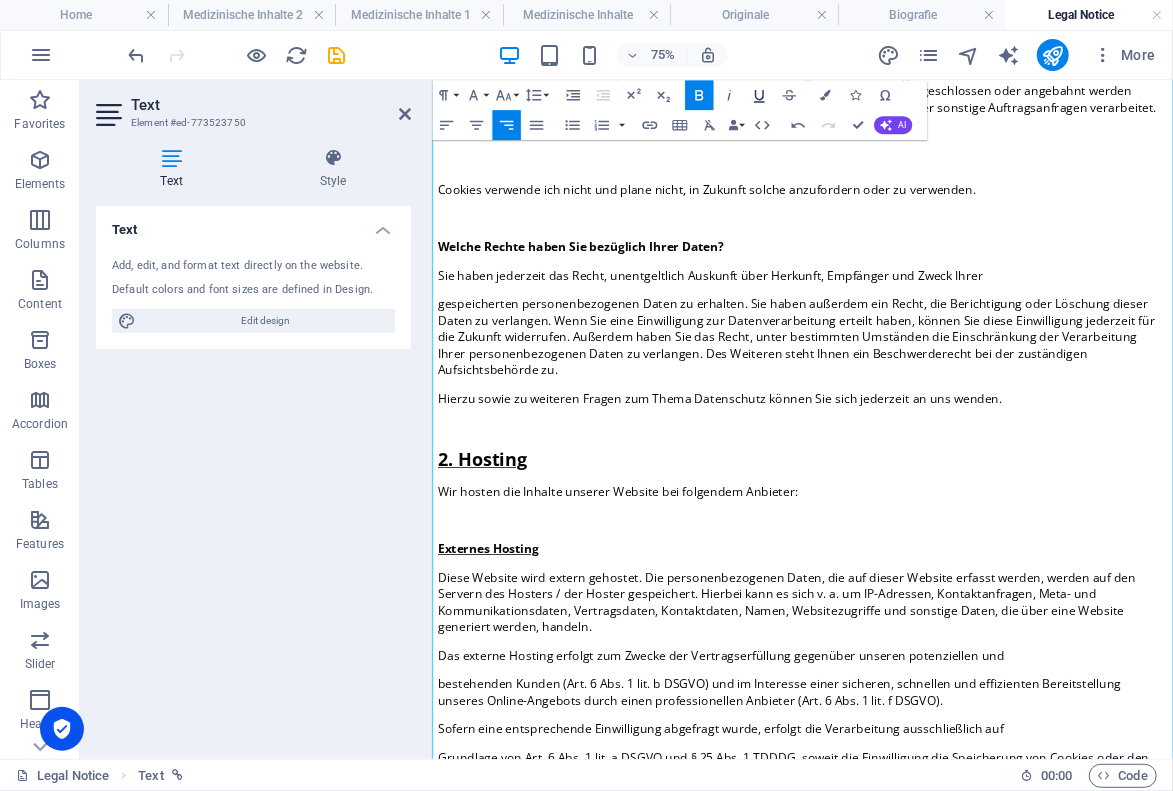 click 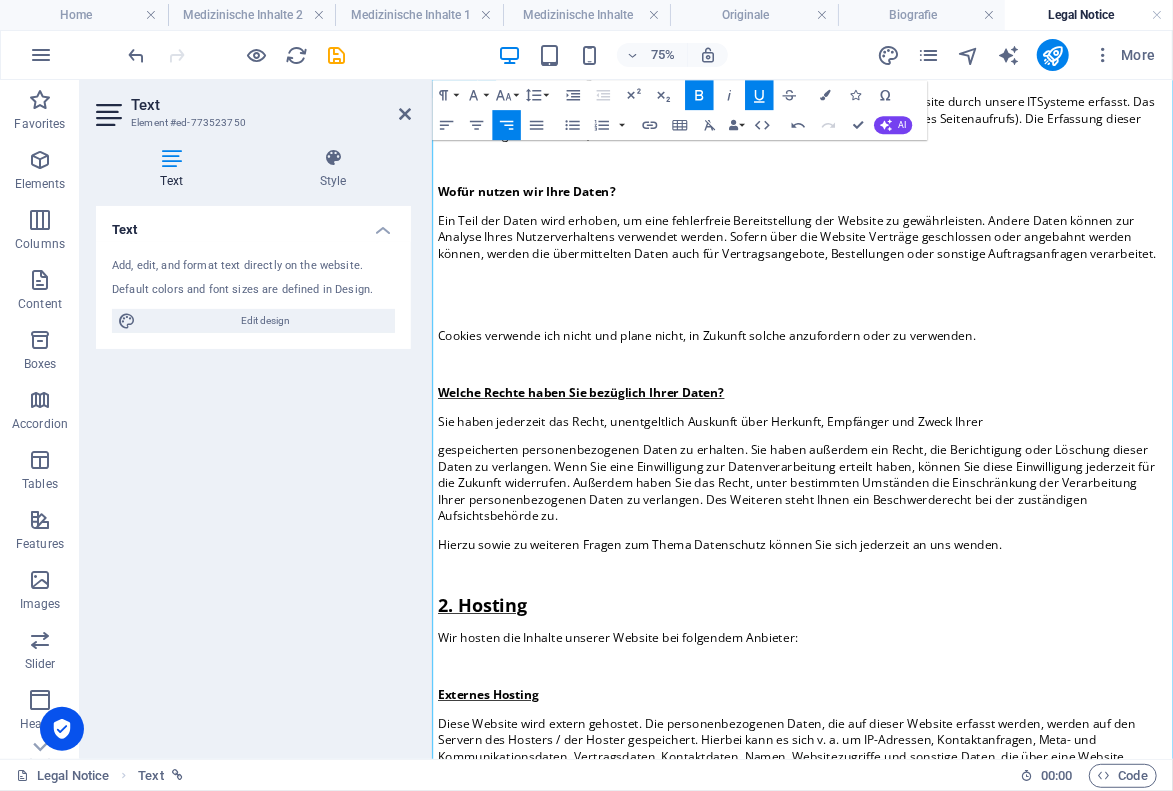 scroll, scrollTop: 1849, scrollLeft: 0, axis: vertical 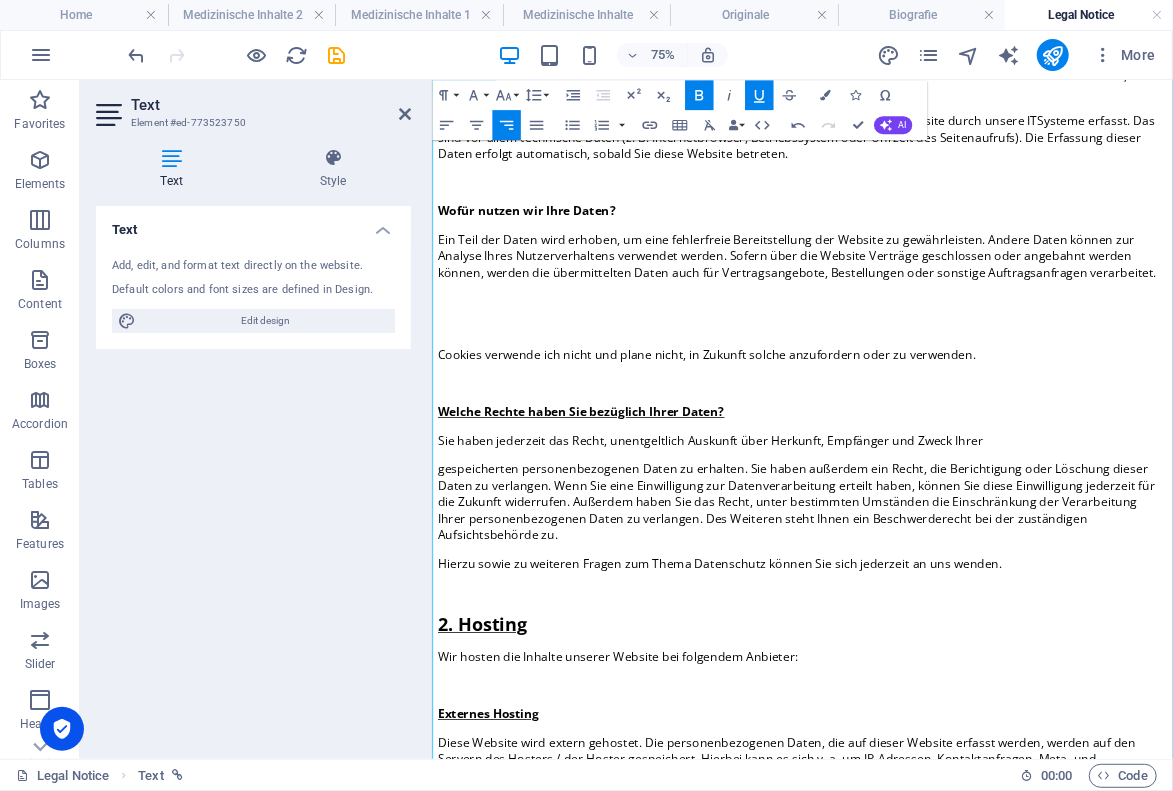 click on "Wofür nutzen wir Ihre Daten?" at bounding box center [557, 254] 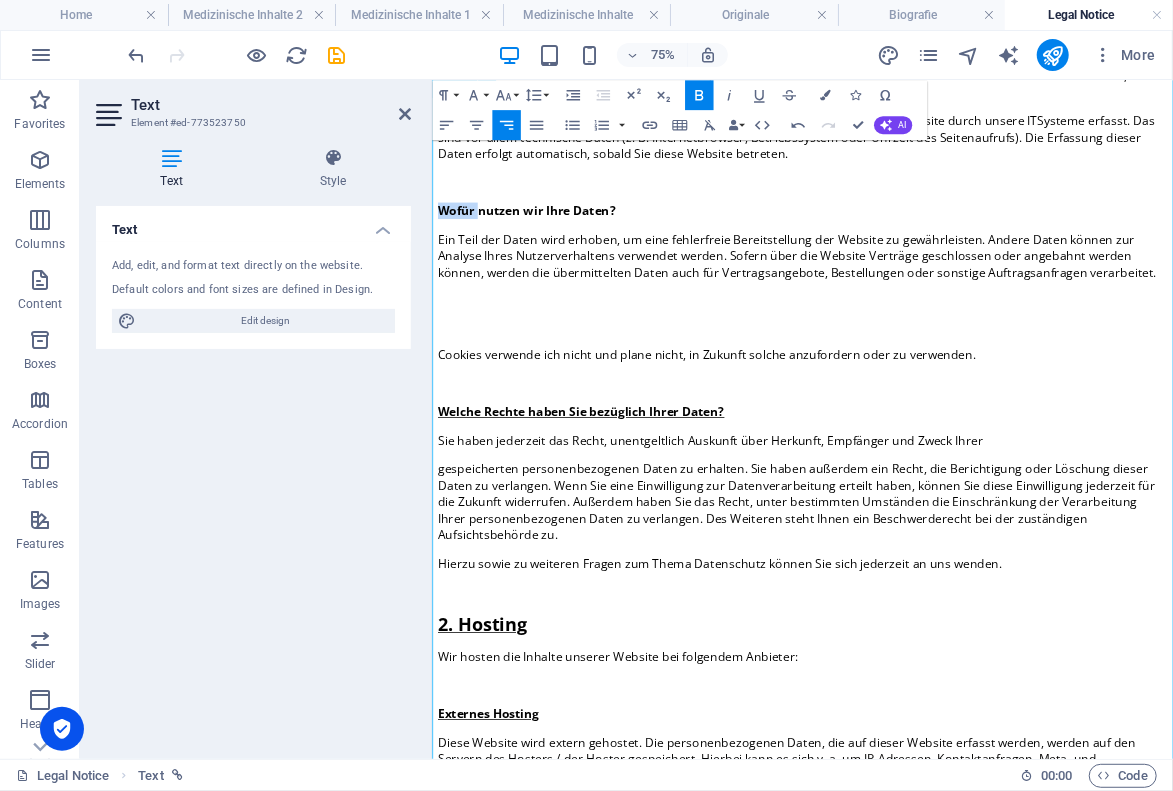 click on "Wofür nutzen wir Ihre Daten?" at bounding box center [557, 254] 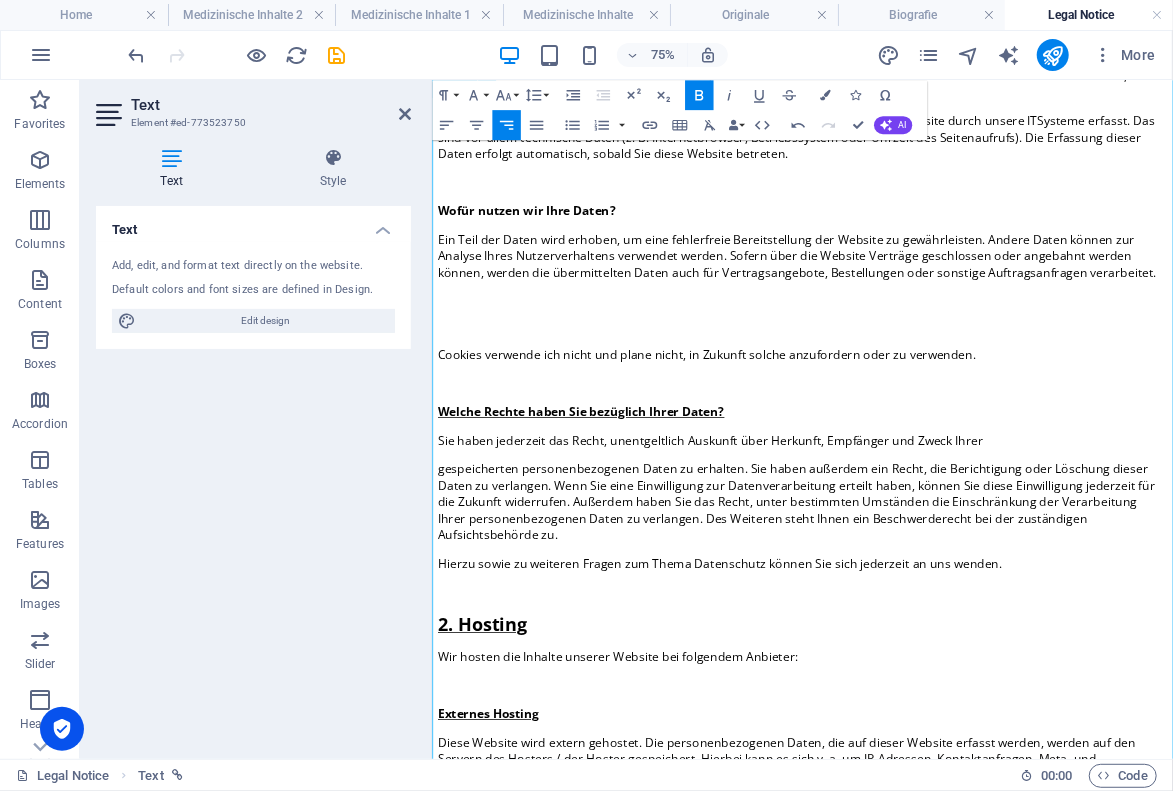 click on "Wofür nutzen wir Ihre Daten?" at bounding box center (557, 254) 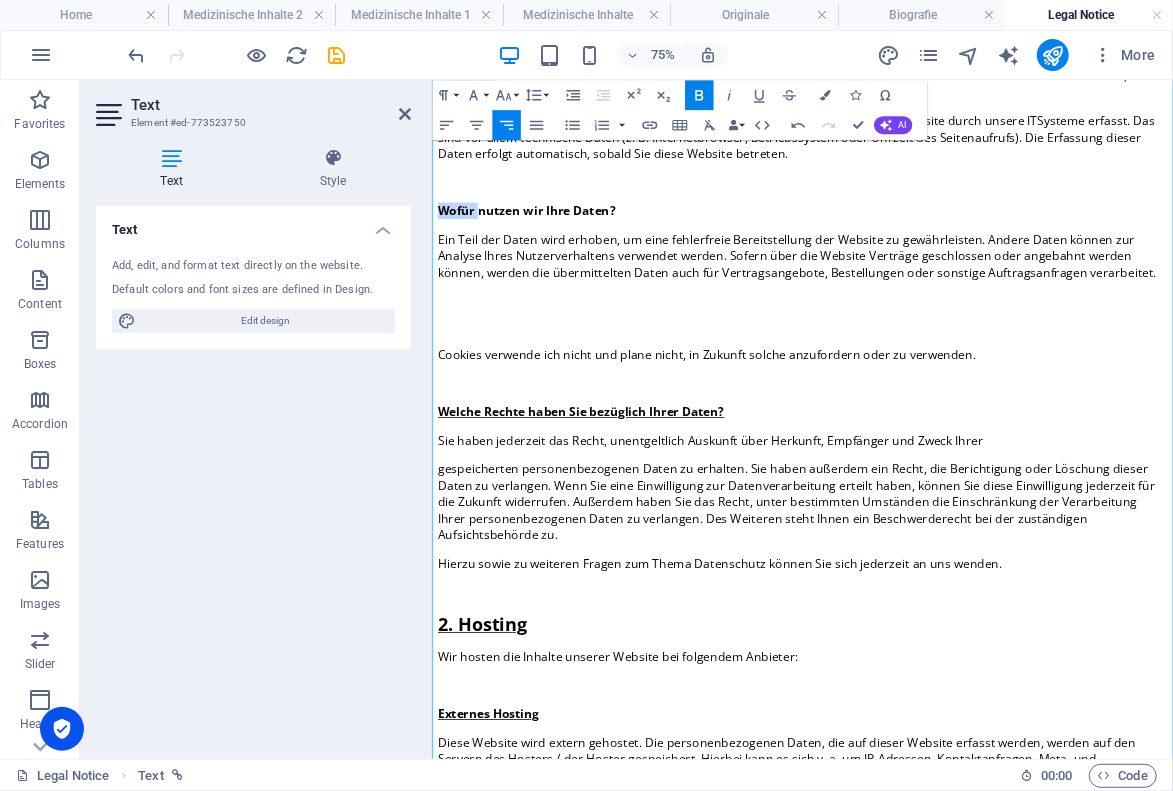 click on "Wofür nutzen wir Ihre Daten?" at bounding box center (557, 254) 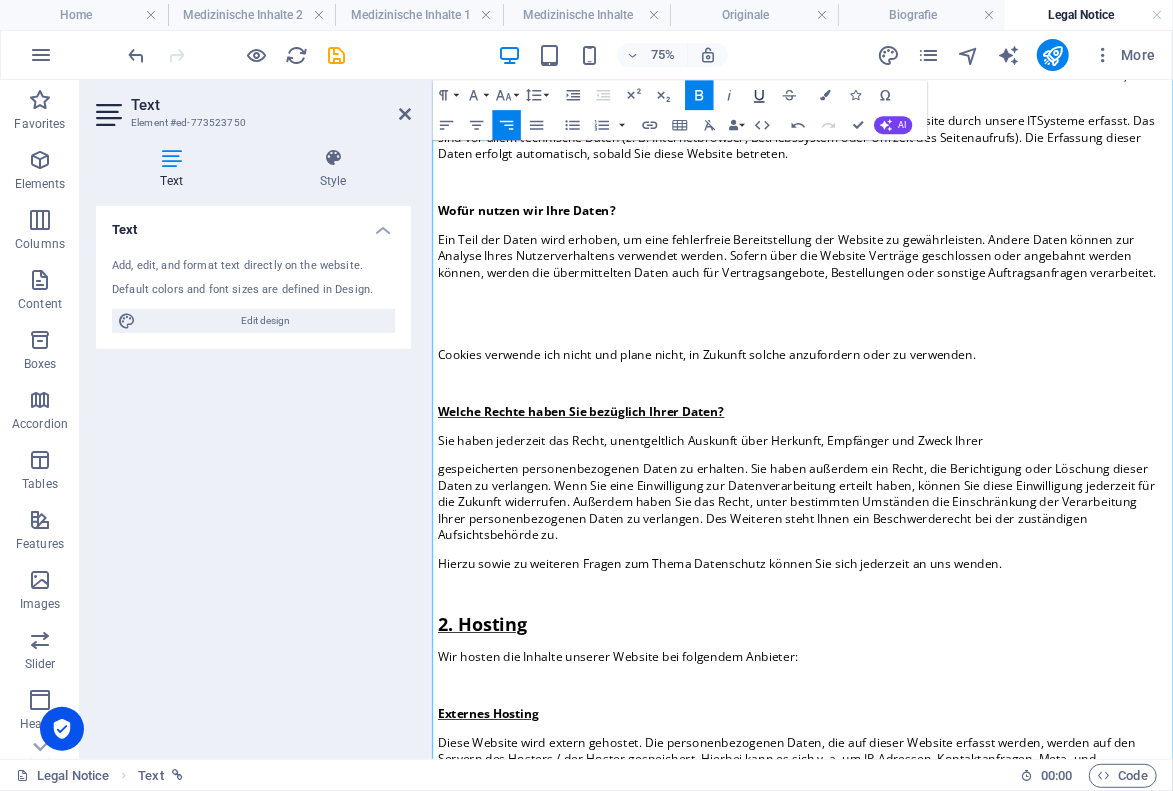 click 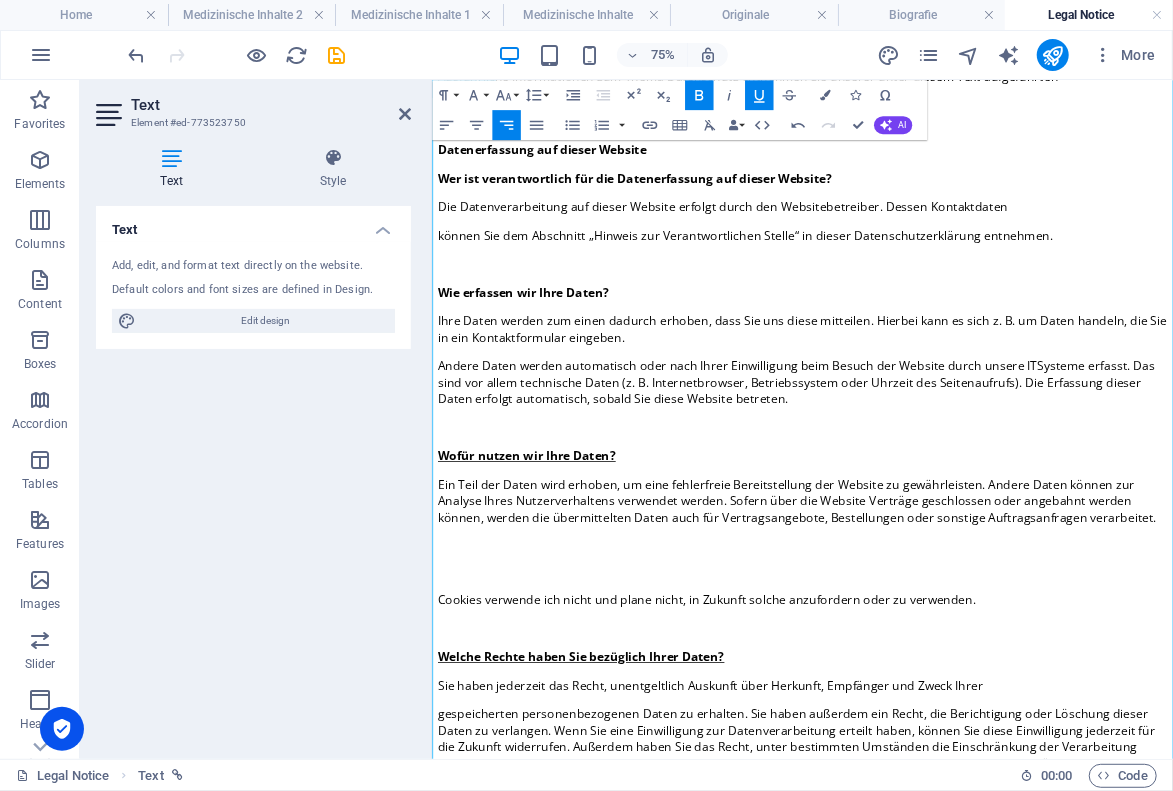 scroll, scrollTop: 1519, scrollLeft: 0, axis: vertical 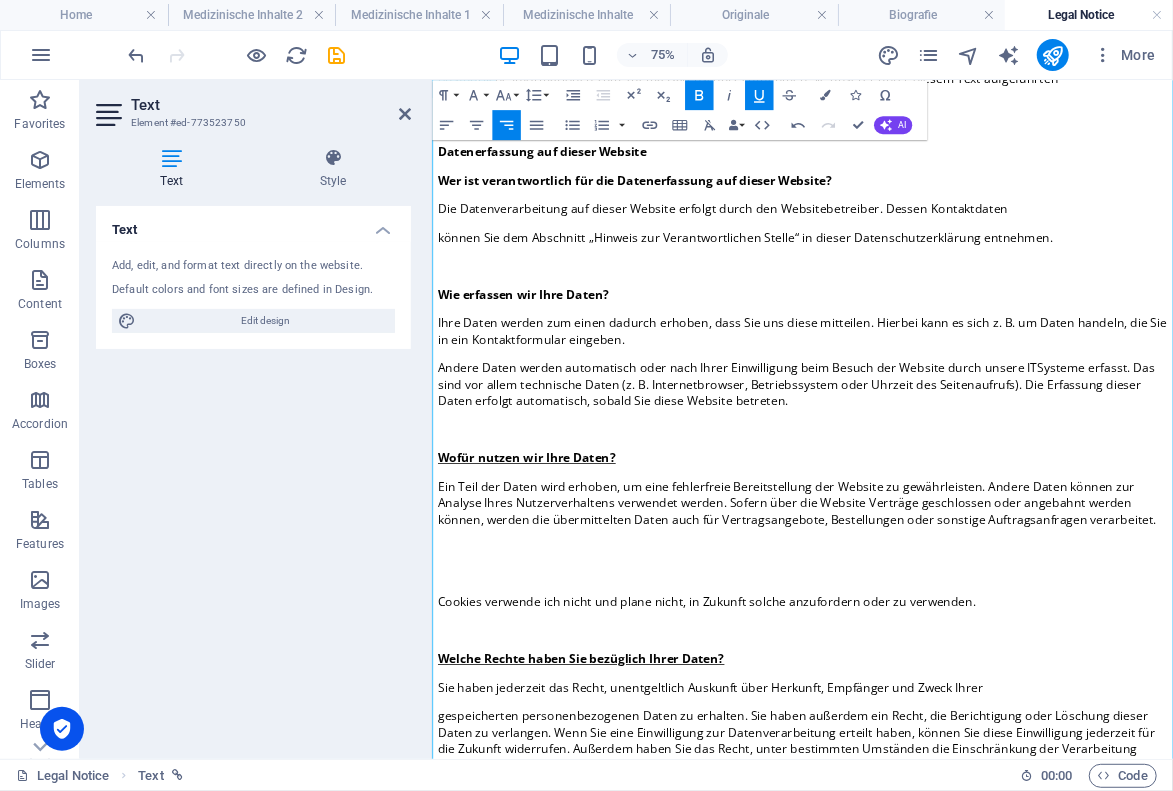 click on "Wie erfassen wir Ihre Daten?" at bounding box center (553, 366) 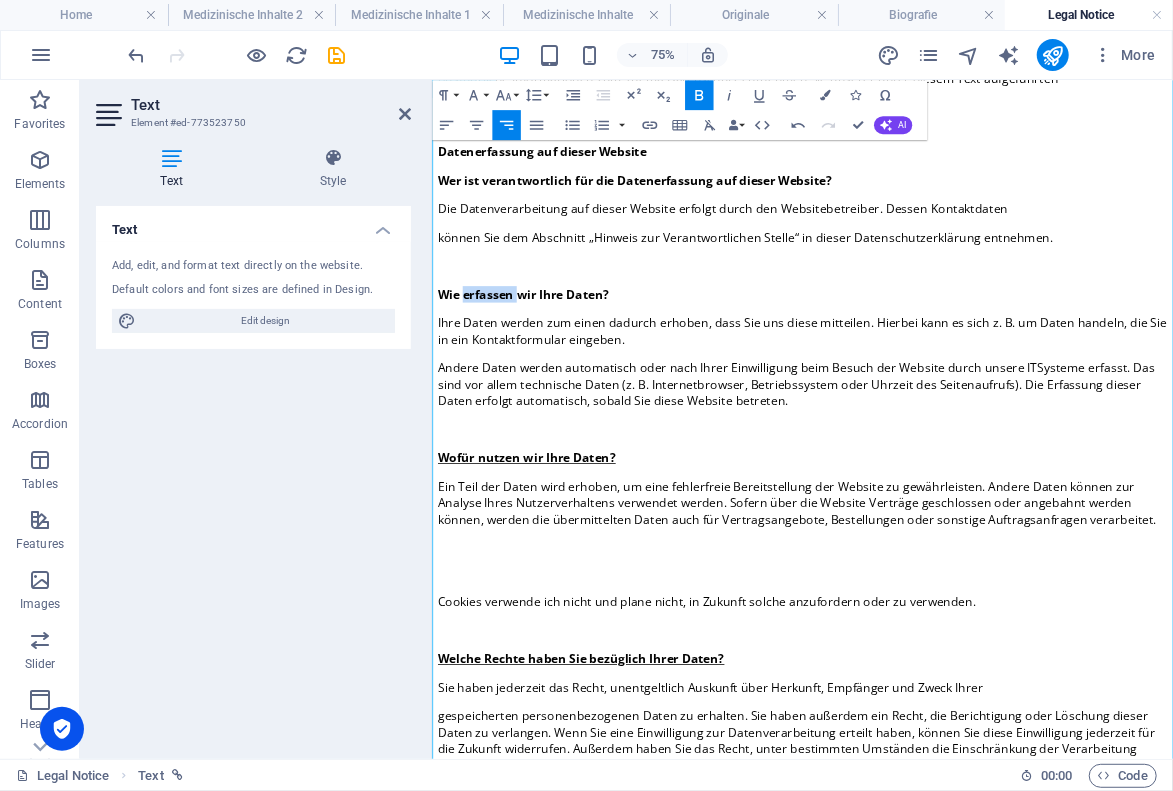 click on "Wie erfassen wir Ihre Daten?" at bounding box center [553, 366] 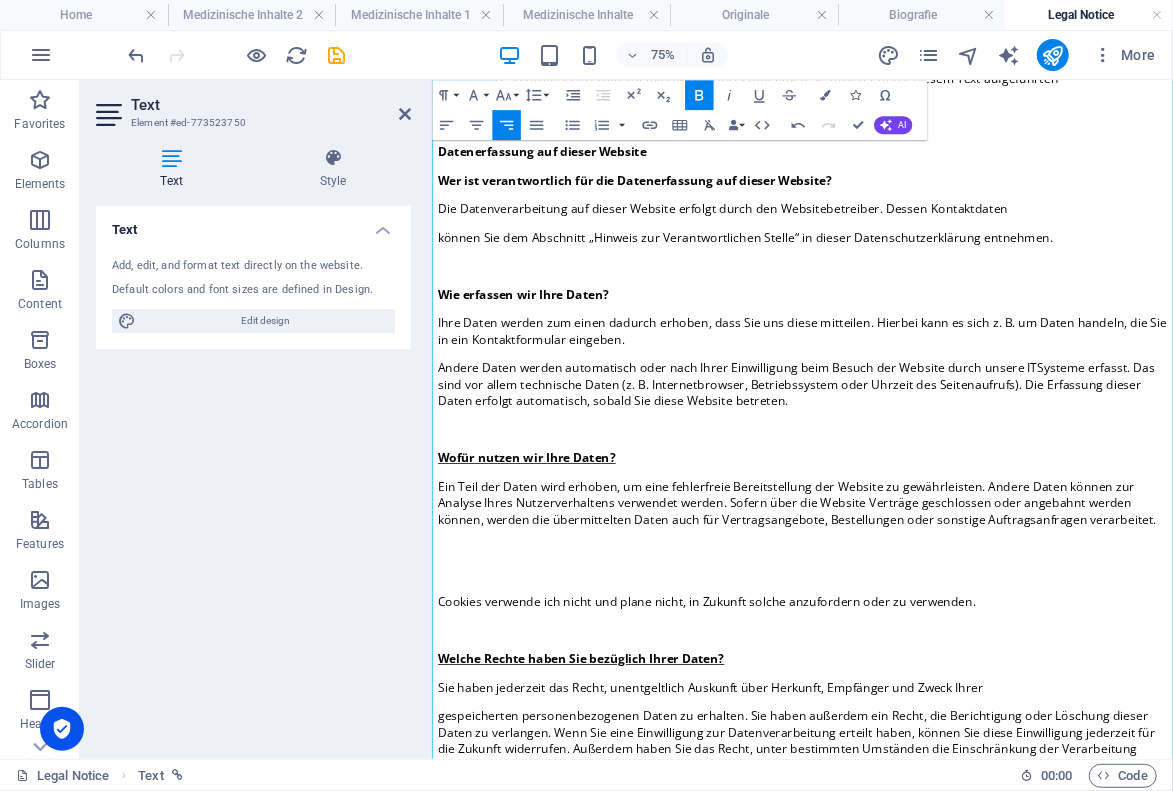 click on "Wie erfassen wir Ihre Daten?" at bounding box center (553, 366) 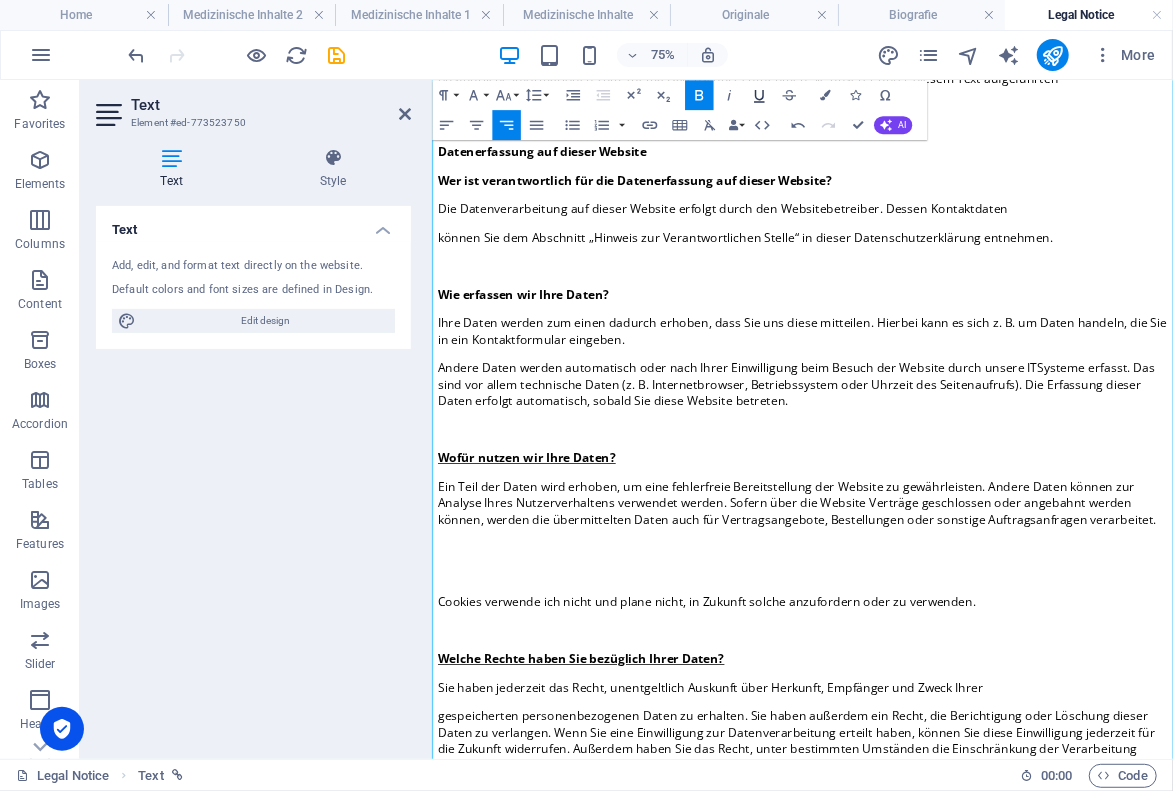 click 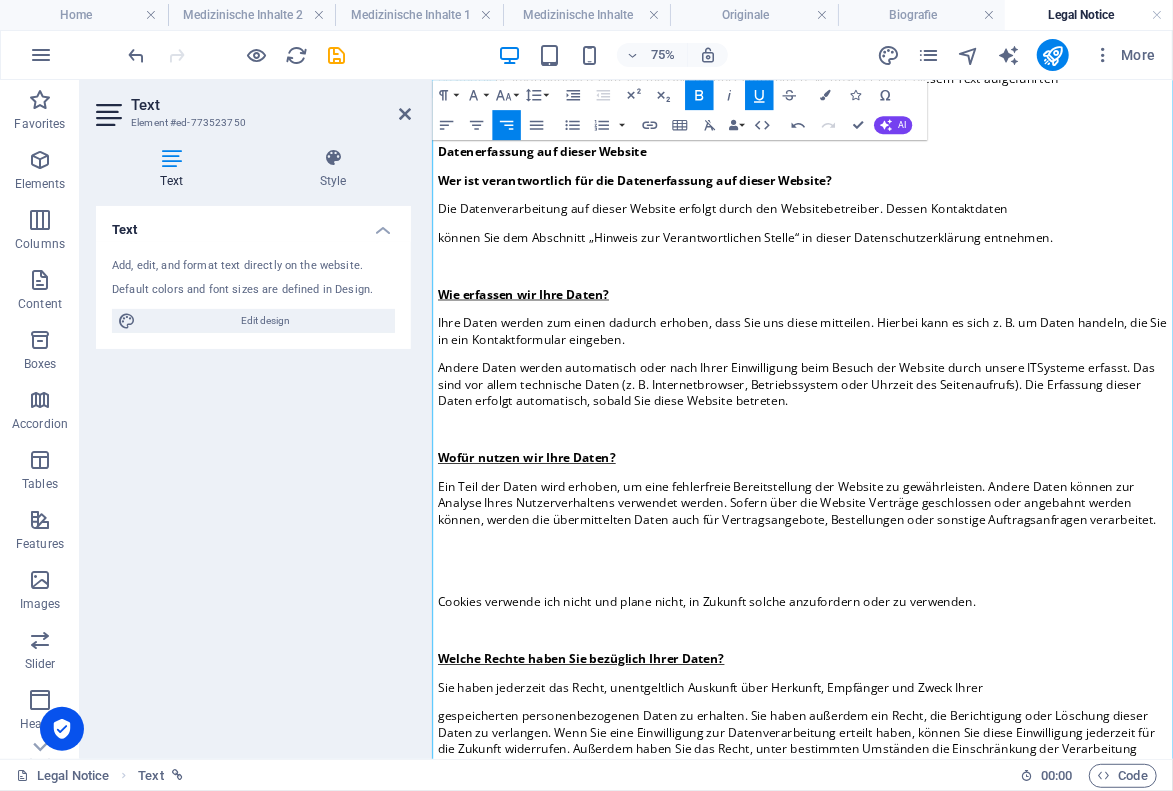 click on "Datenerfassung auf dieser Website" at bounding box center (578, 176) 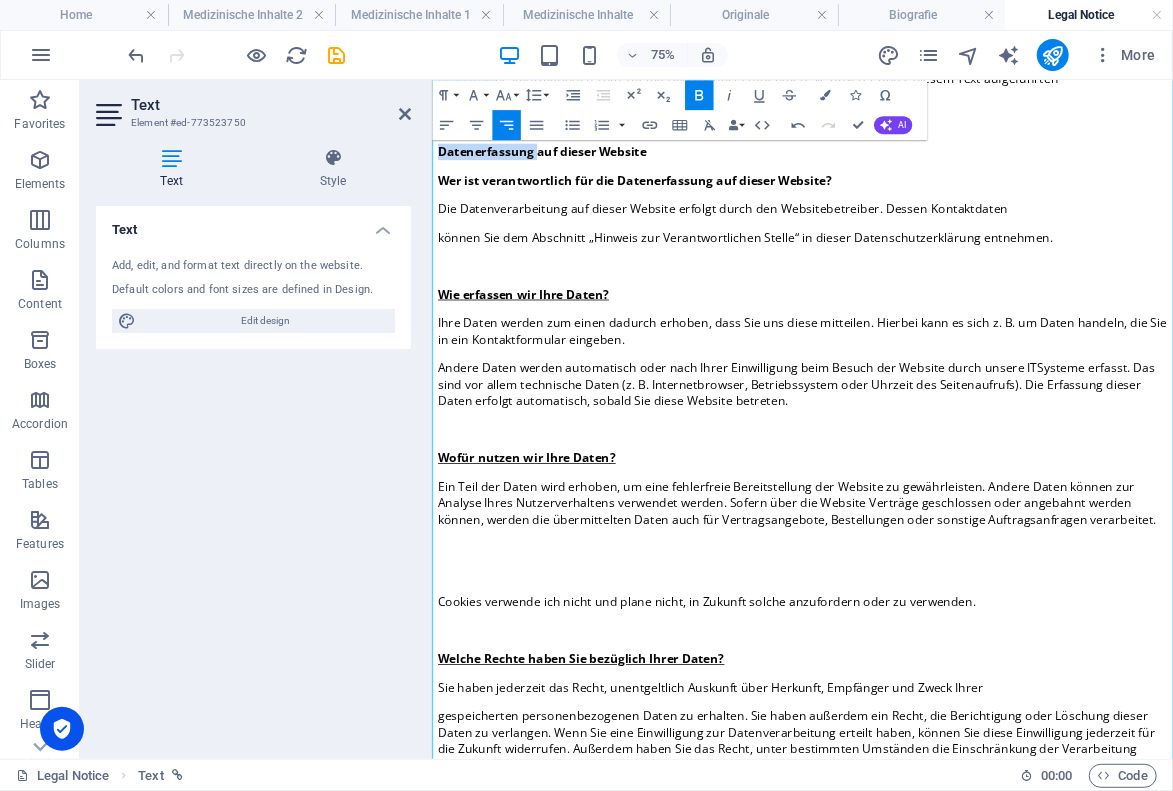 click on "Datenerfassung auf dieser Website" at bounding box center (578, 176) 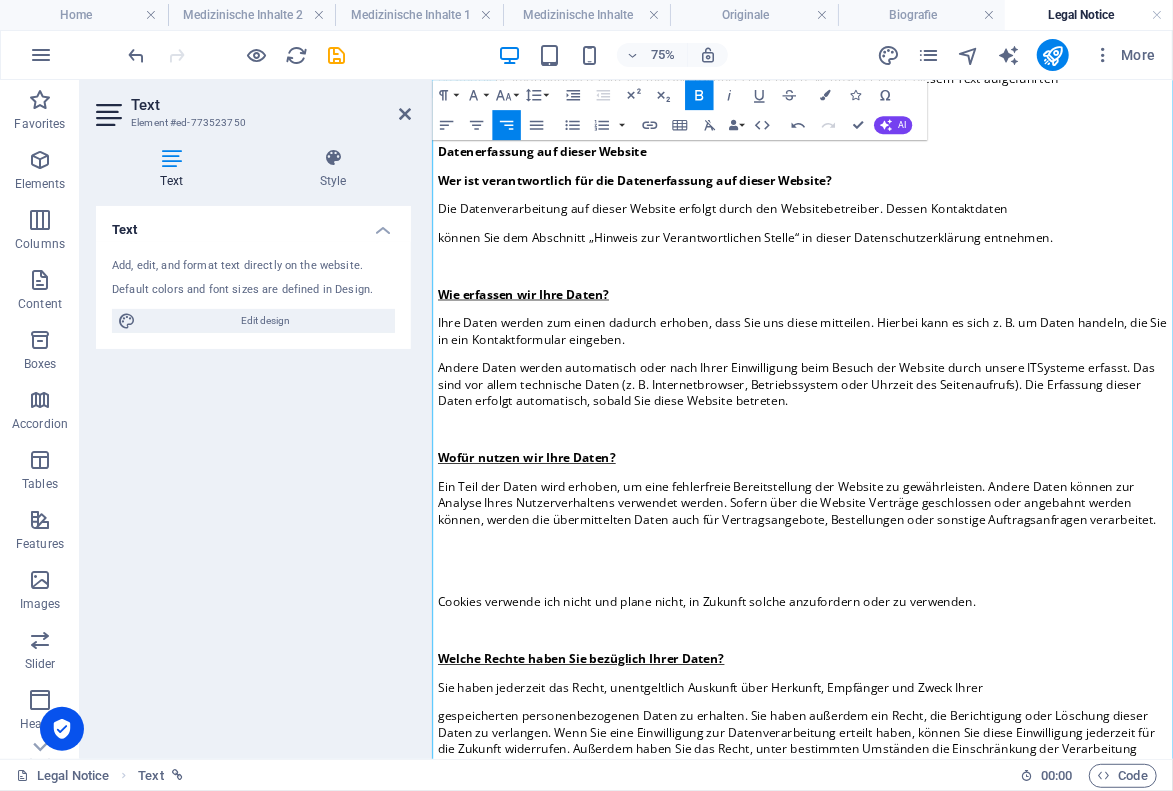 click on "Datenerfassung auf dieser Website" at bounding box center [578, 176] 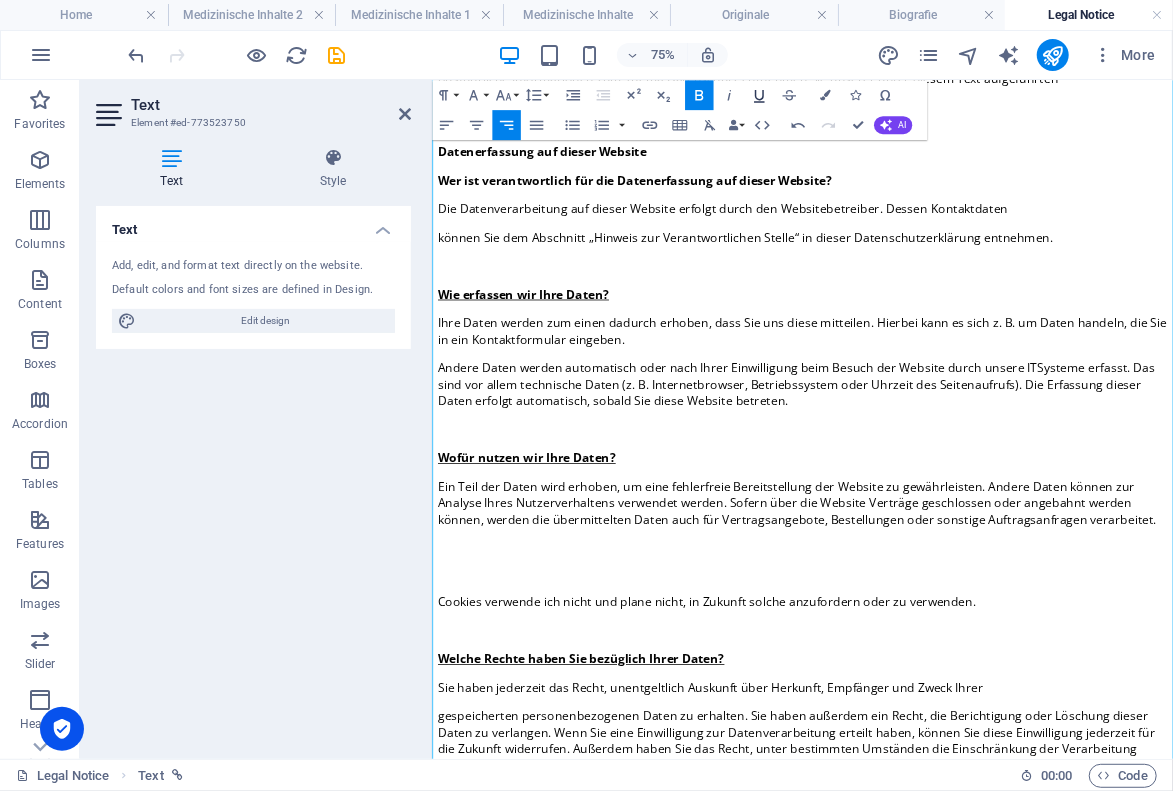 click 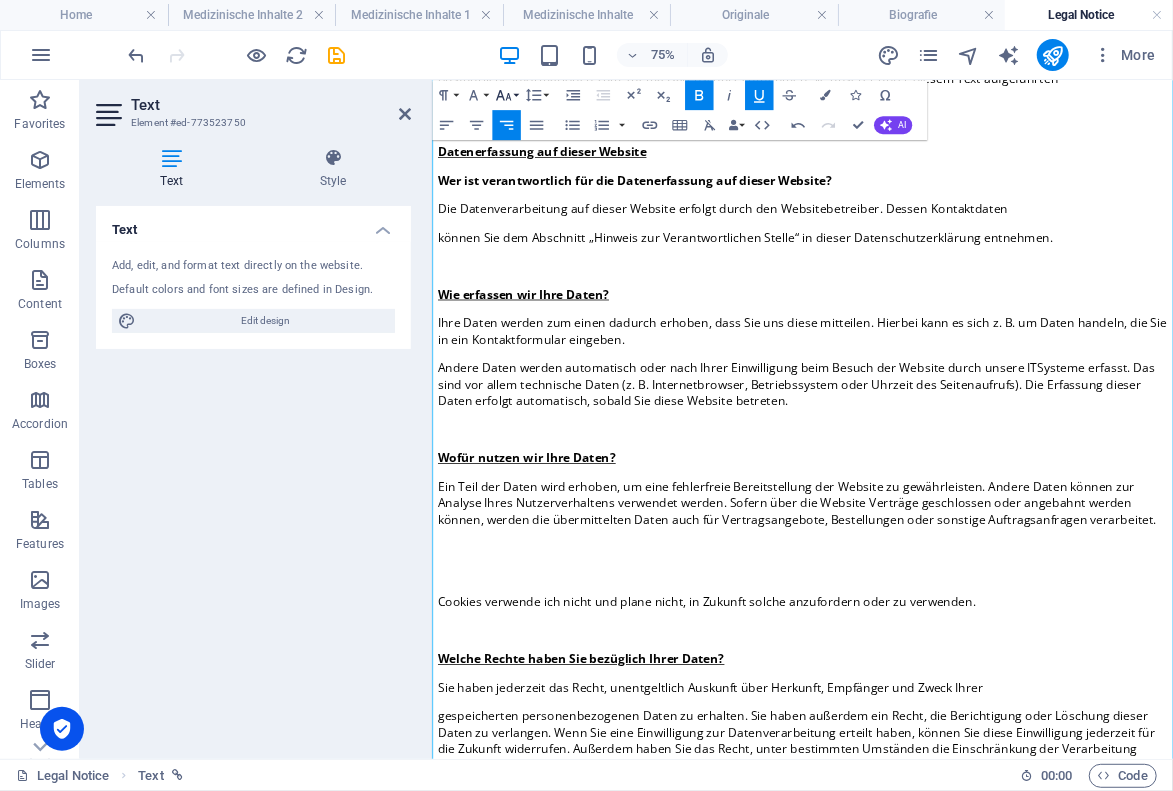 click on "Font Size" at bounding box center (506, 95) 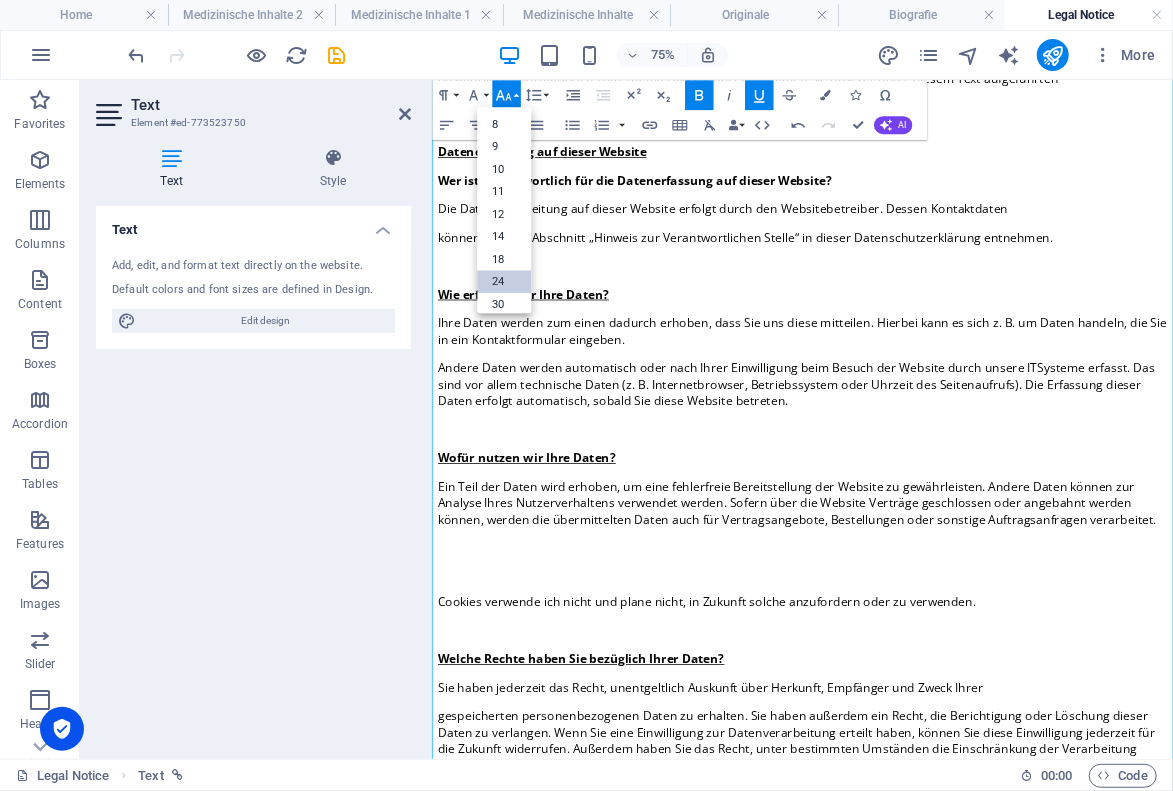 click on "24" at bounding box center [504, 282] 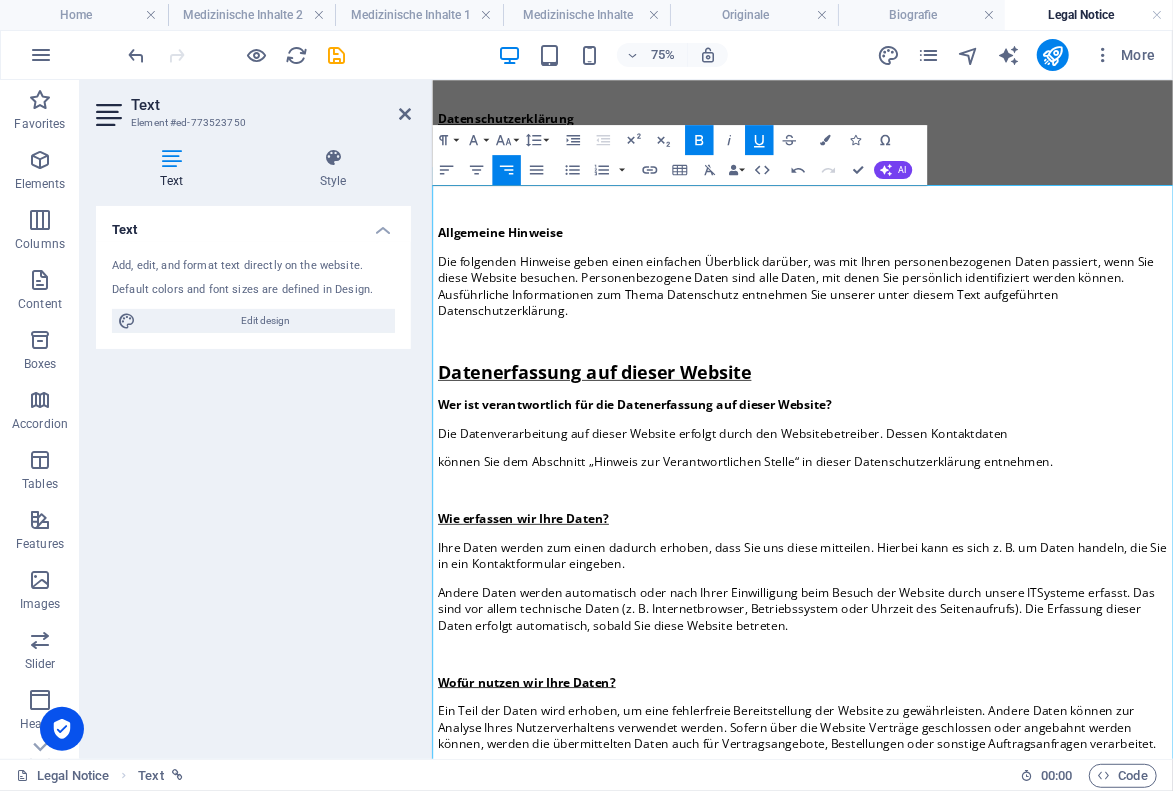 scroll, scrollTop: 1189, scrollLeft: 0, axis: vertical 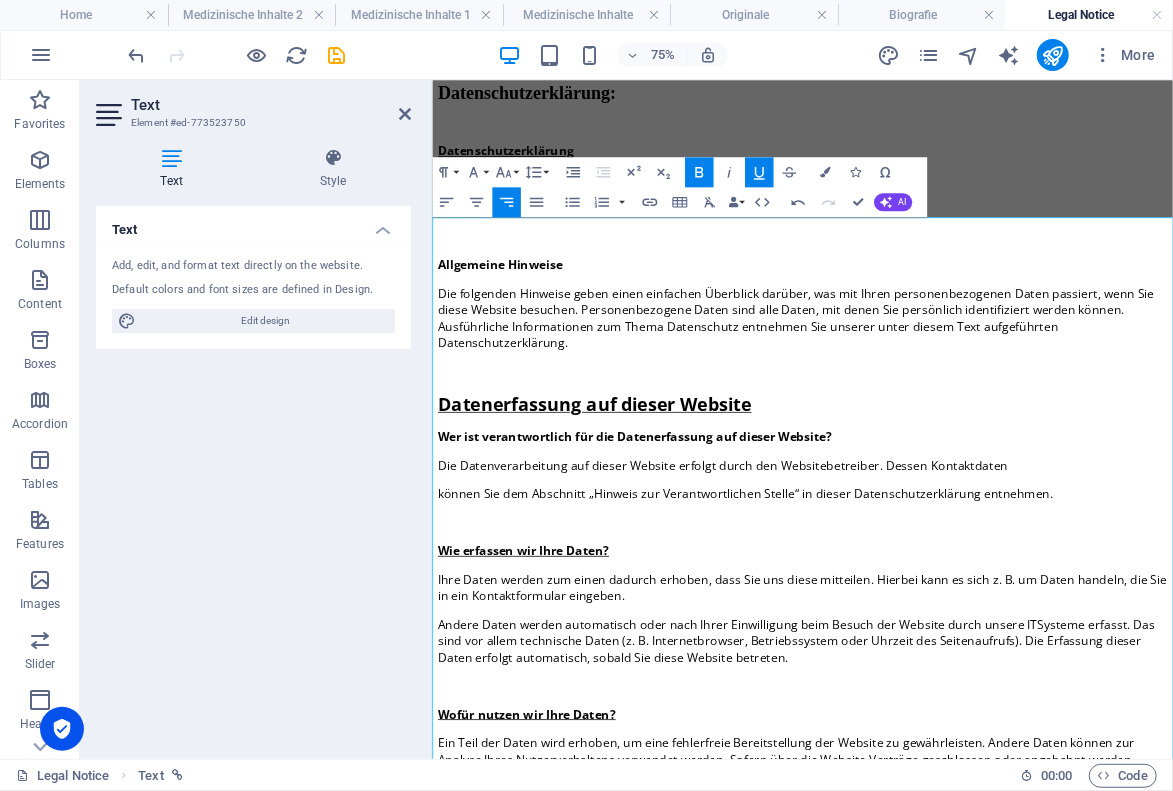 click on "1. Datenschutz auf einen Blick" at bounding box center [560, 250] 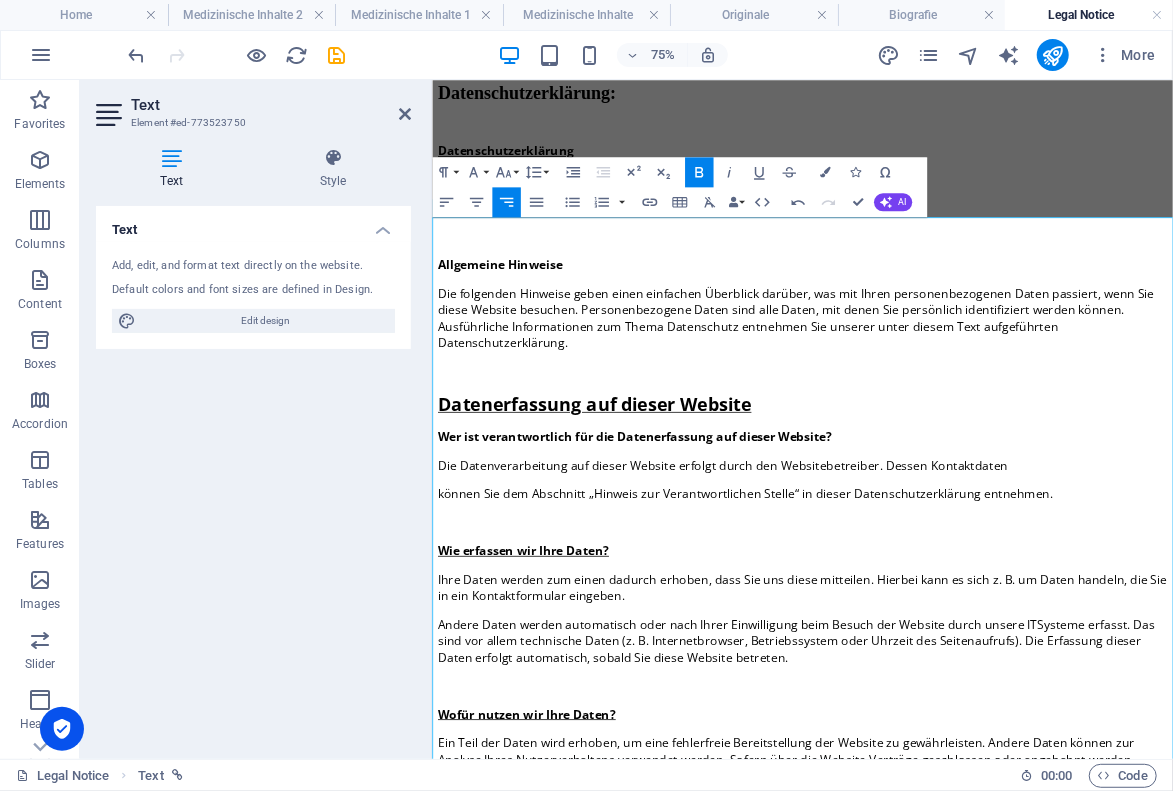 click on "1. Datenschutz auf einen Blick" at bounding box center [560, 250] 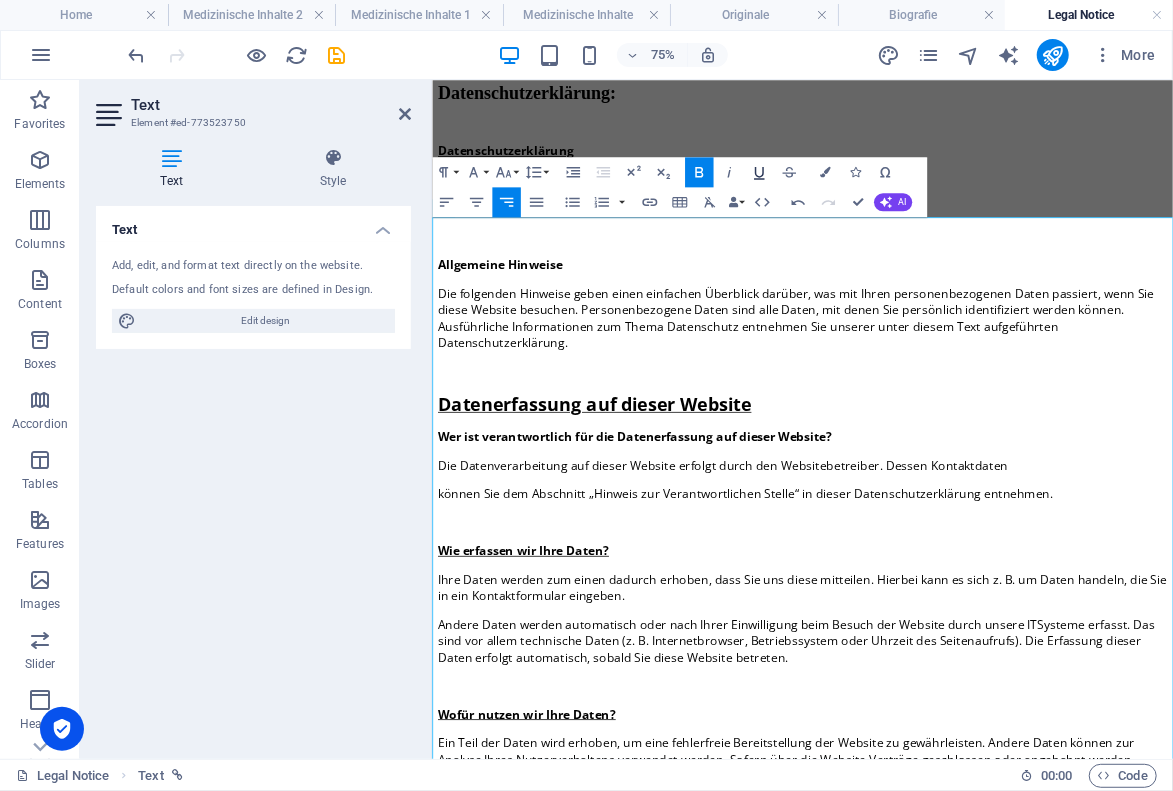 click 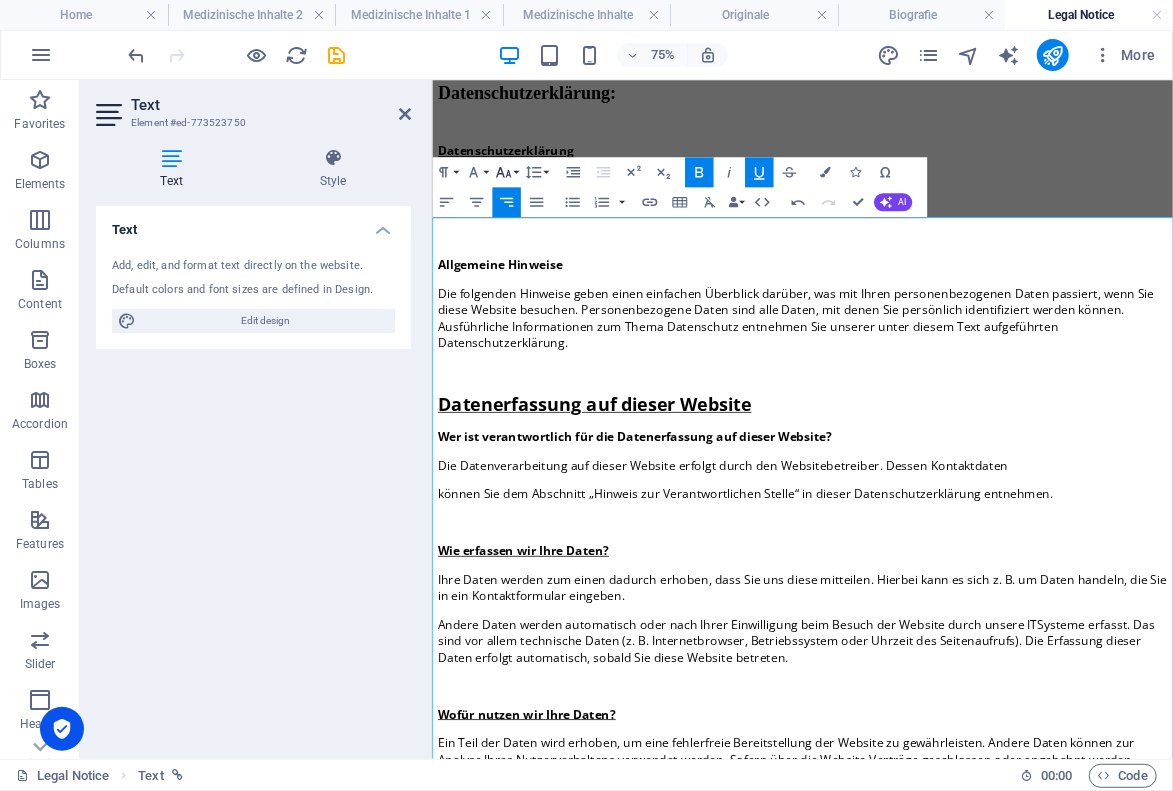 click on "Font Size" at bounding box center [506, 172] 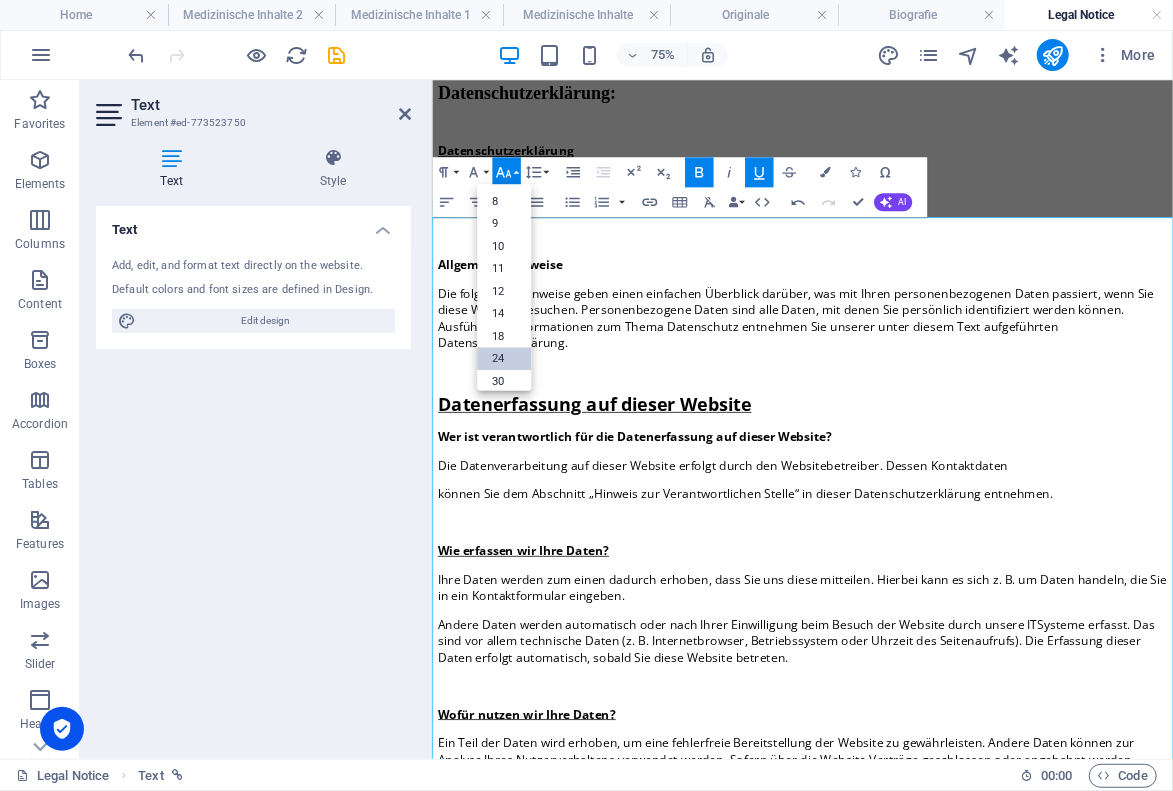 click on "24" at bounding box center (504, 359) 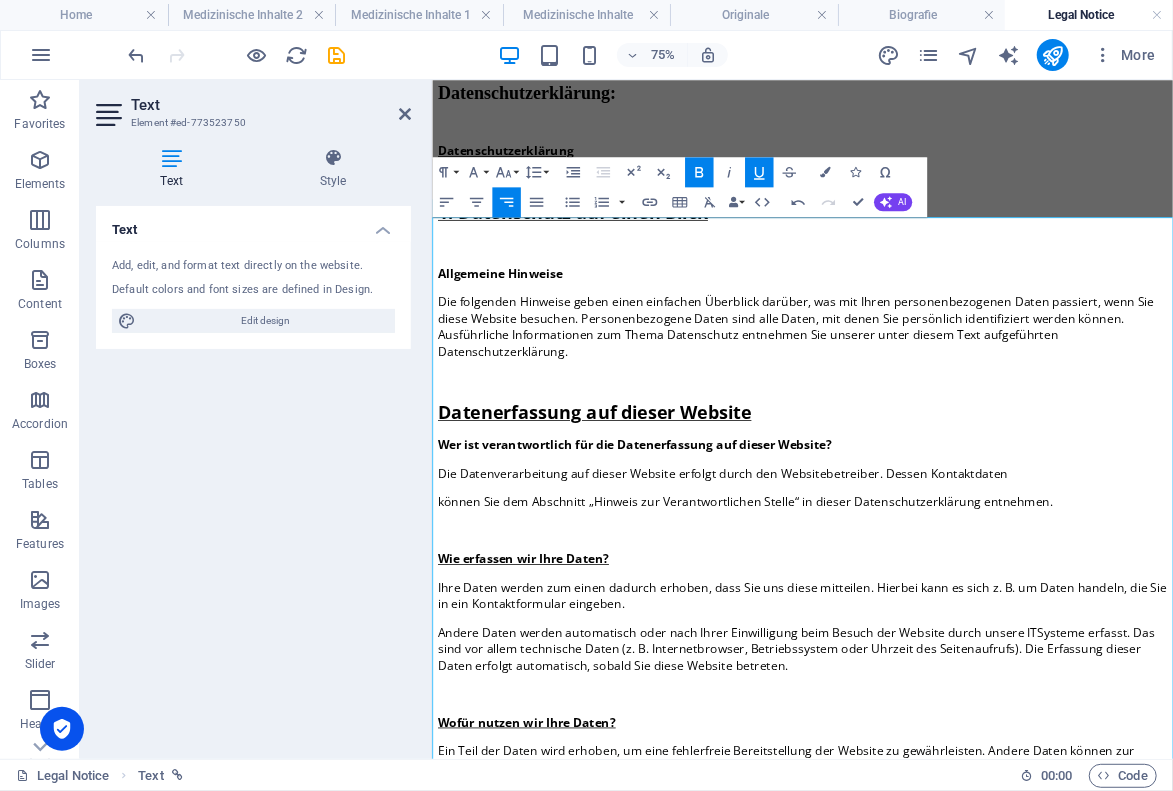 click on "Allgemeine Hinweise" at bounding box center (925, 337) 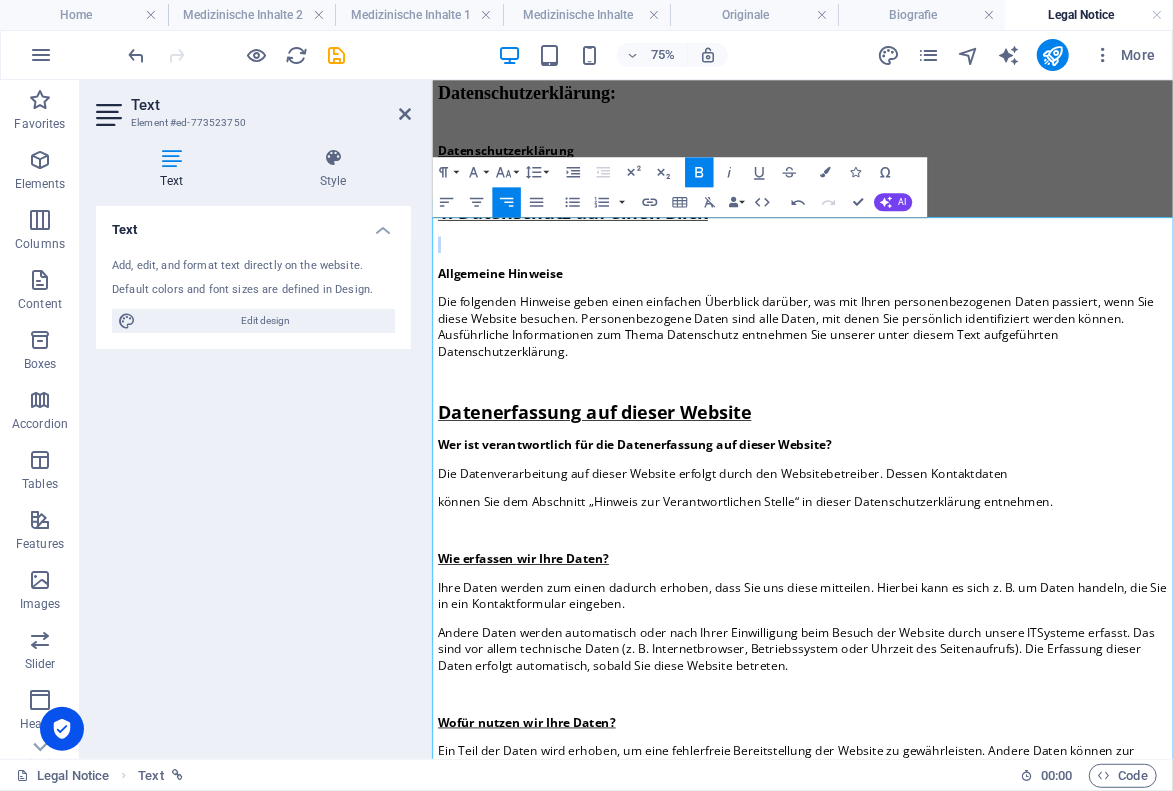 click on "Allgemeine Hinweise" at bounding box center (925, 337) 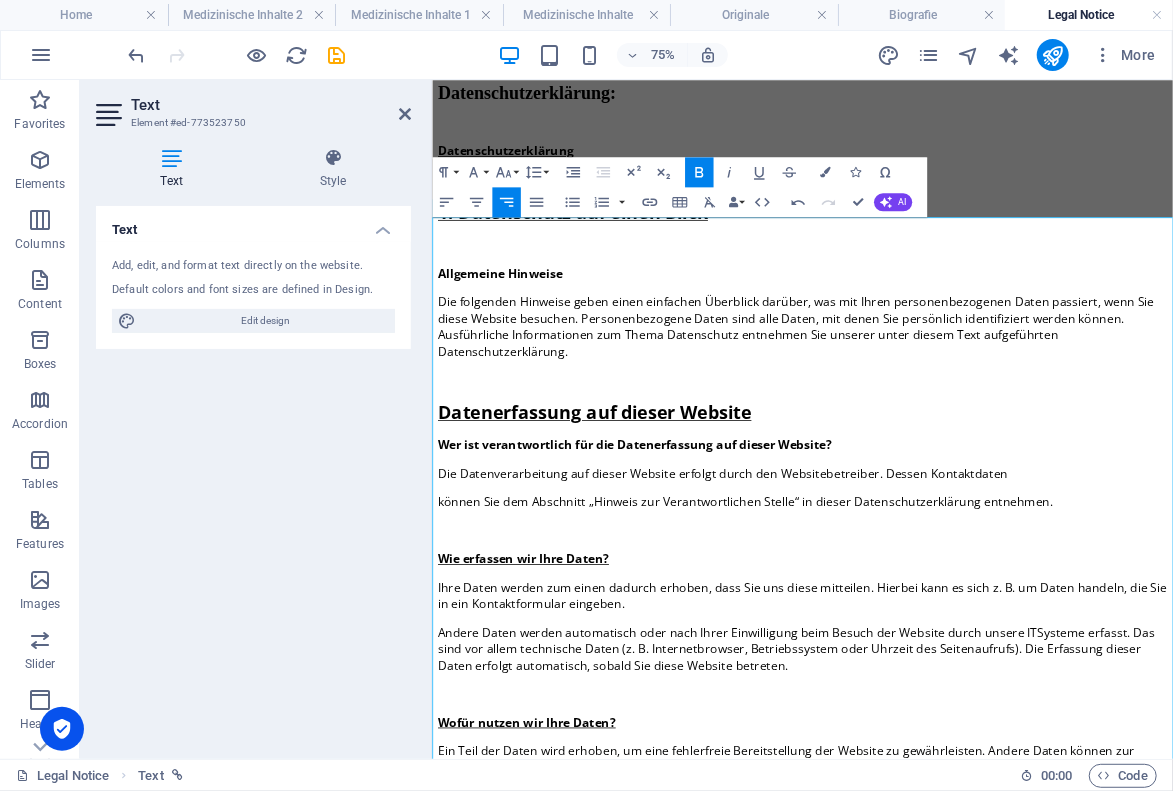 click on "Allgemeine Hinweise" at bounding box center (925, 337) 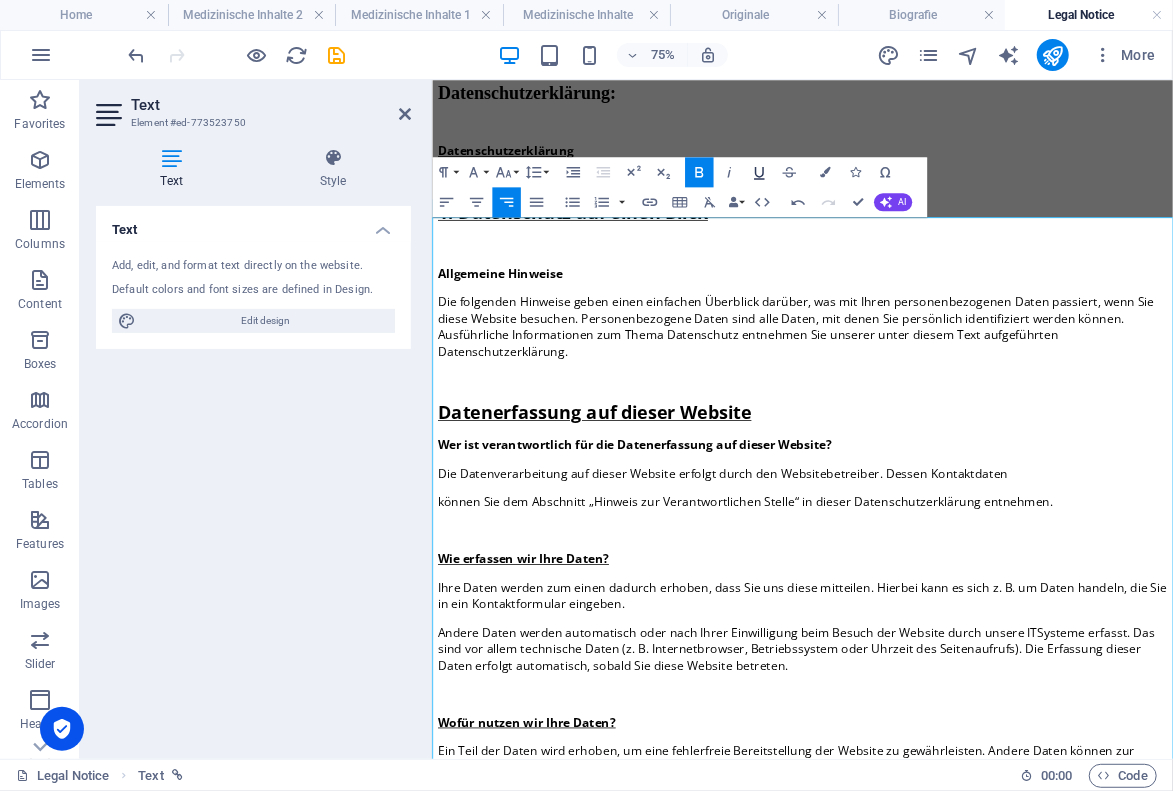 click 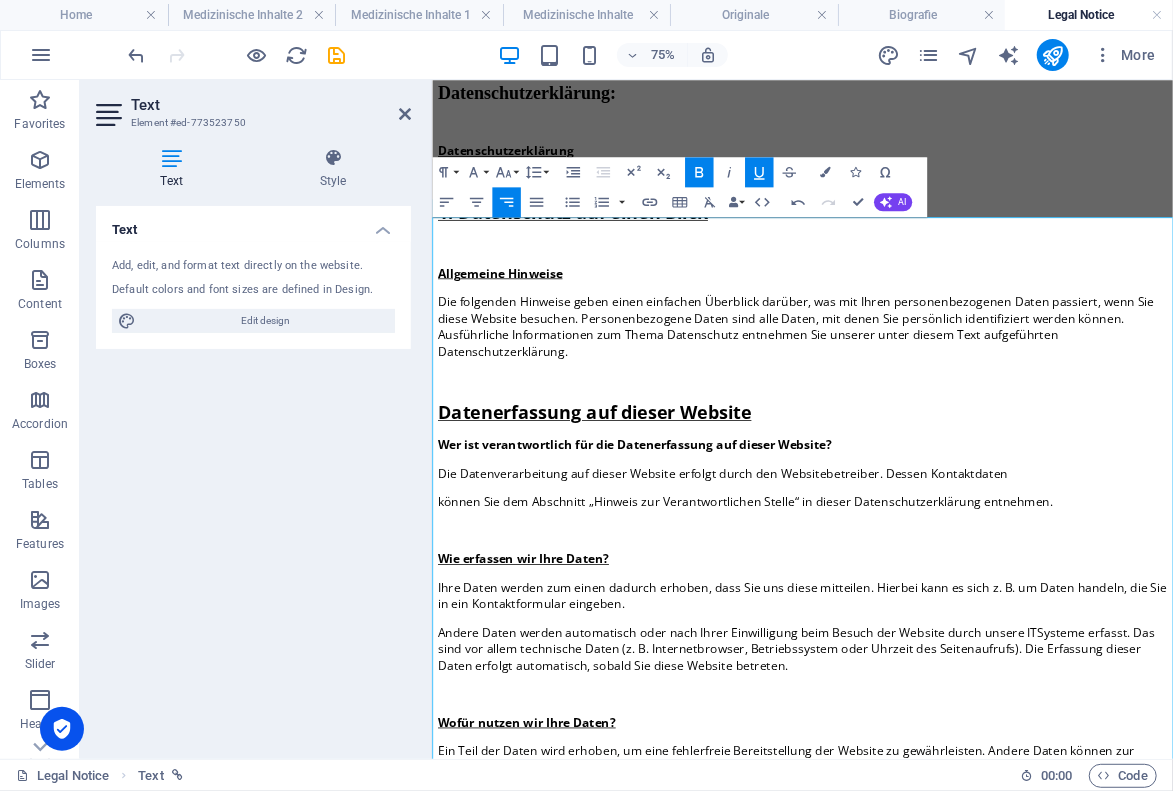 click on "können Sie dem Abschnitt „Hinweis zur Verantwortlichen Stelle“ in dieser Datenschutzerklärung entnehmen." at bounding box center (849, 642) 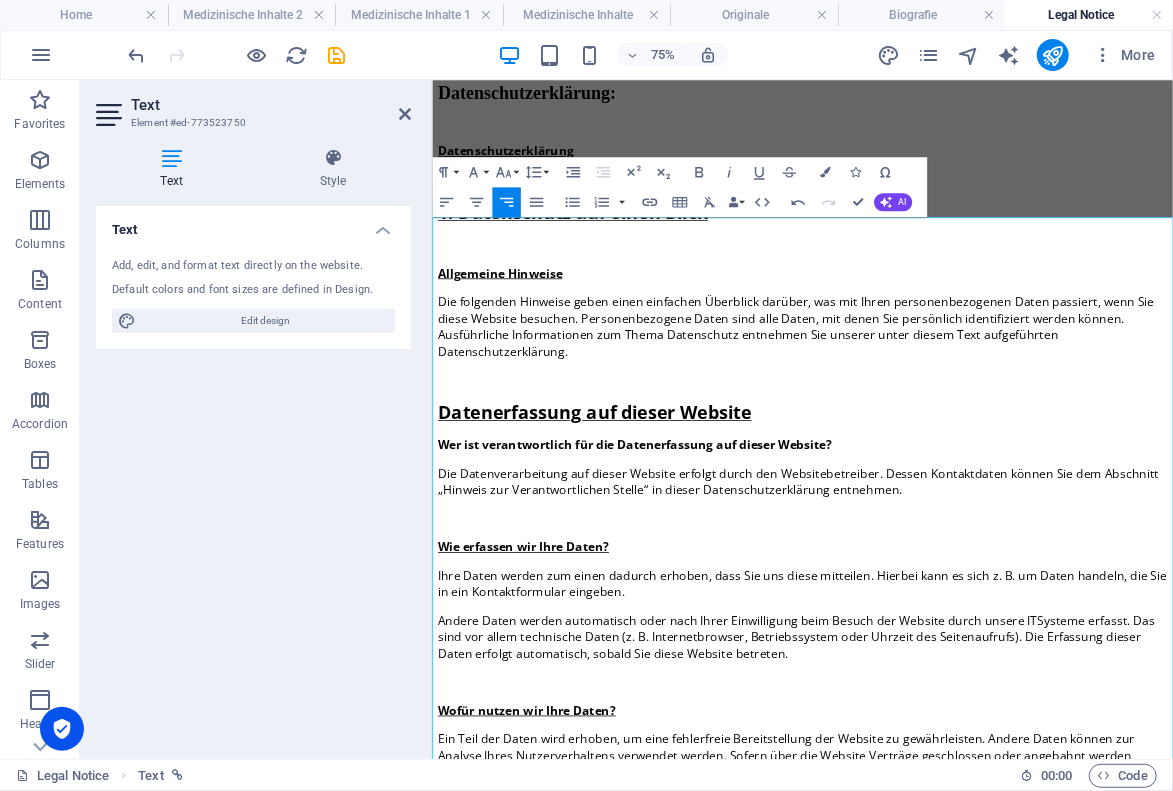 click on "können Sie dem Abschnitt „Hinweis zur Verantwortlichen Stelle“ in dieser Datenschutzerklärung entnehmen." at bounding box center (919, 615) 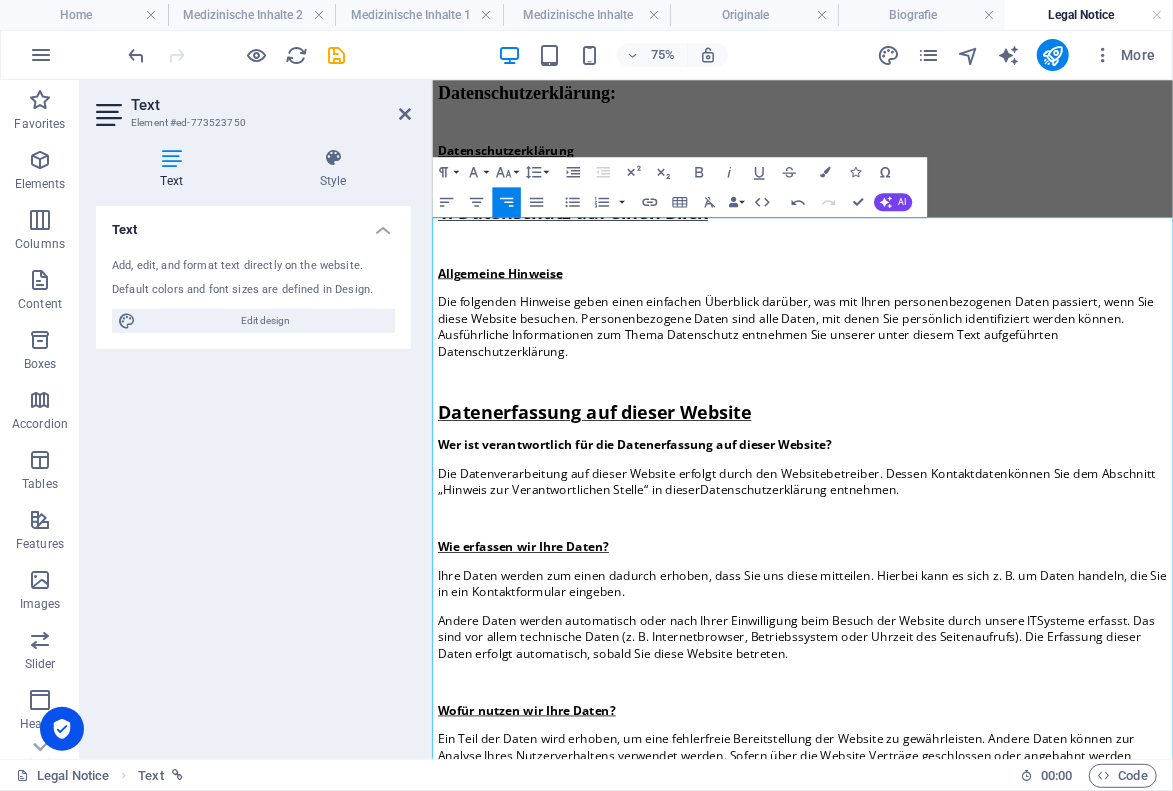 click on "Die Datenverarbeitung auf dieser Website erfolgt durch den Websitebetreiber. Dessen Kontaktdaten" at bounding box center [819, 604] 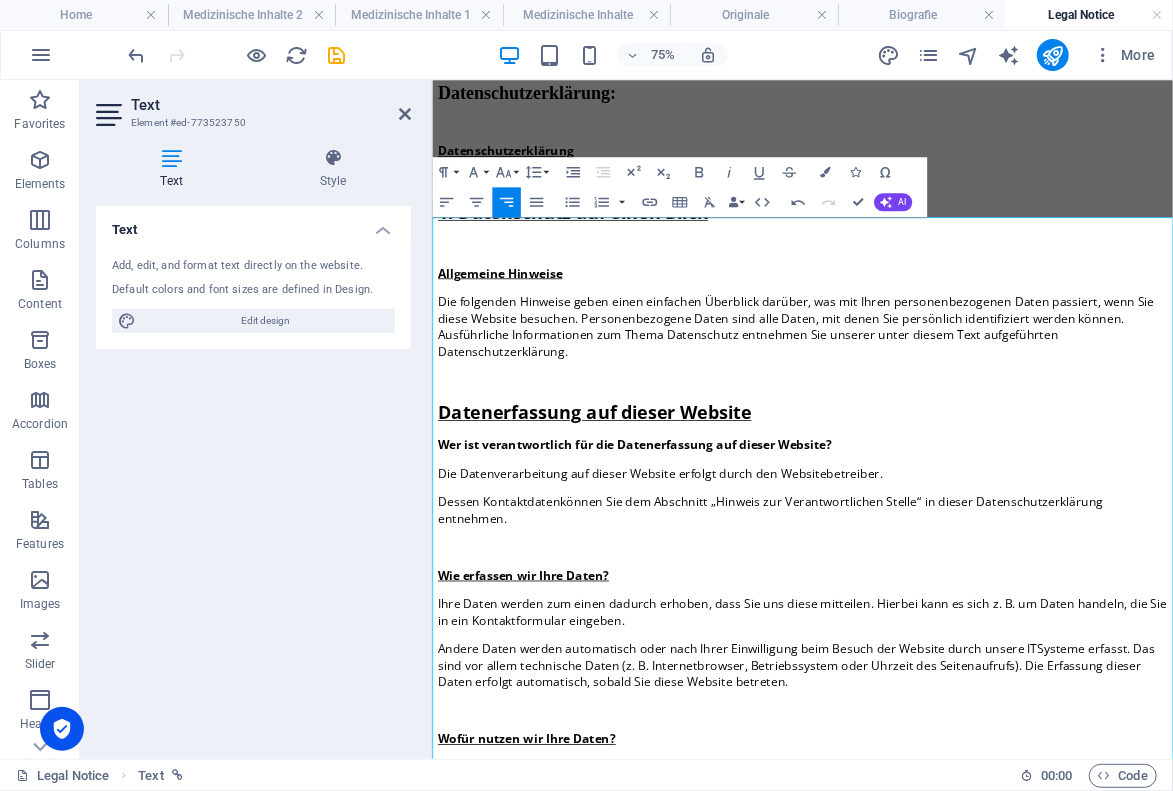 click on "können Sie dem Abschnitt „Hinweis zur Verantwortlichen Stelle“ in dieser Datenschutzerklärung entnehmen." at bounding box center [882, 653] 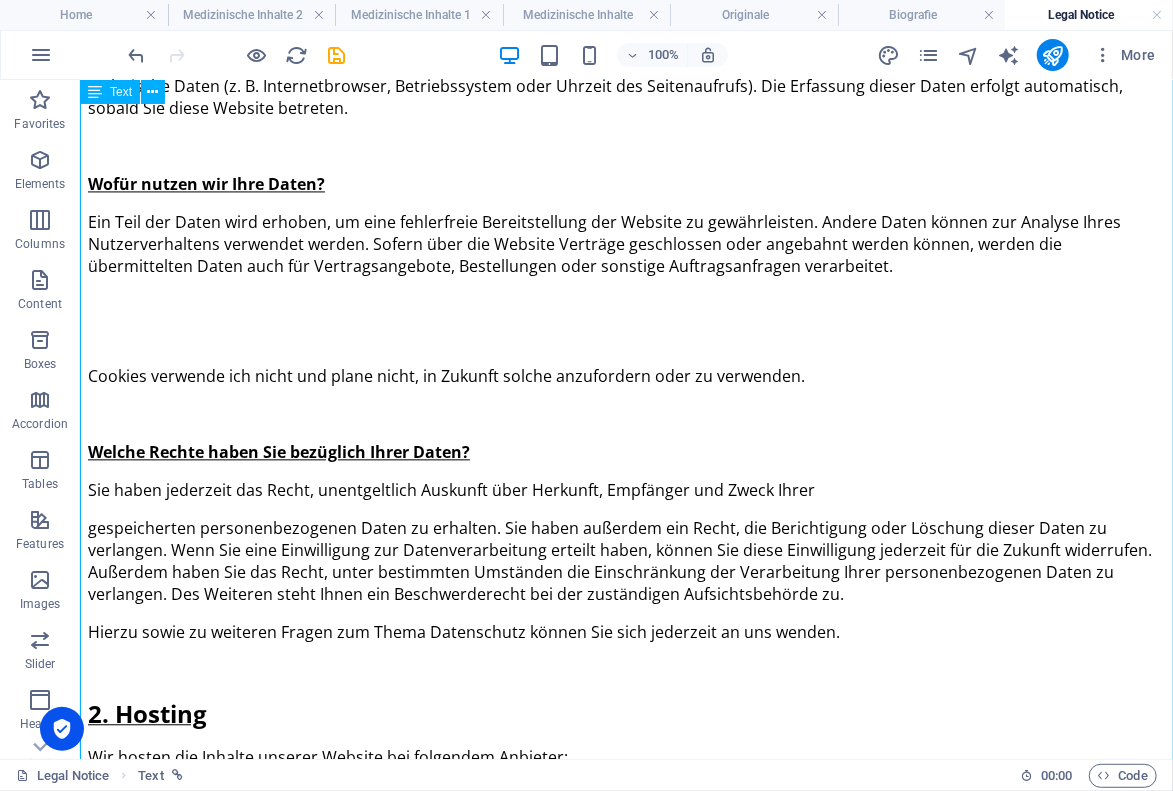 scroll, scrollTop: 1959, scrollLeft: 0, axis: vertical 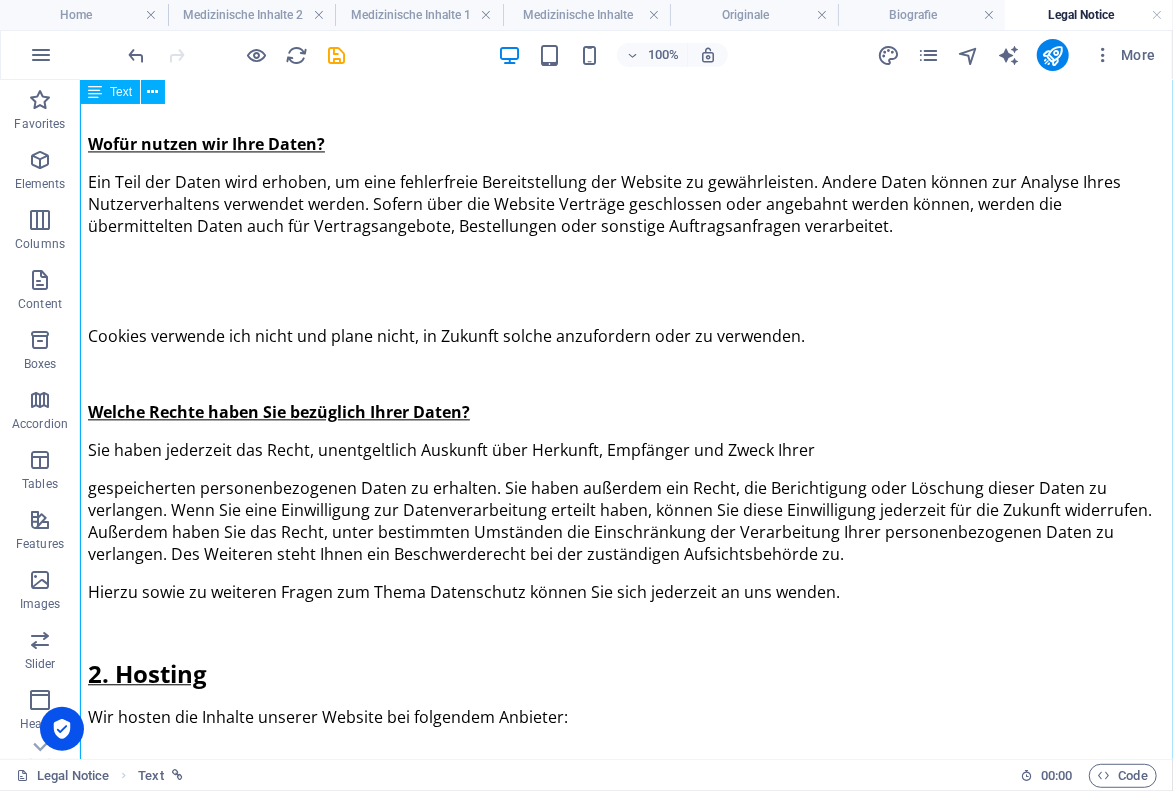 click on "Datenschutzerklärung   1. Datenschutz auf einen Blick   Allgemeine Hinweise Die folgenden Hinweise geben einen einfachen Überblick darüber, was mit Ihren personenbezogenen Daten passiert, wenn Sie diese Website besuchen. Personenbezogene Daten sind alle Daten, mit denen Sie persönlich identifiziert werden können. Ausführliche Informationen zum Thema Datenschutz entnehmen Sie unserer unter diesem Text aufgeführten Datenschutzerklärung.   Datenerfassung auf dieser Website Wer ist verantwortlich für die Datenerfassung auf dieser Website? Die Datenverarbeitung auf dieser Website erfolgt durch den Websitebetreiber.  Dessen Kontaktdaten  können Sie dem Abschnitt „Hinweis zur Verantwortlichen Stelle“ in dieser Datenschutzerklärung entnehmen.   Wie erfassen wir Ihre Daten? Ihre Daten werden zum einen dadurch erhoben, dass Sie uns diese mitteilen. Hierbei kann es sich z. B. um Daten handeln, die Sie in ein Kontaktformular eingeben.   Wofür nutzen wir Ihre Daten?     2. Hosting   Power-Netz" at bounding box center (625, 2667) 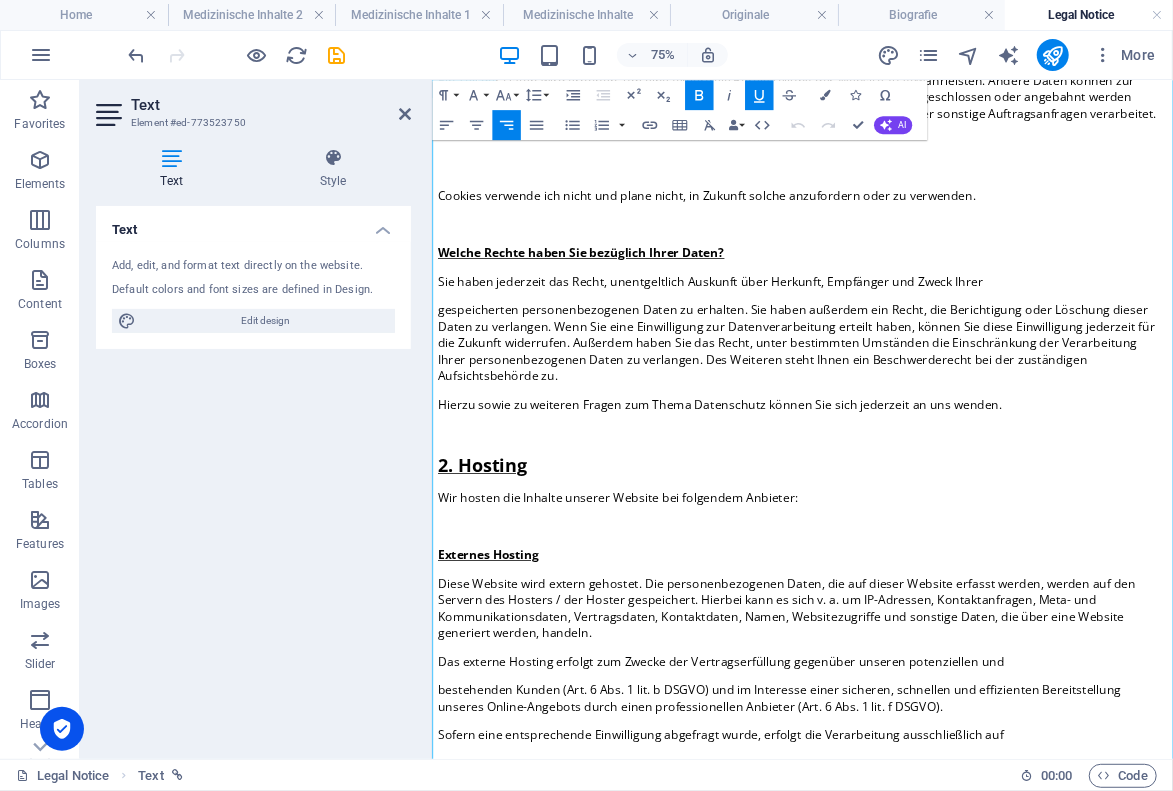 scroll, scrollTop: 1963, scrollLeft: 0, axis: vertical 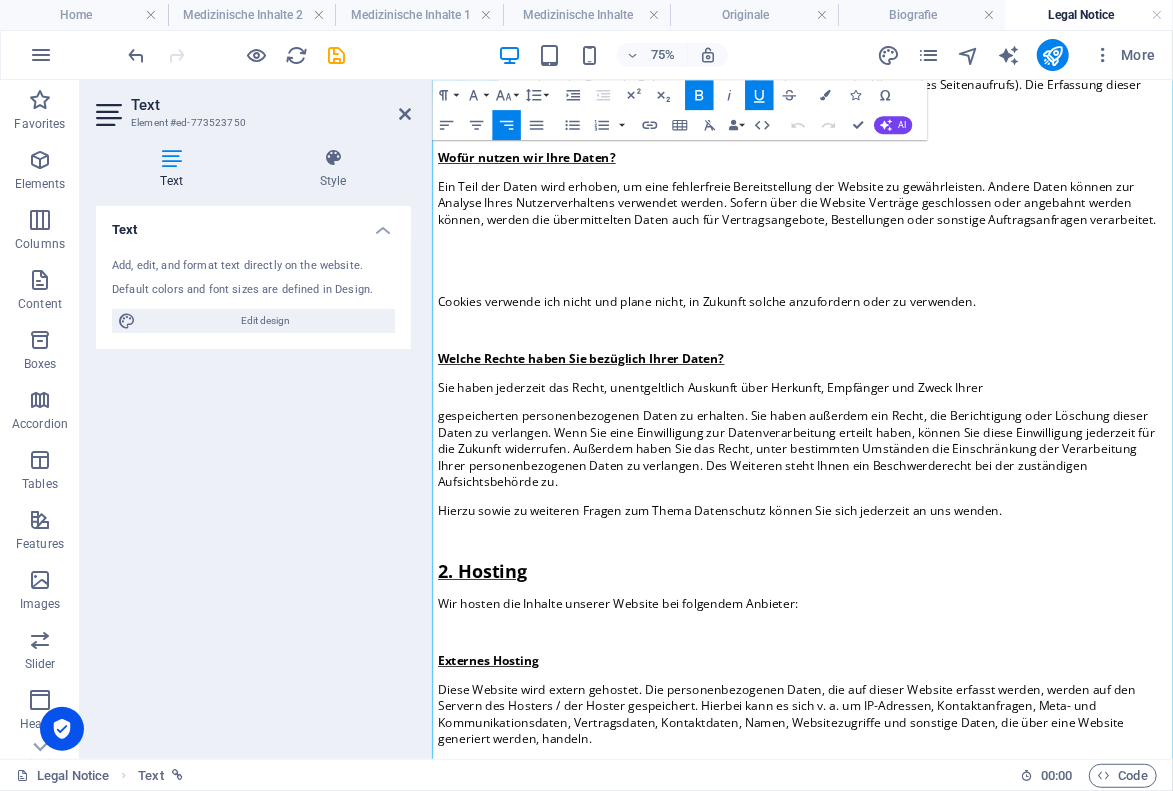 click at bounding box center (925, 302) 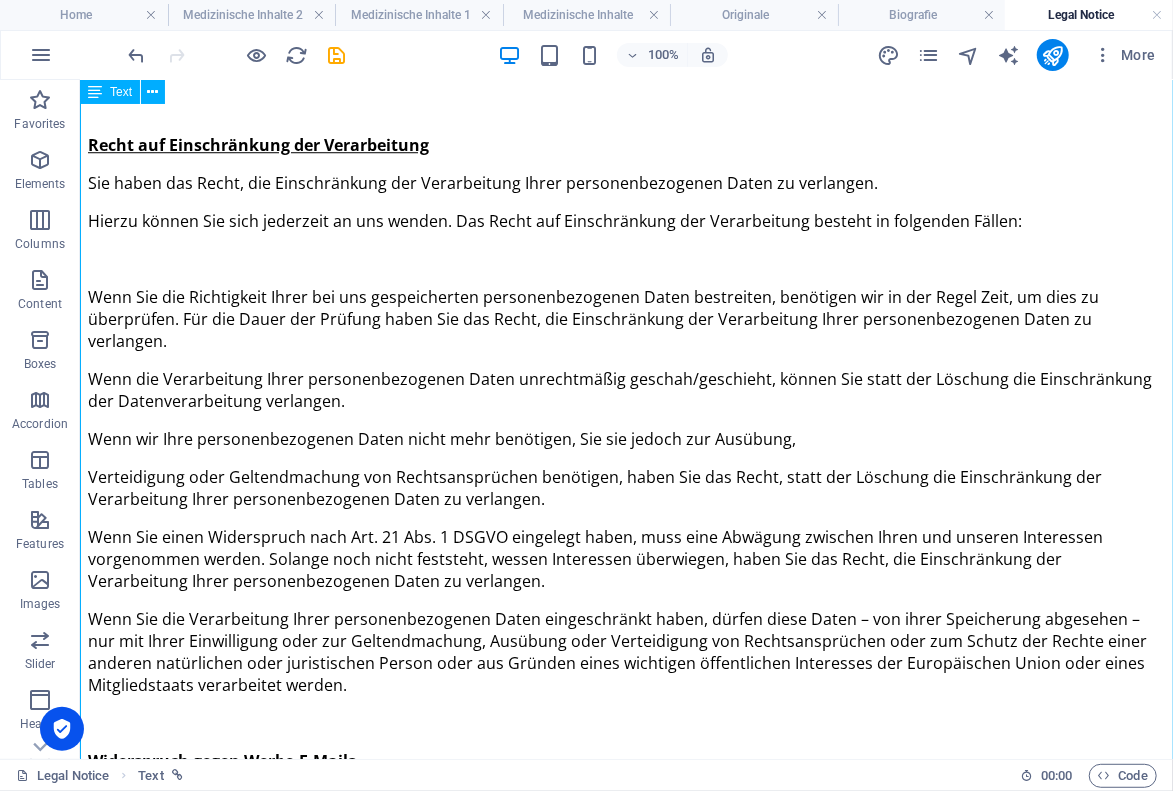 scroll, scrollTop: 6165, scrollLeft: 0, axis: vertical 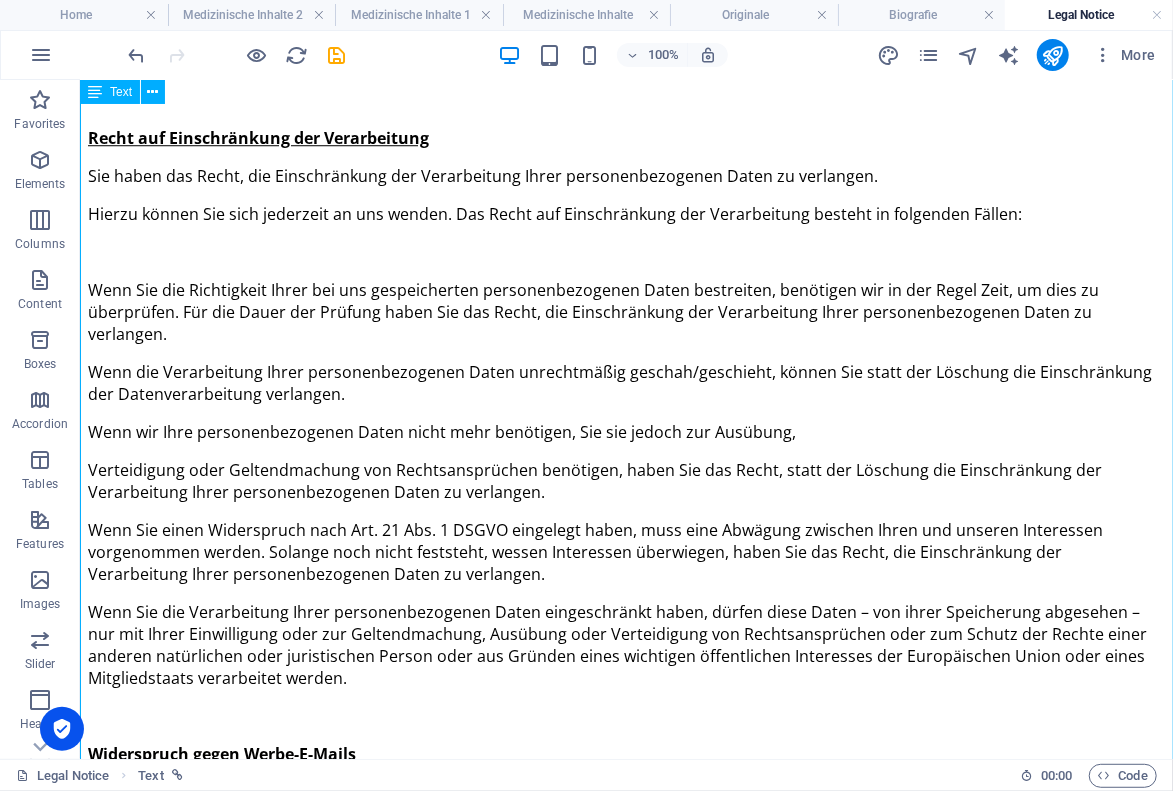 click on "Datenschutzerklärung   1. Datenschutz auf einen Blick   Allgemeine Hinweise Die folgenden Hinweise geben einen einfachen Überblick darüber, was mit Ihren personenbezogenen Daten passiert, wenn Sie diese Website besuchen. Personenbezogene Daten sind alle Daten, mit denen Sie persönlich identifiziert werden können. Ausführliche Informationen zum Thema Datenschutz entnehmen Sie unserer unter diesem Text aufgeführten Datenschutzerklärung.   Datenerfassung auf dieser Website Wer ist verantwortlich für die Datenerfassung auf dieser Website? Die Datenverarbeitung auf dieser Website erfolgt durch den Websitebetreiber.  Dessen Kontaktdaten  können Sie dem Abschnitt „Hinweis zur Verantwortlichen Stelle“ in dieser Datenschutzerklärung entnehmen.   Wie erfassen wir Ihre Daten? Ihre Daten werden zum einen dadurch erhoben, dass Sie uns diese mitteilen. Hierbei kann es sich z. B. um Daten handeln, die Sie in ein Kontaktformular eingeben.   Wofür nutzen wir Ihre Daten?     2. Hosting   Power-Netz" at bounding box center (625, -1556) 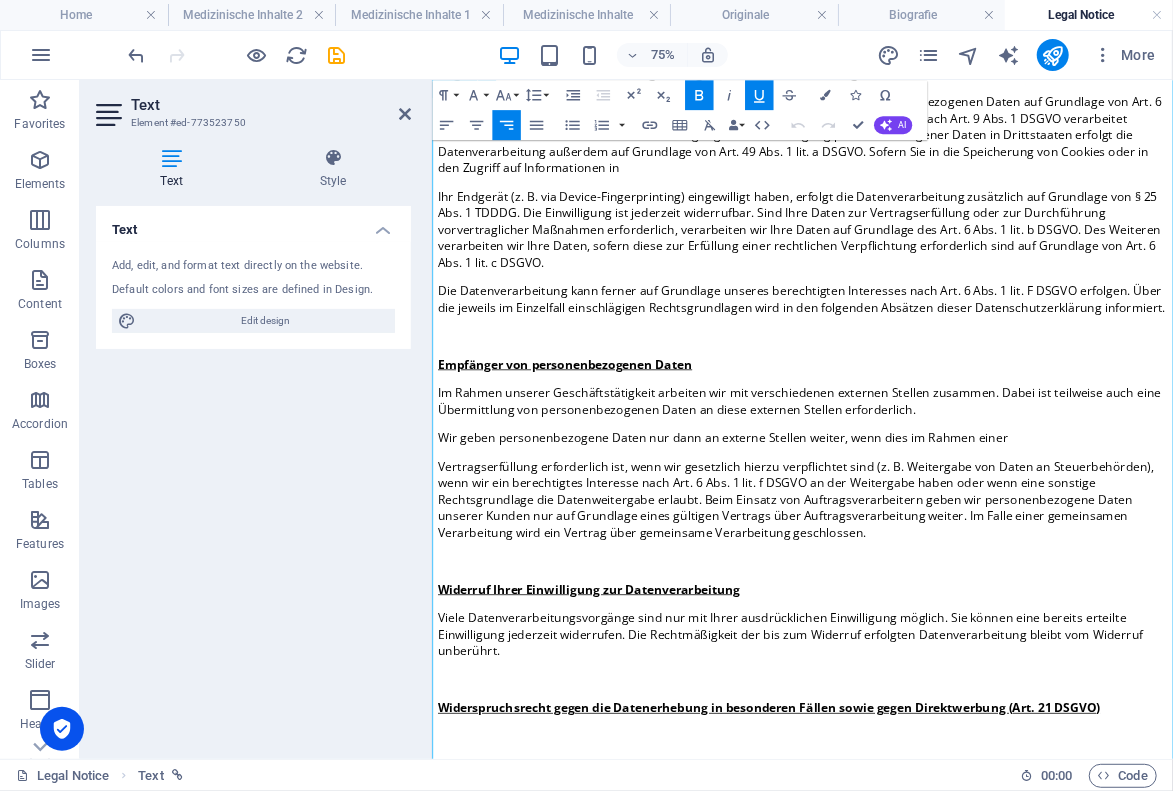 scroll, scrollTop: 4369, scrollLeft: 0, axis: vertical 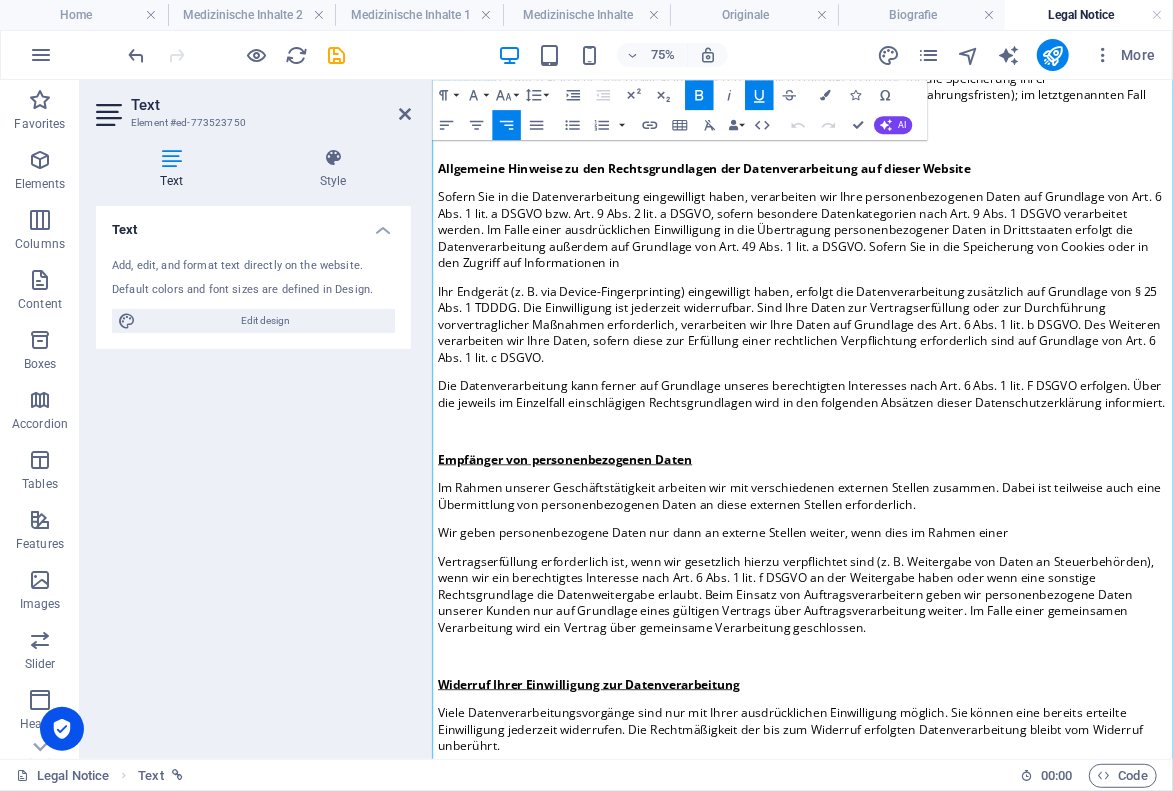 click on "Sofern Sie in die Datenverarbeitung eingewilligt haben, verarbeiten wir Ihre personenbezogenen Daten auf Grundlage von Art. 6 Abs. 1 lit. a DSGVO bzw. Art. 9 Abs. 2 lit. a DSGVO, sofern besondere Datenkategorien nach Art. 9 Abs. 1 DSGVO verarbeitet werden. Im Falle einer ausdrücklichen Einwilligung in die Übertragung personenbezogener Daten in Drittstaaten erfolgt die Datenverarbeitung außerdem auf Grundlage von Art. 49 Abs. 1 lit. a DSGVO. Sofern Sie in die Speicherung von Cookies oder in den Zugriff auf Informationen in" at bounding box center [921, 280] 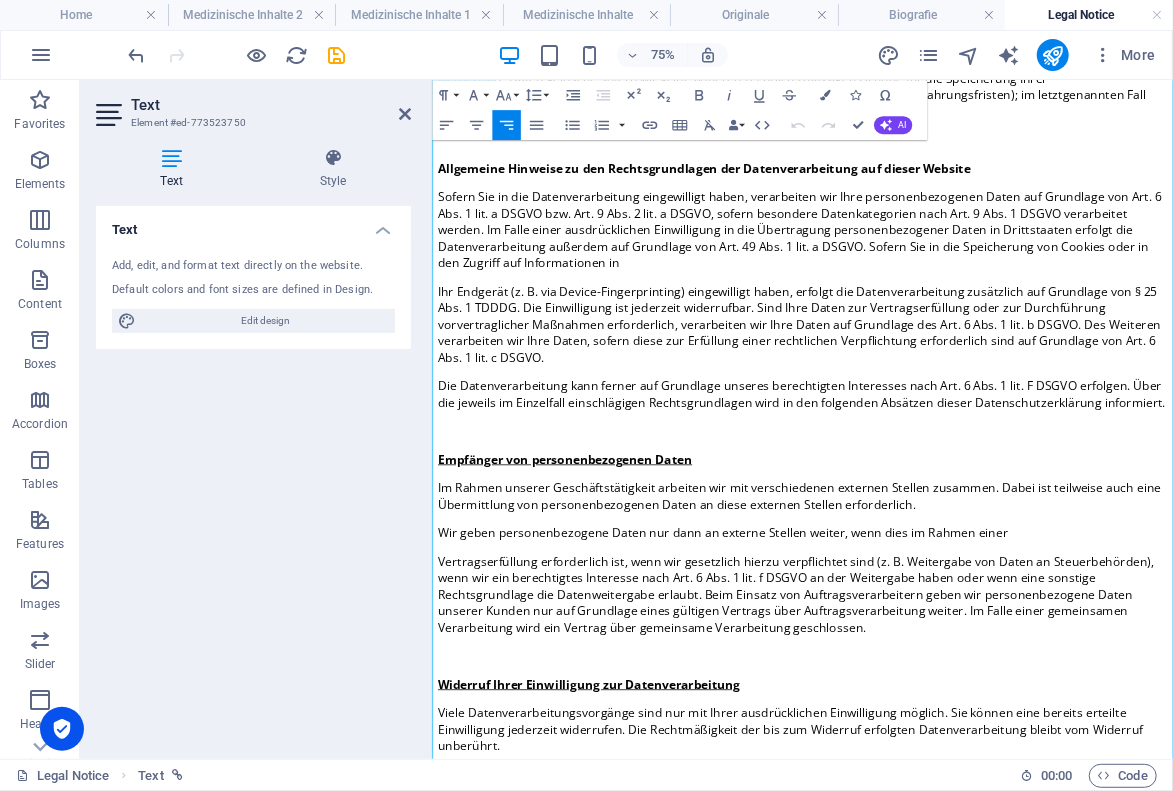 type 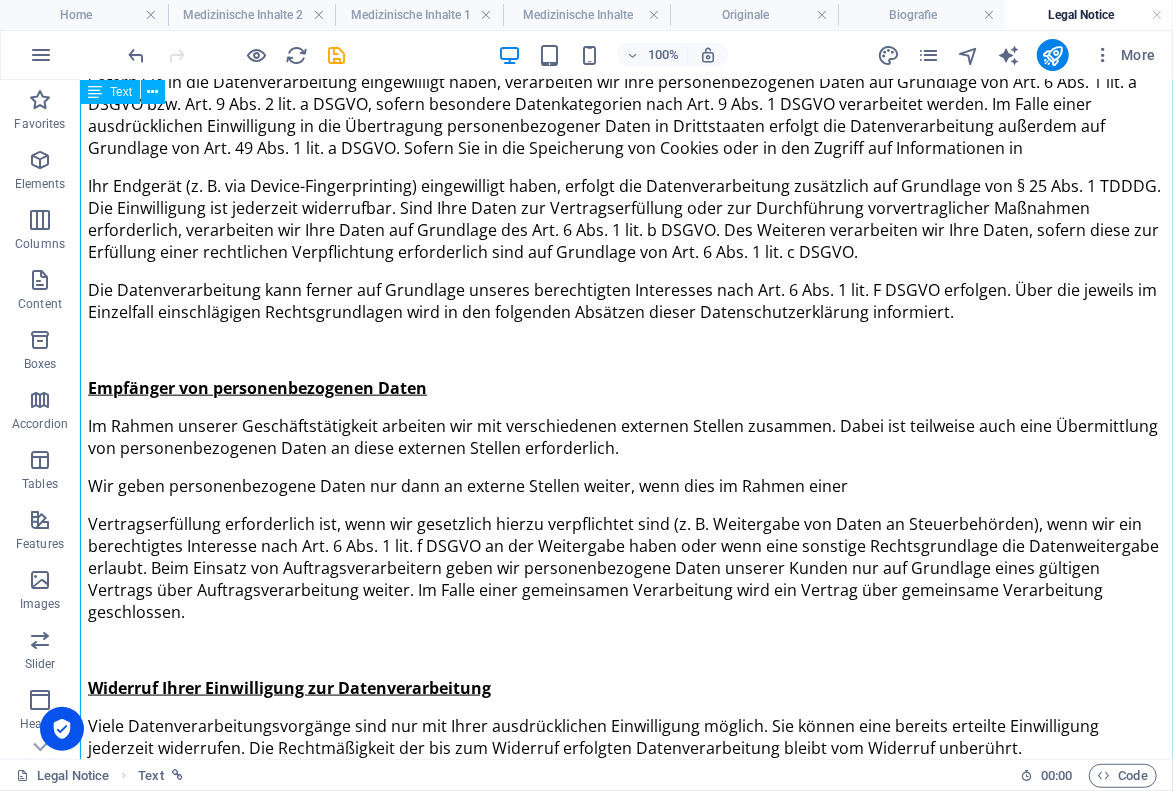 scroll, scrollTop: 4281, scrollLeft: 0, axis: vertical 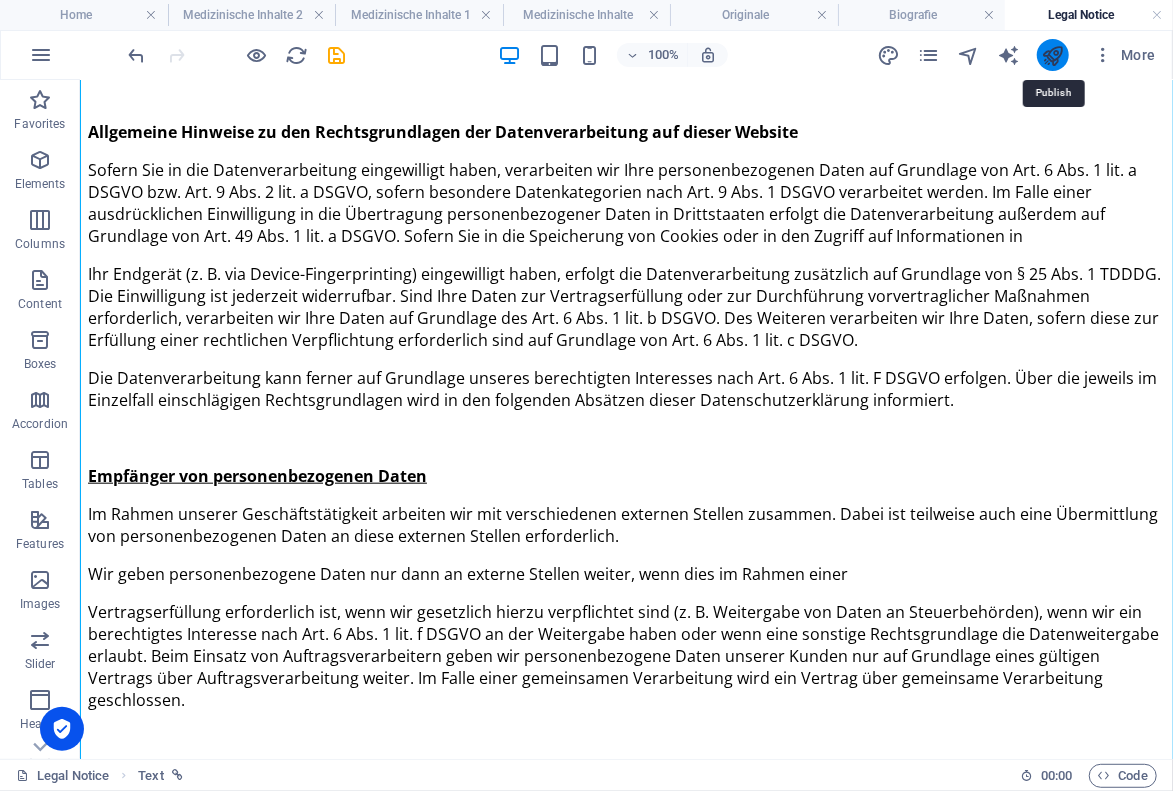 click at bounding box center [1052, 55] 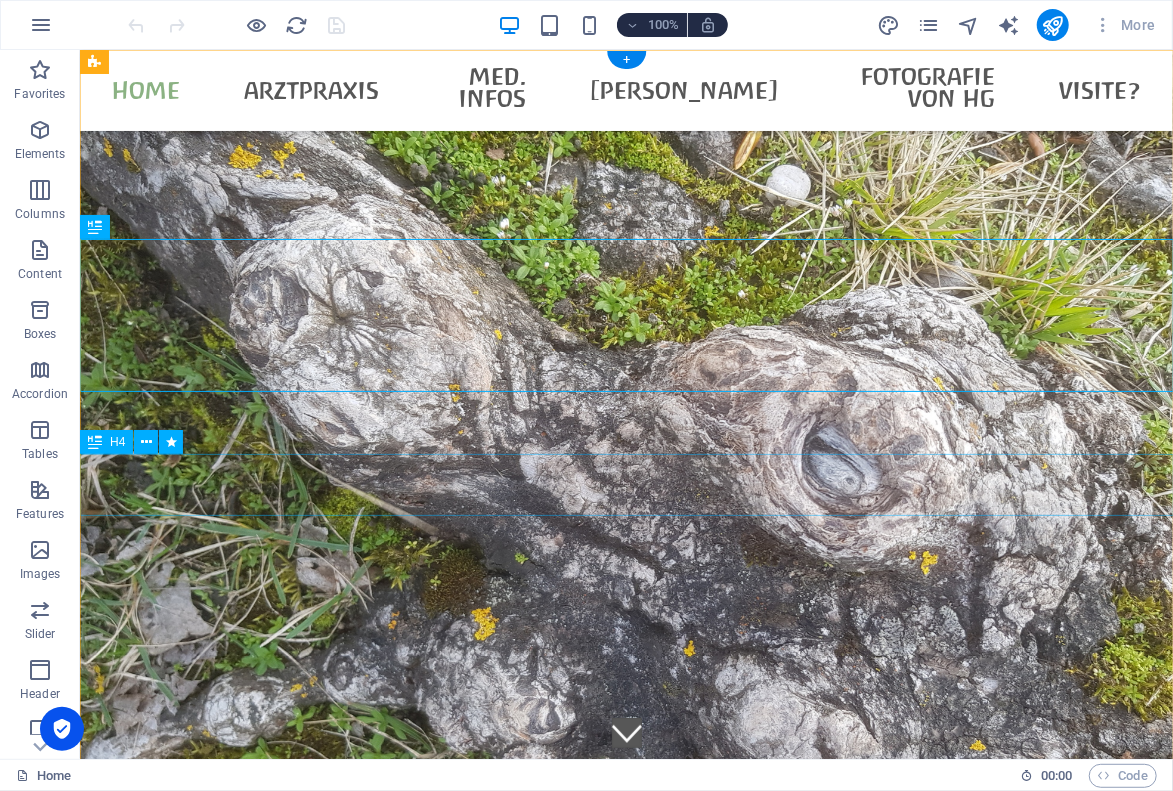 scroll, scrollTop: 0, scrollLeft: 0, axis: both 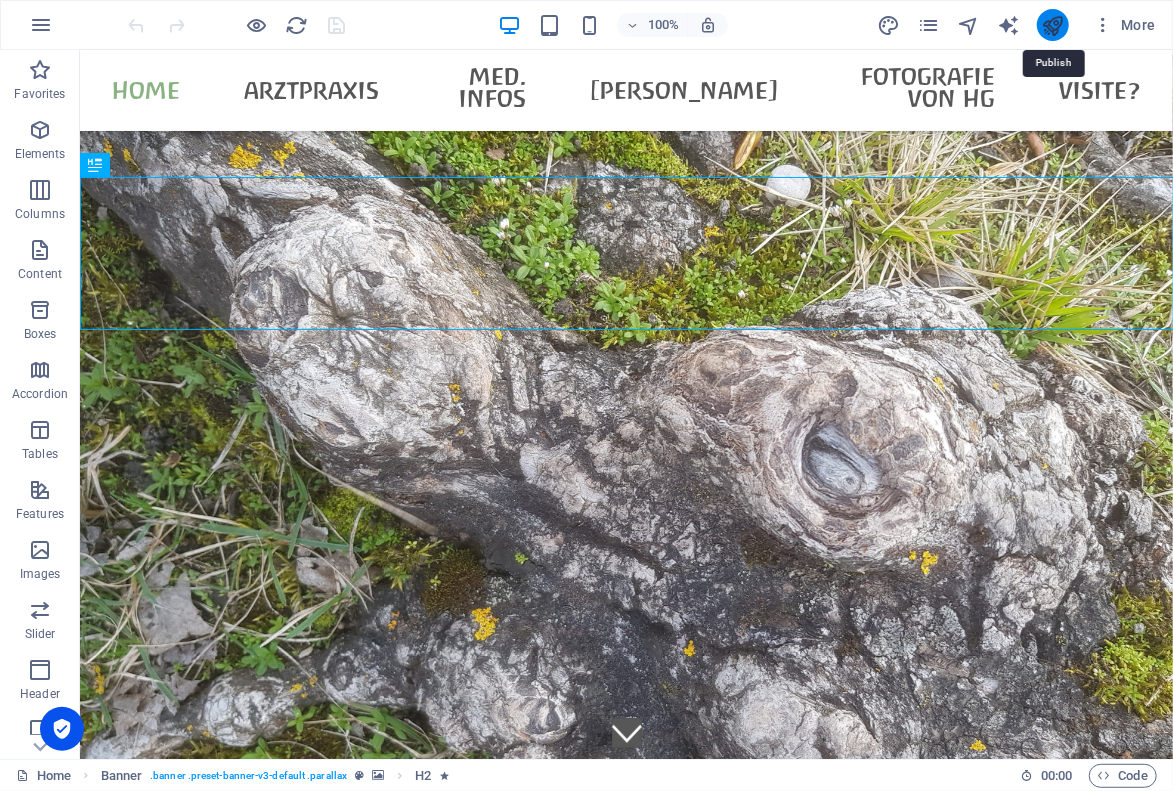 click at bounding box center (1052, 25) 